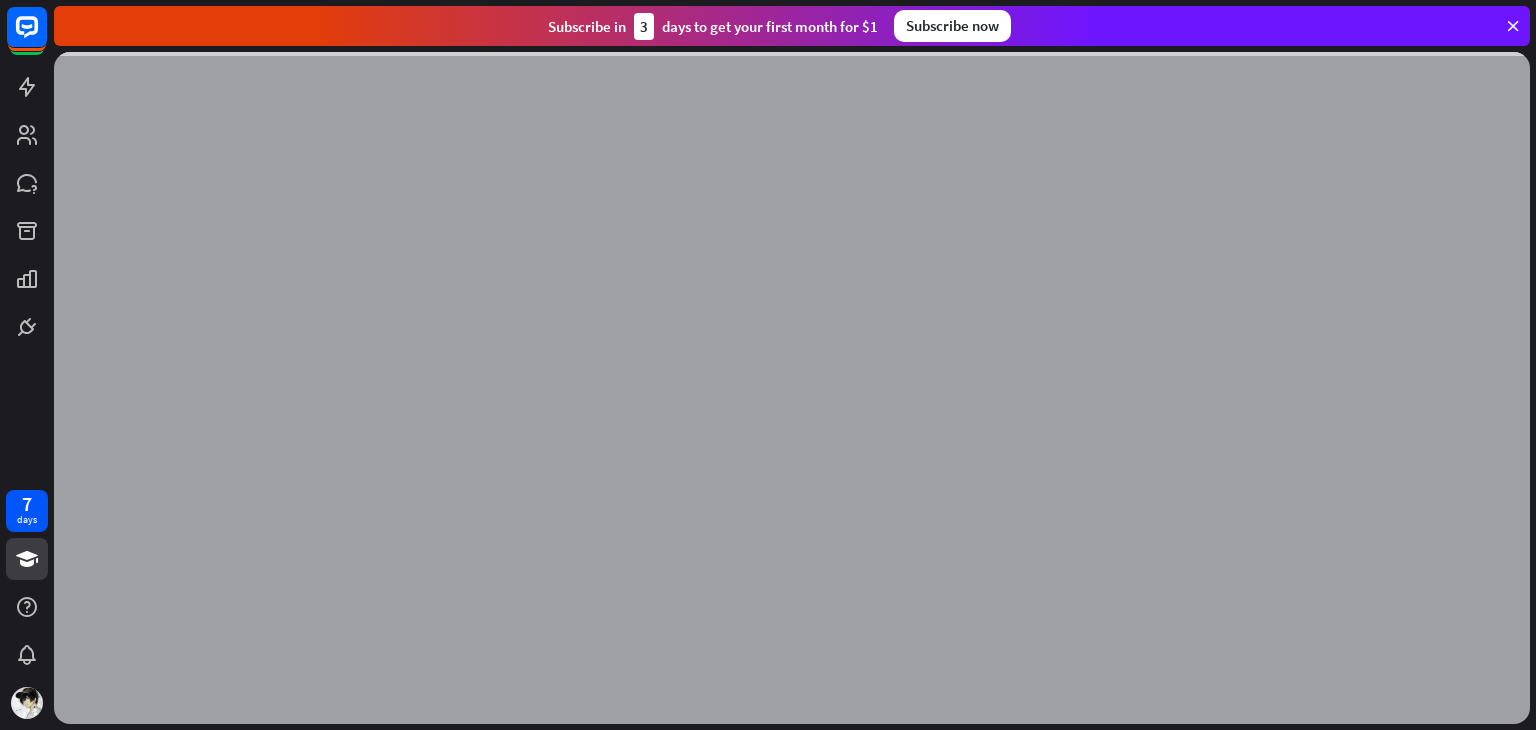 scroll, scrollTop: 0, scrollLeft: 0, axis: both 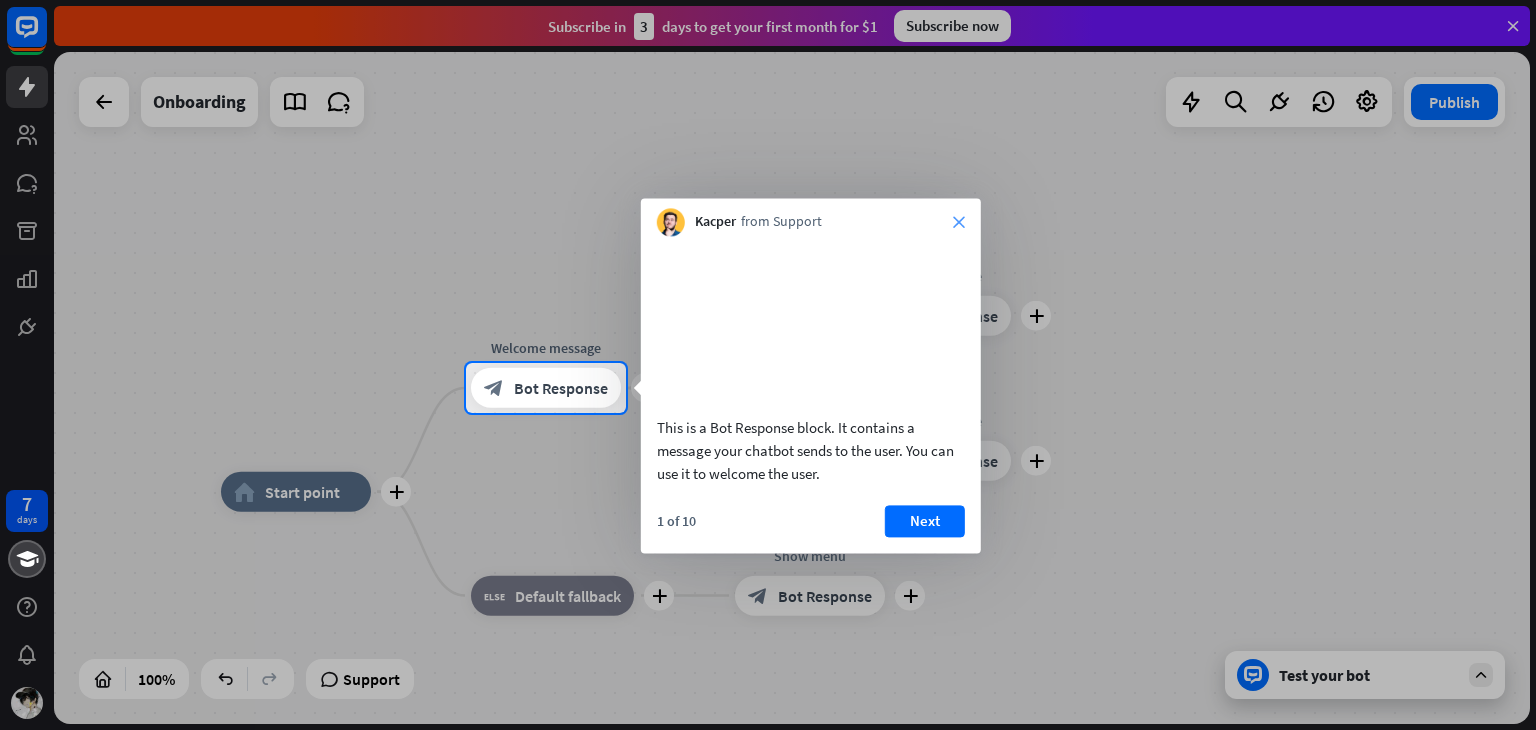 click on "close" at bounding box center (959, 222) 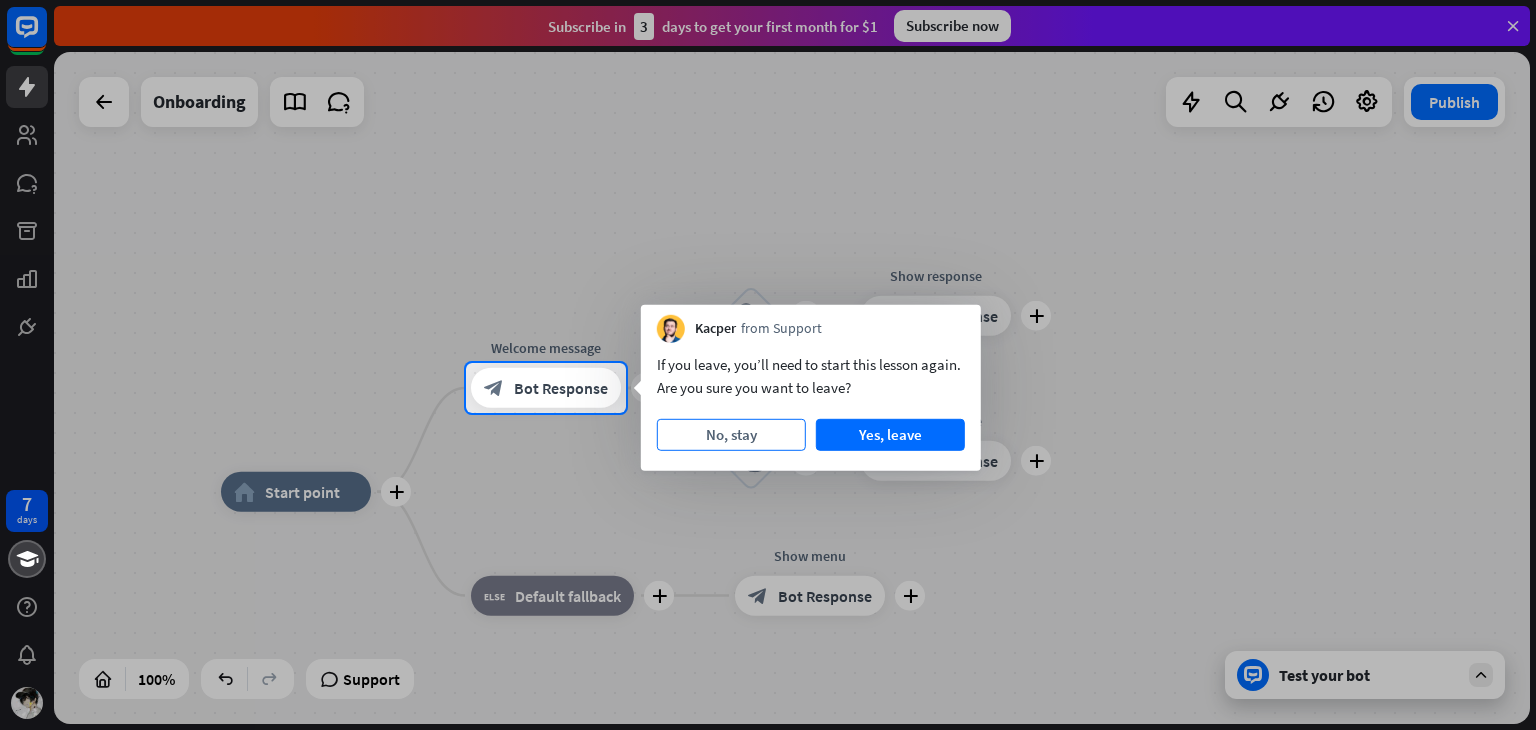 click on "No, stay" at bounding box center (731, 435) 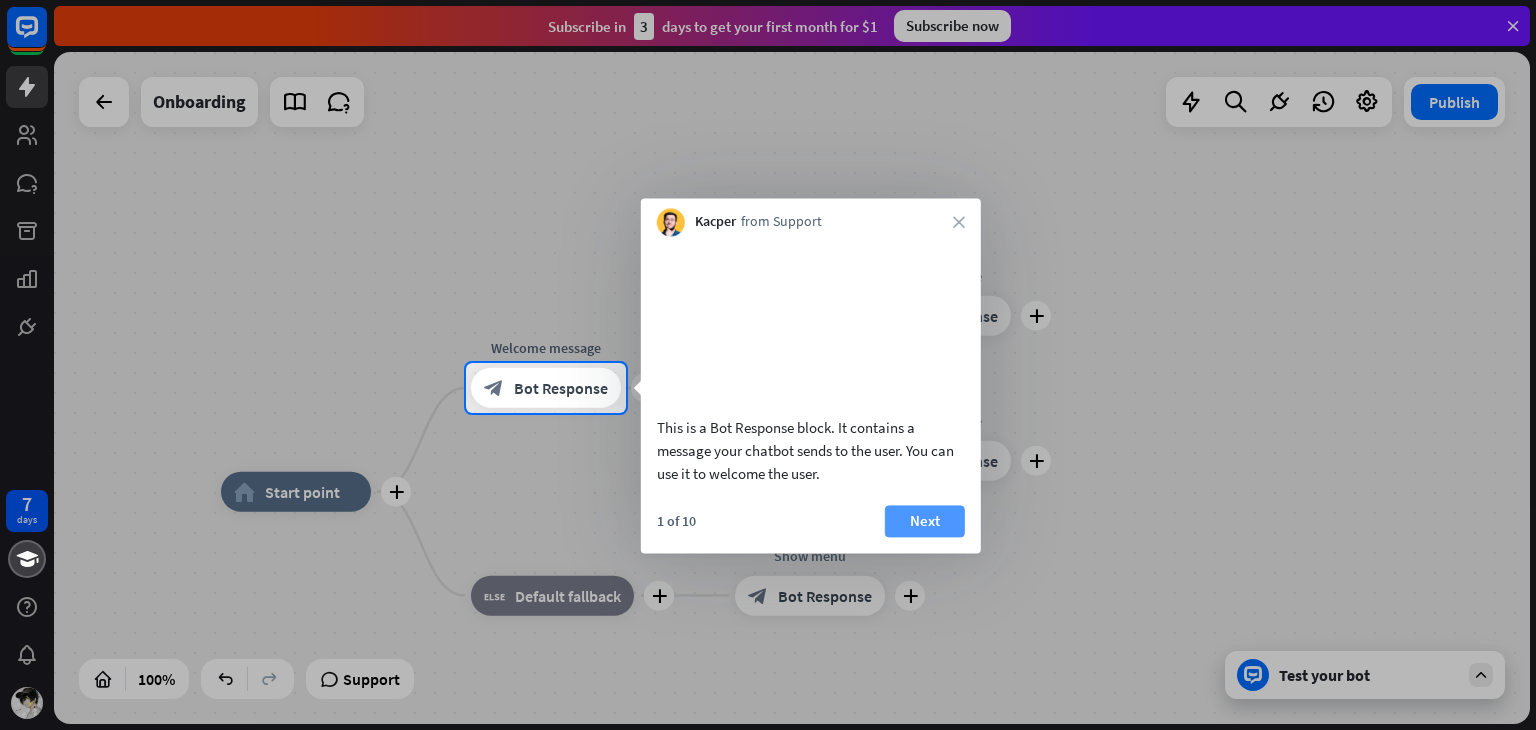 click on "Next" at bounding box center [925, 521] 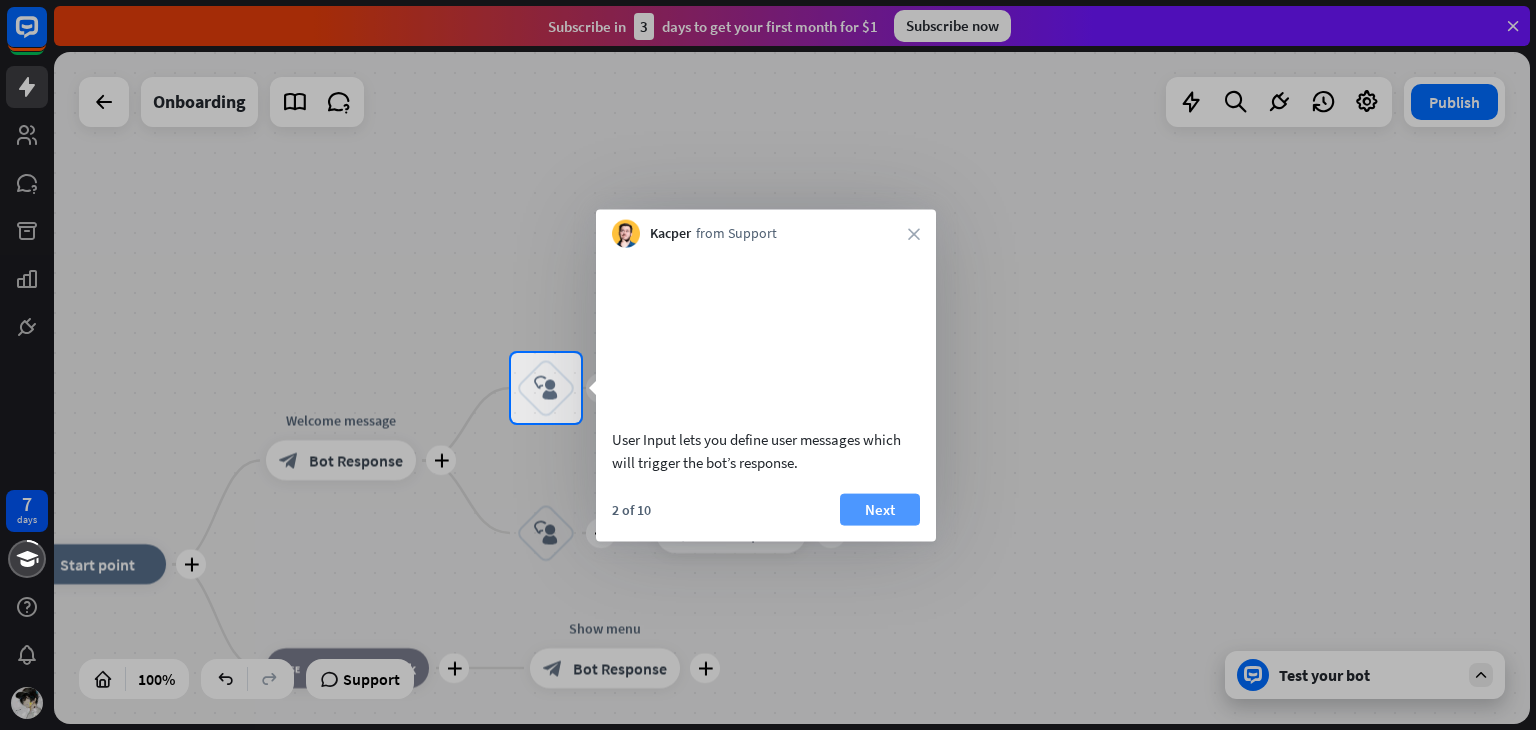 click on "Next" at bounding box center [880, 509] 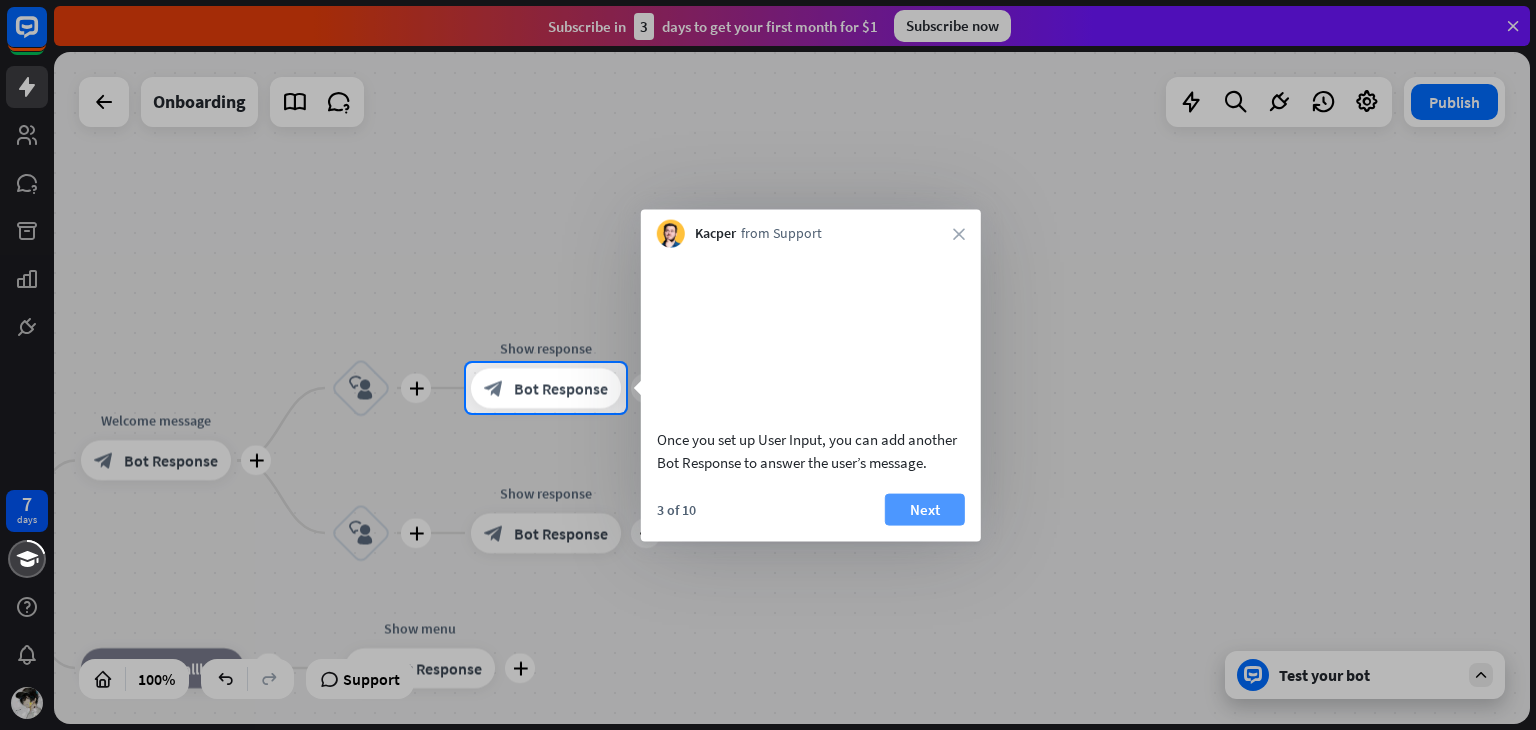 click on "Next" at bounding box center (925, 509) 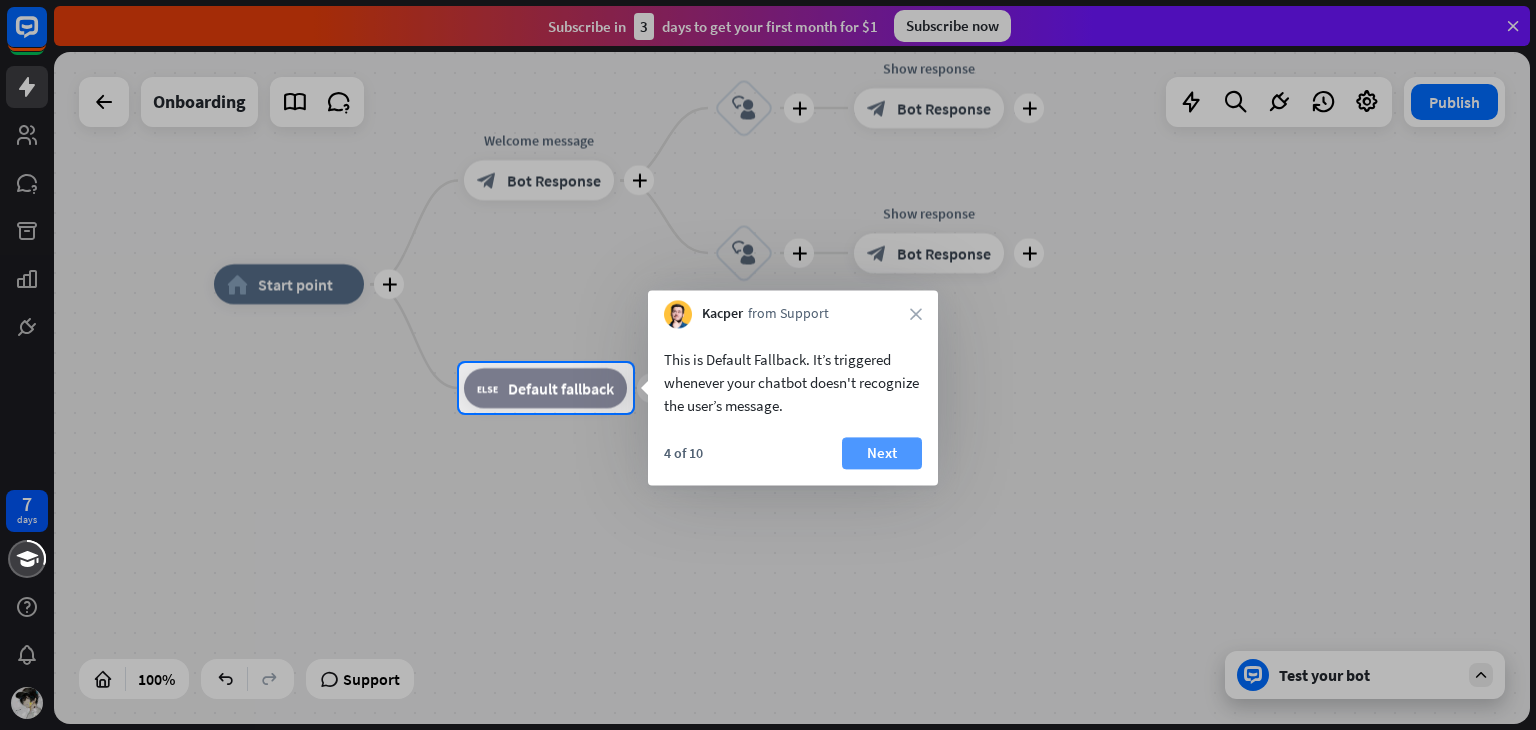 click on "Next" at bounding box center (882, 453) 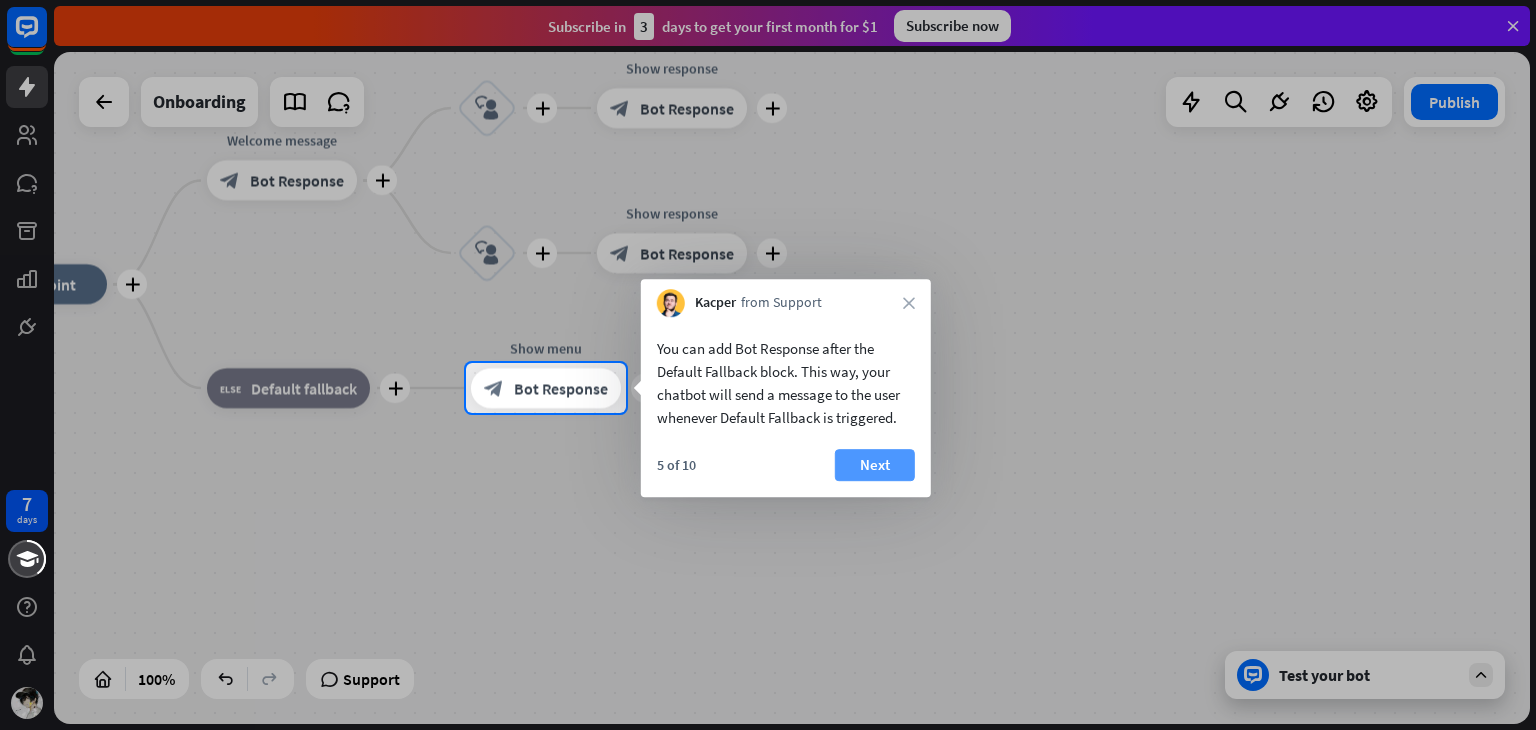 click on "Next" at bounding box center [875, 465] 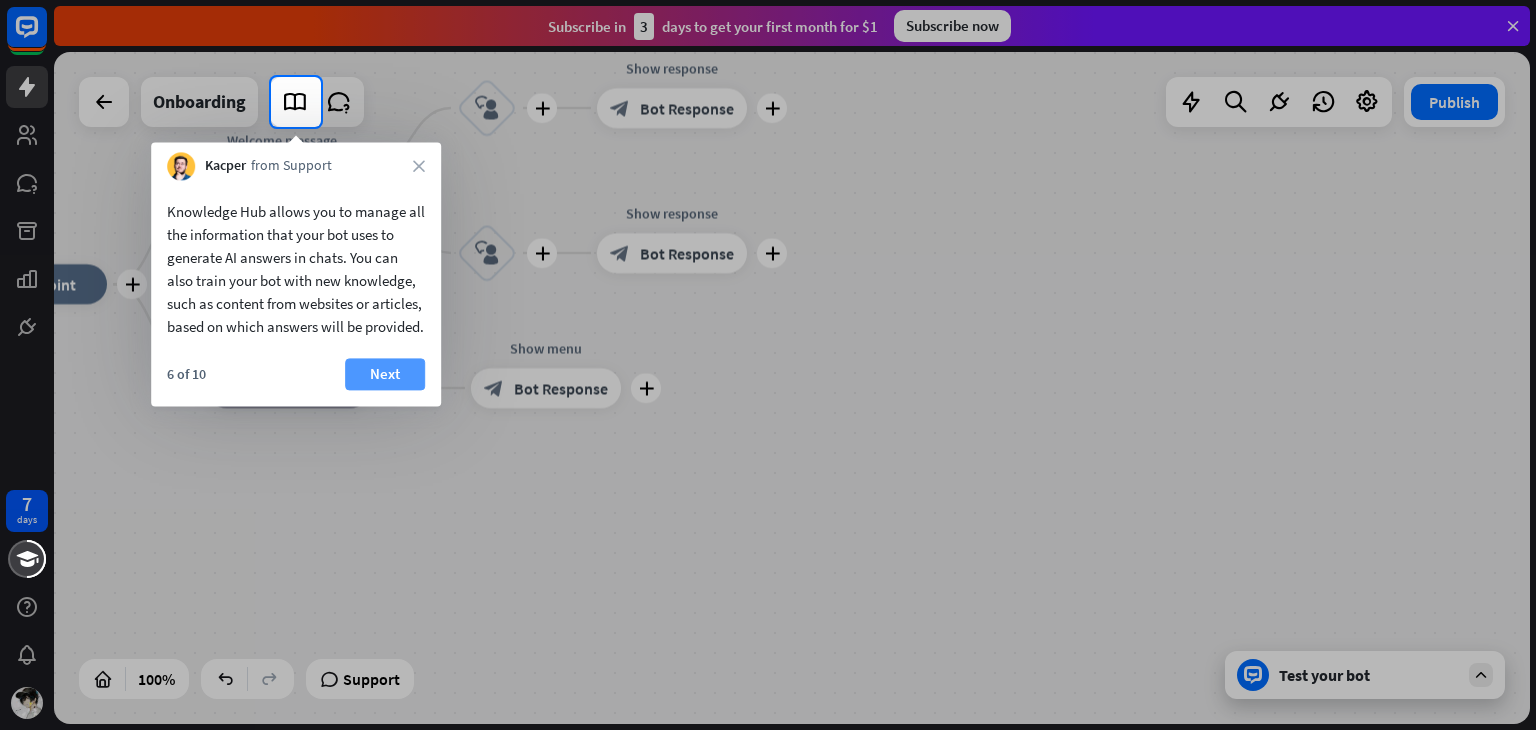 click on "Next" at bounding box center (385, 374) 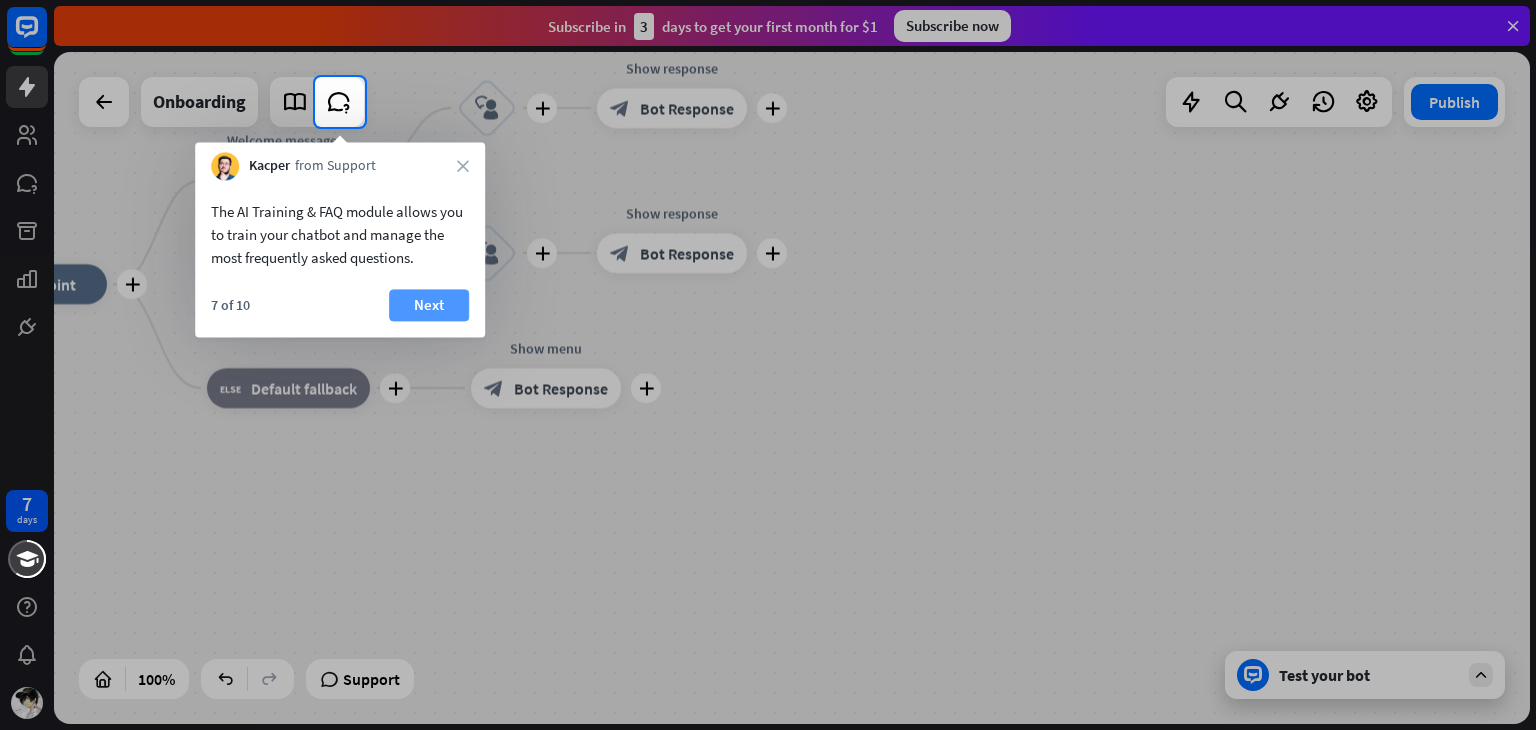 click on "Next" at bounding box center (429, 305) 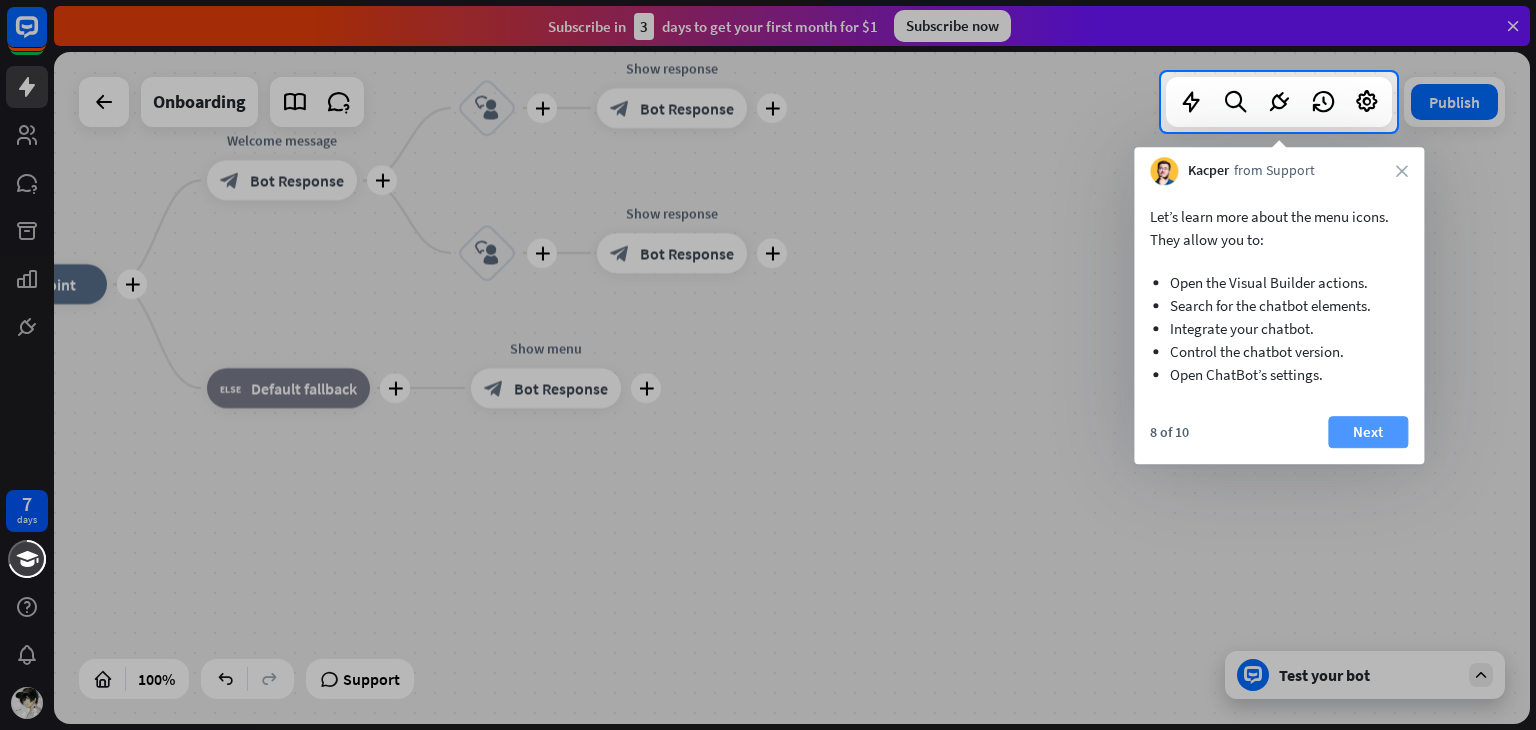 click on "Next" at bounding box center [1368, 432] 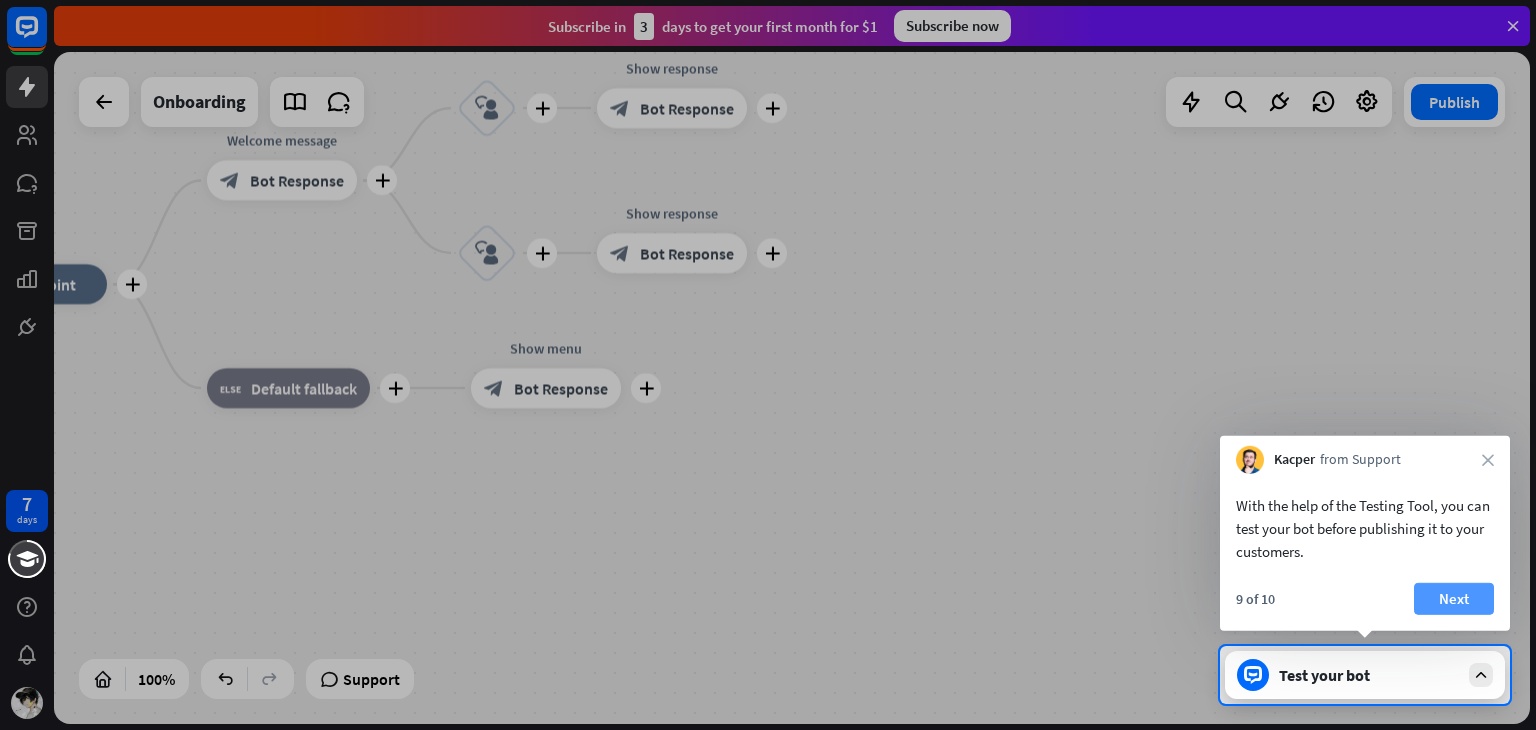 click on "Next" at bounding box center [1454, 599] 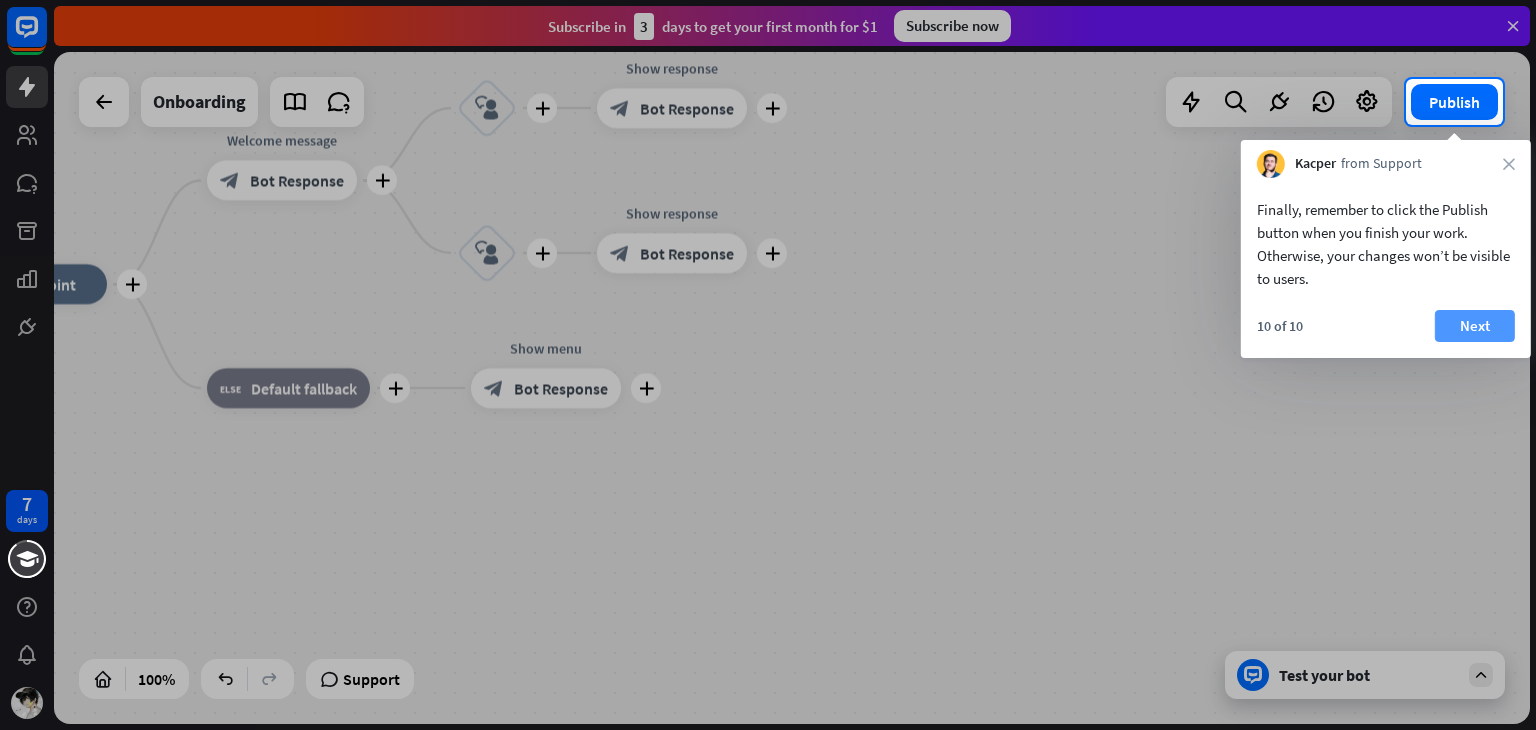 click on "Next" at bounding box center [1475, 326] 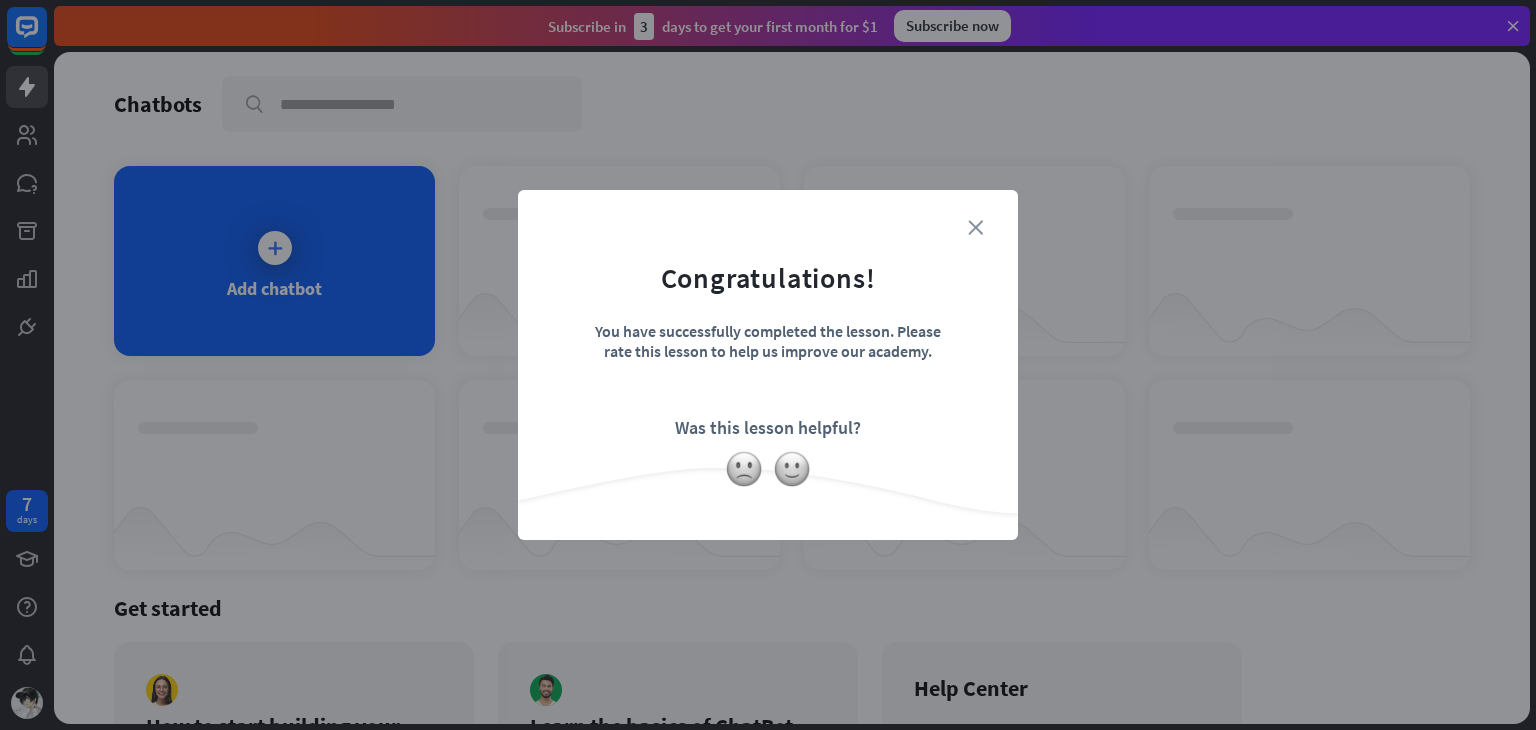 click on "close" at bounding box center [975, 227] 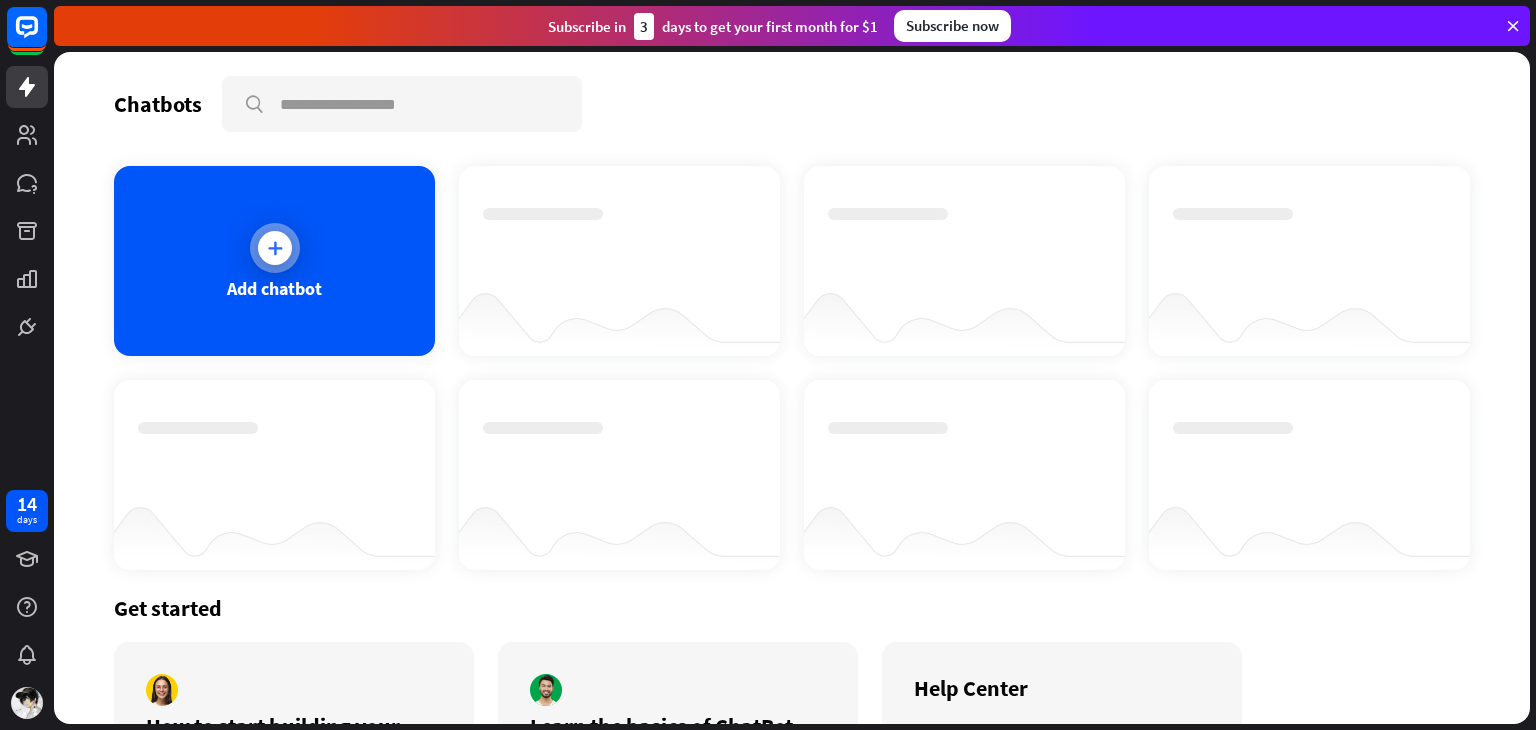 click on "Add chatbot" at bounding box center (274, 261) 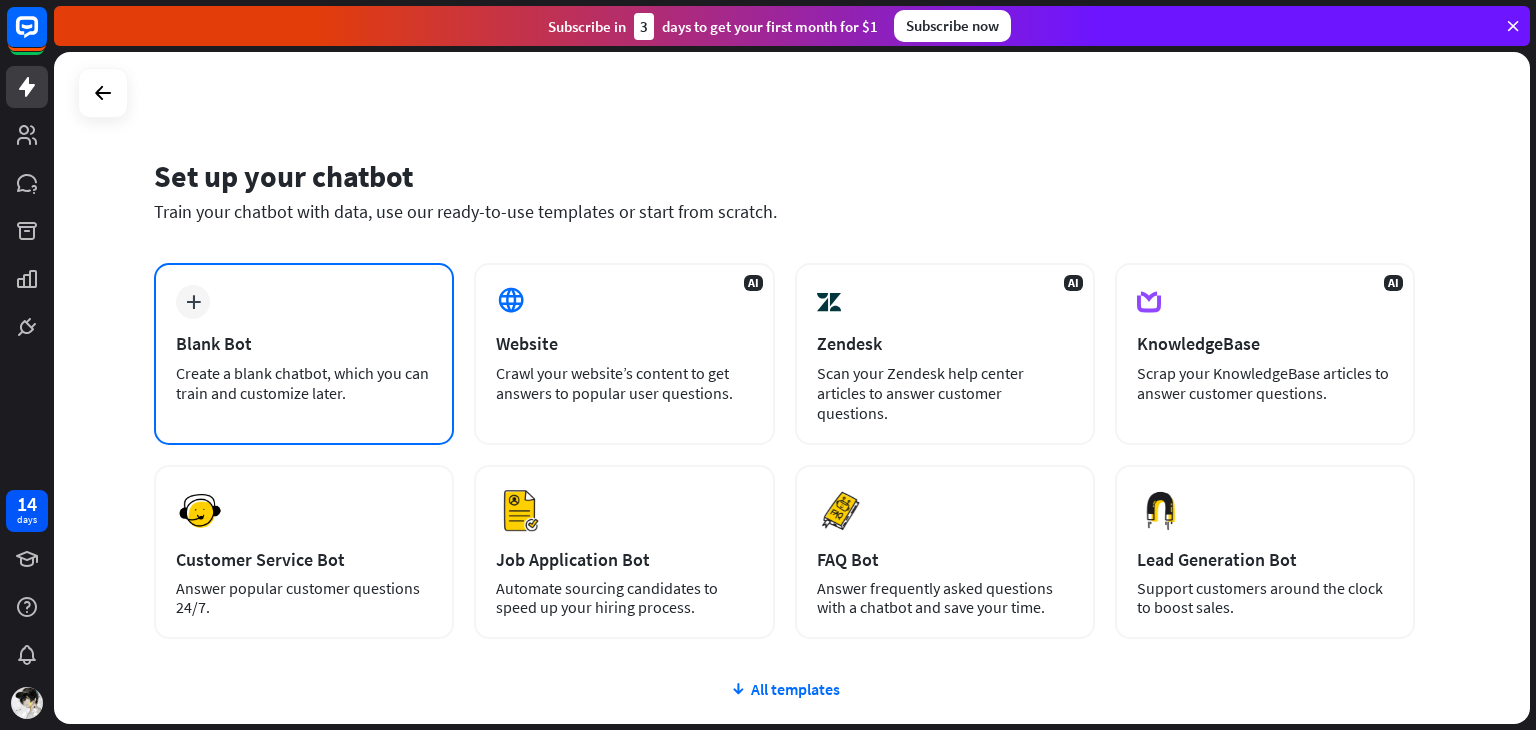 click on "plus   Blank Bot
Create a blank chatbot, which you can train and
customize later." at bounding box center (304, 354) 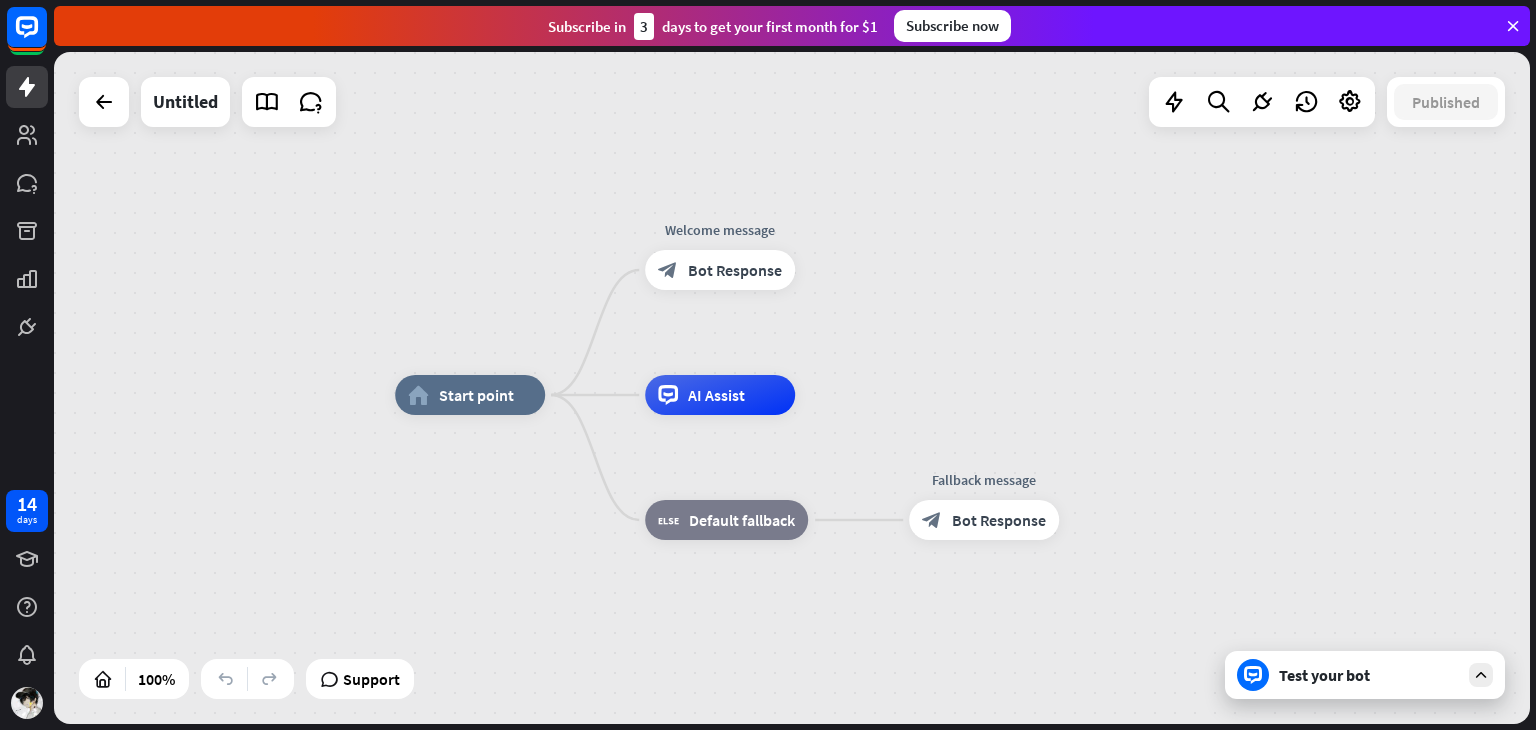 drag, startPoint x: 840, startPoint y: 345, endPoint x: 886, endPoint y: 352, distance: 46.52956 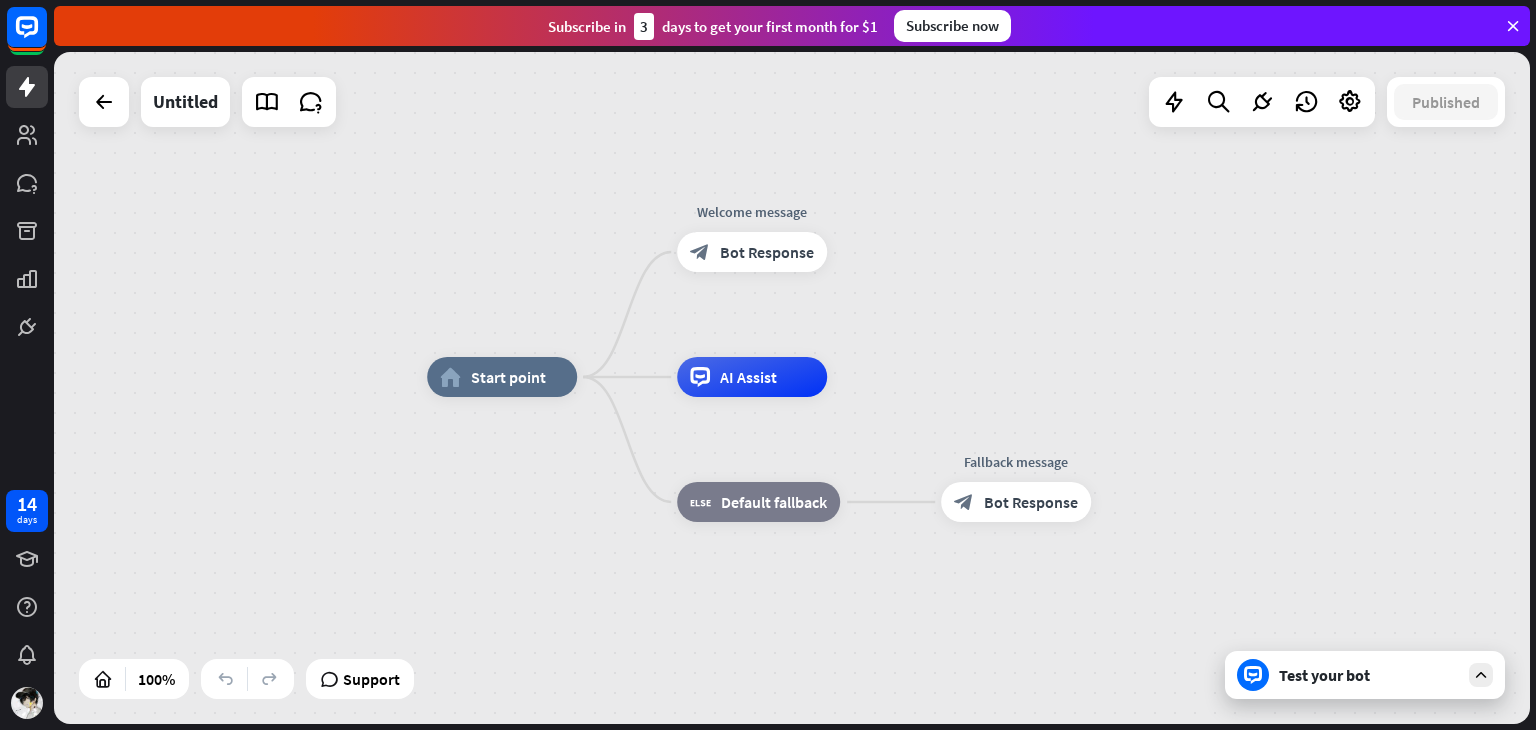 drag, startPoint x: 1103, startPoint y: 425, endPoint x: 1135, endPoint y: 407, distance: 36.71512 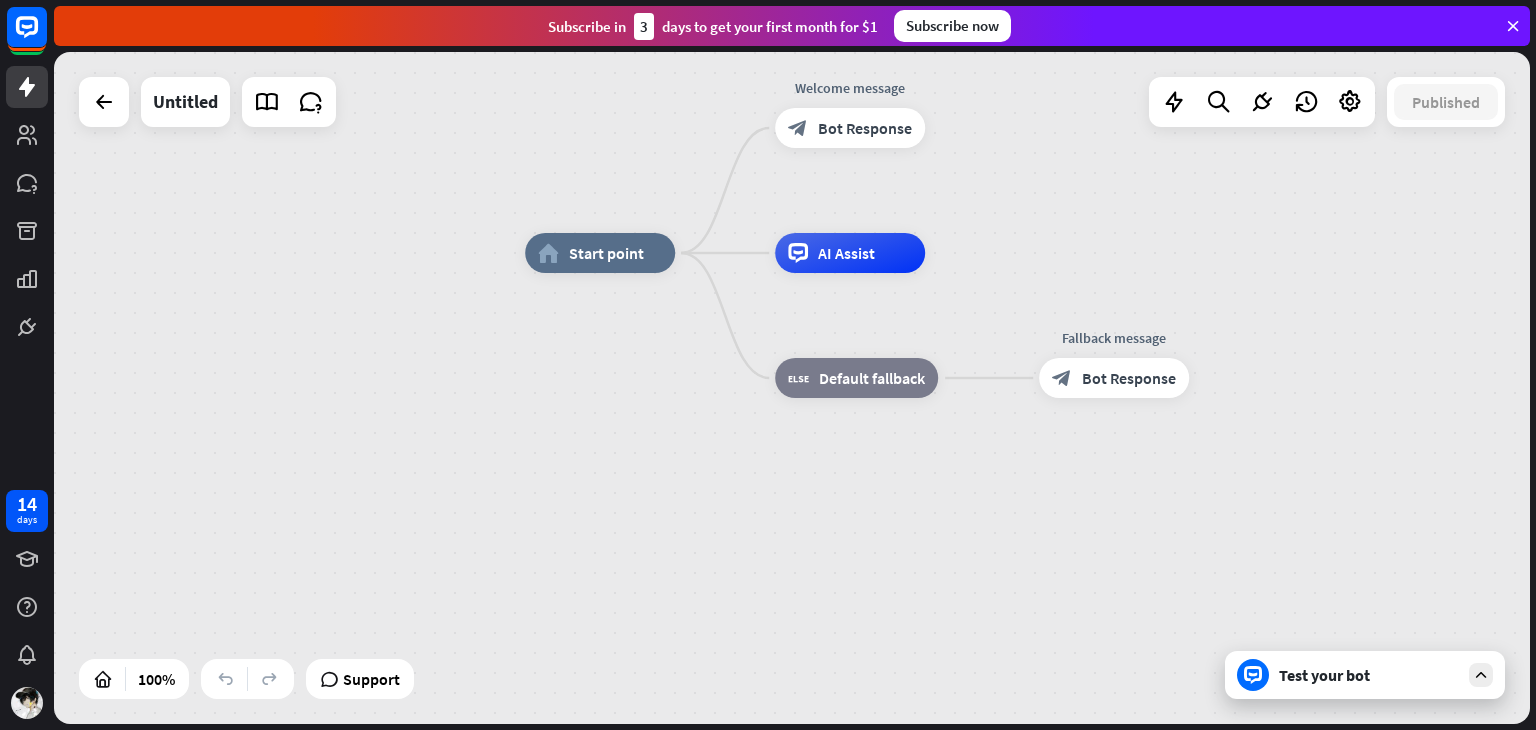 drag, startPoint x: 600, startPoint y: 229, endPoint x: 704, endPoint y: 123, distance: 148.49916 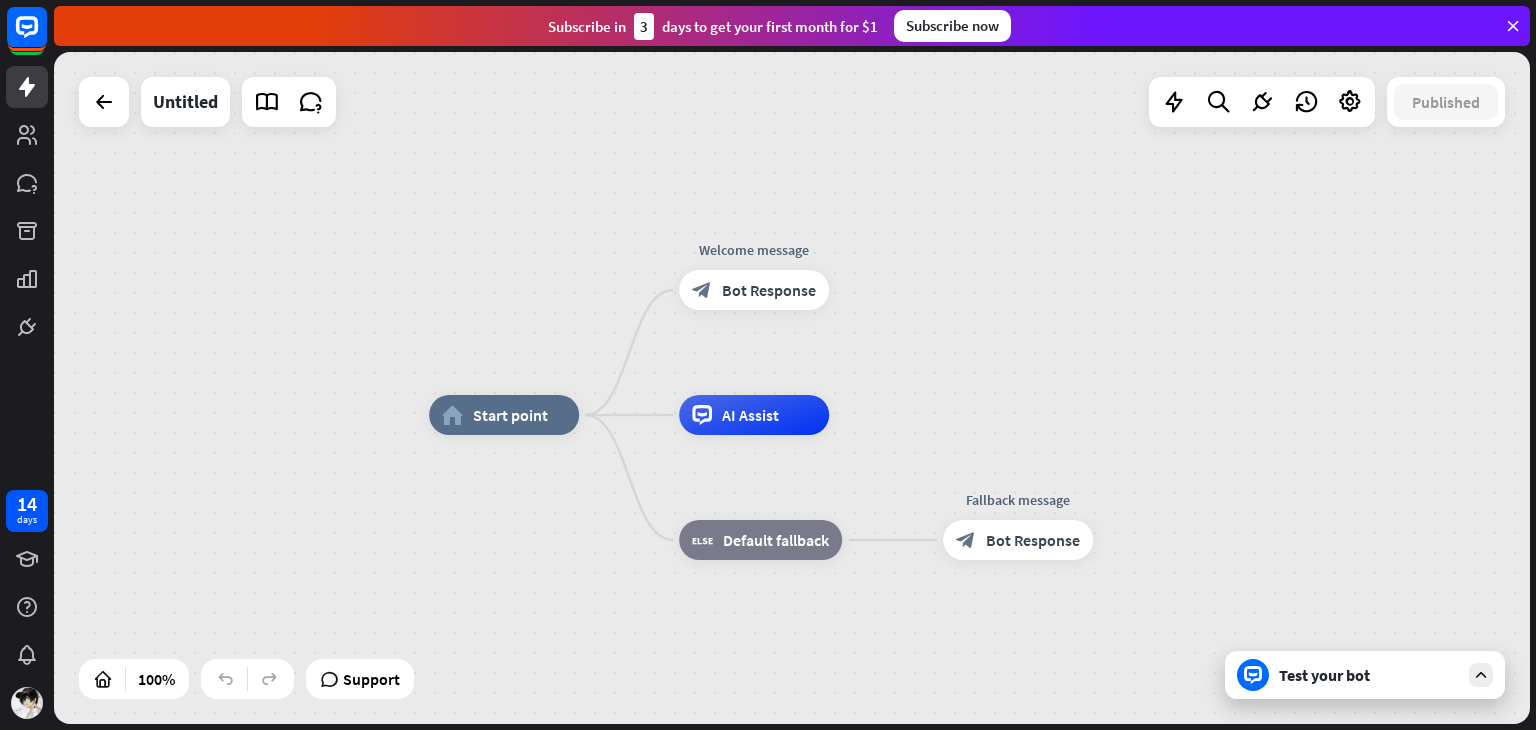 drag, startPoint x: 1082, startPoint y: 183, endPoint x: 972, endPoint y: 327, distance: 181.20706 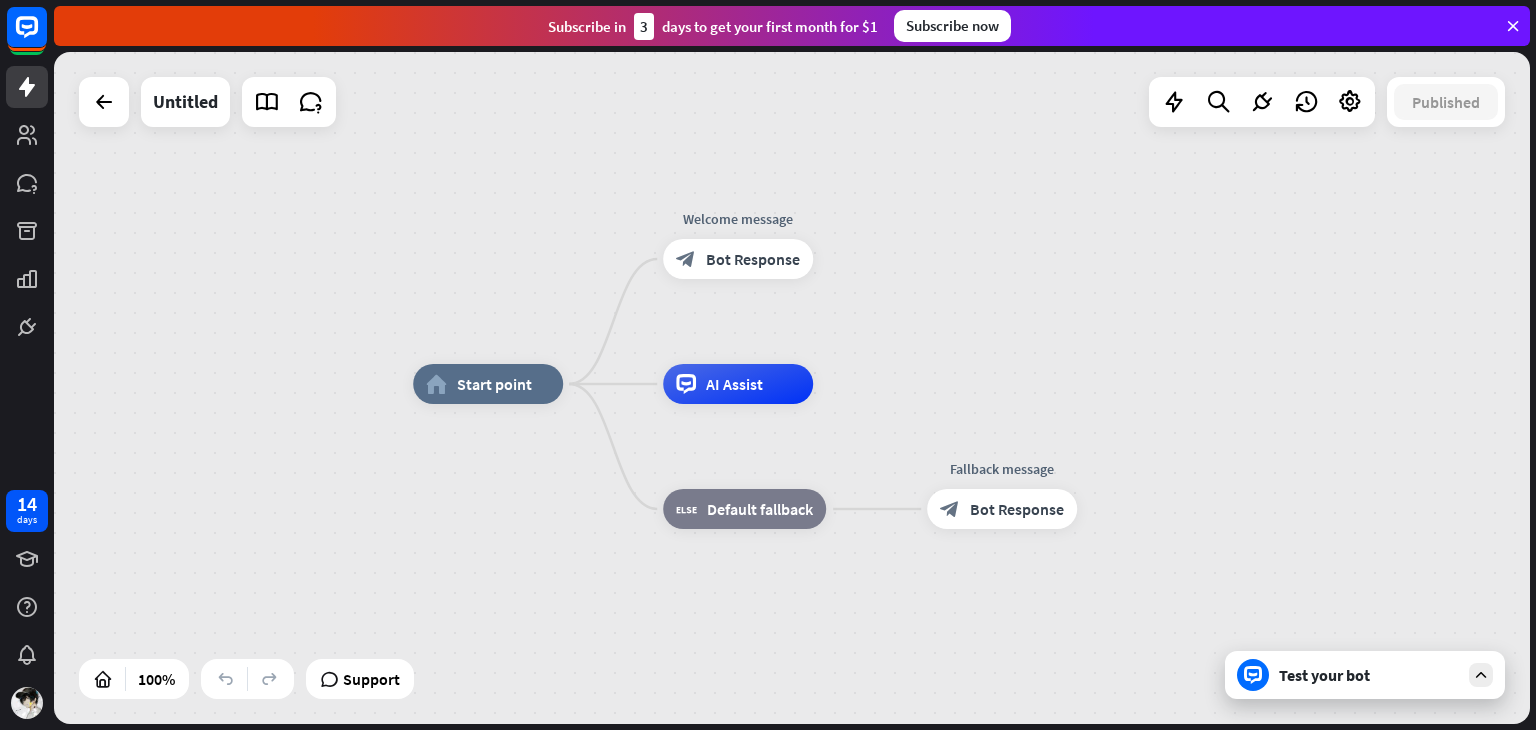 drag, startPoint x: 603, startPoint y: 292, endPoint x: 595, endPoint y: 261, distance: 32.01562 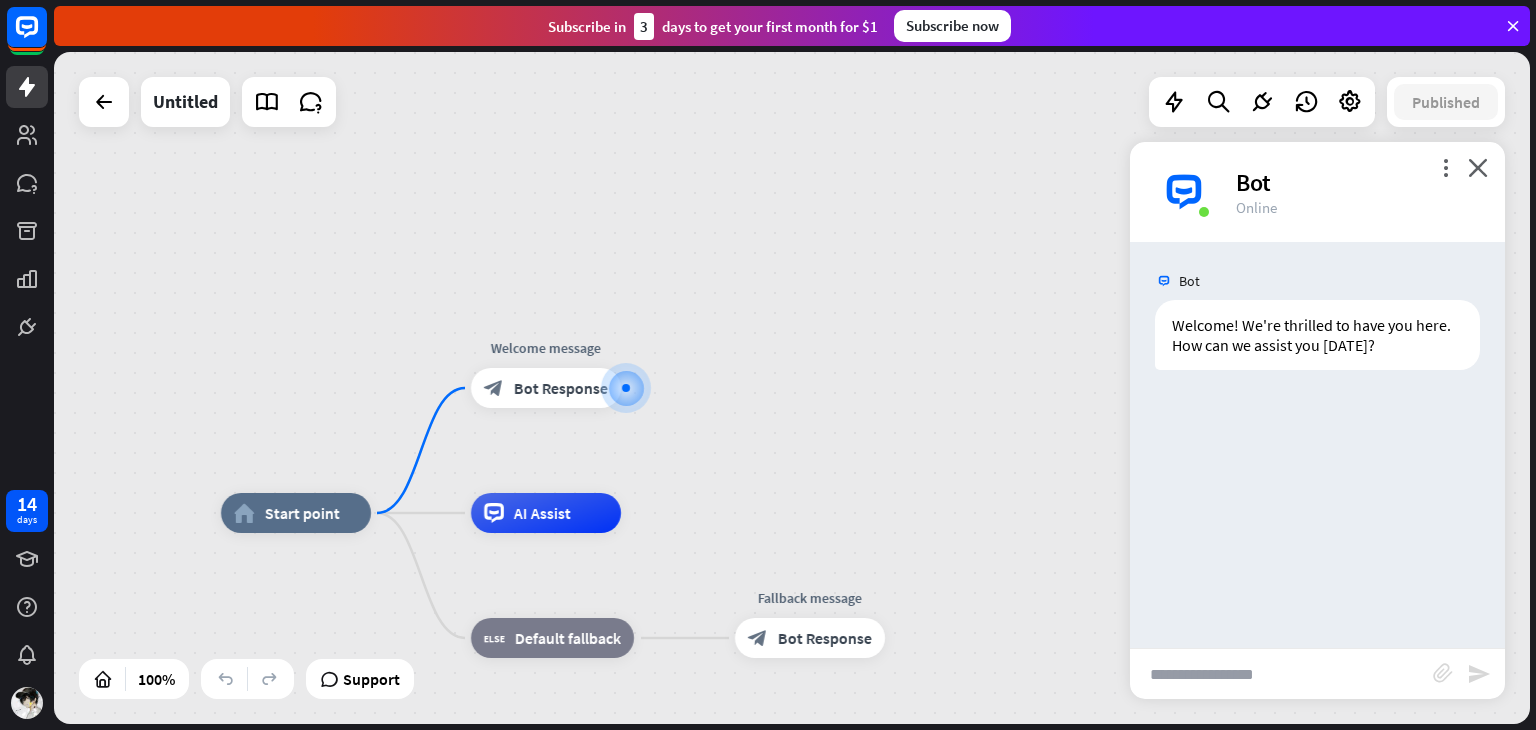 click at bounding box center (1281, 674) 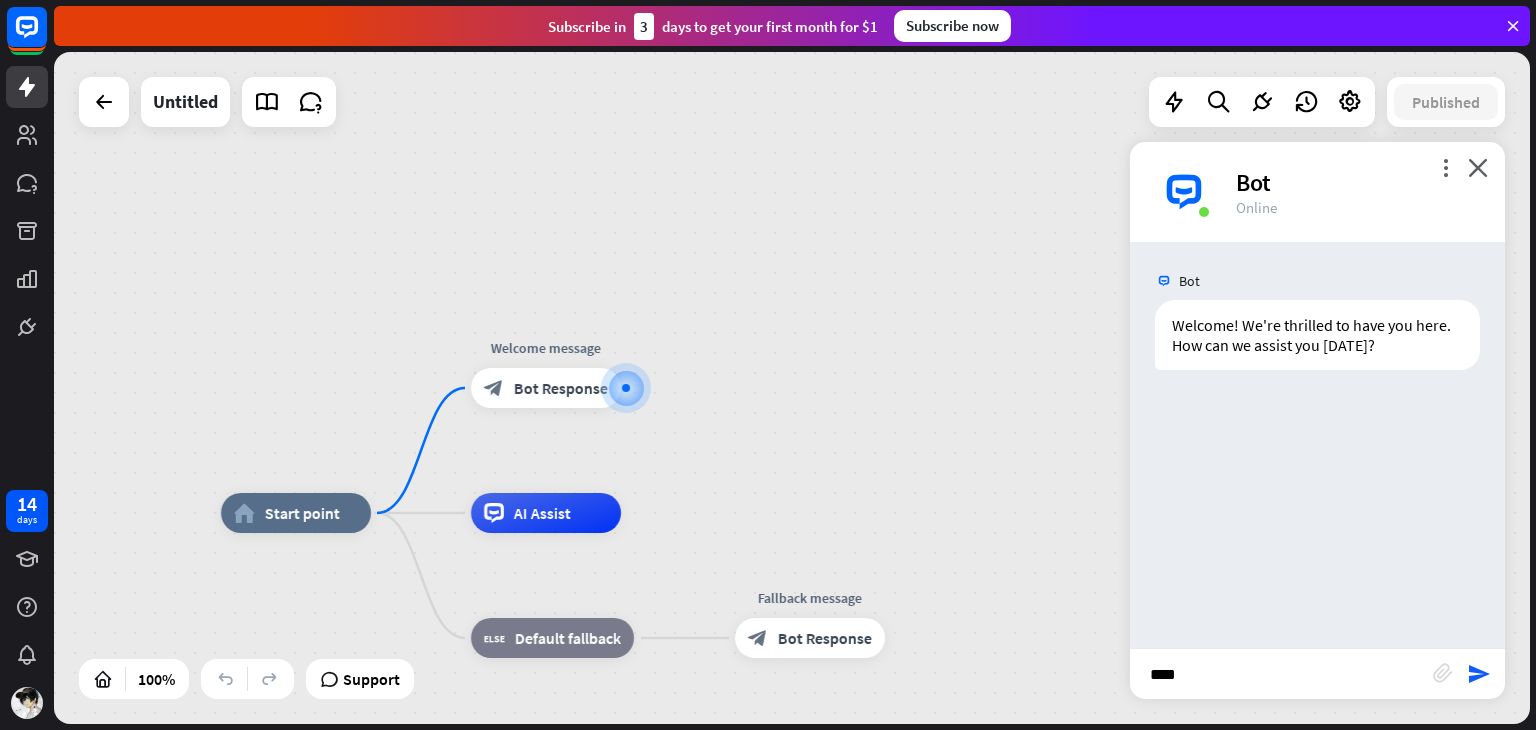 type on "*****" 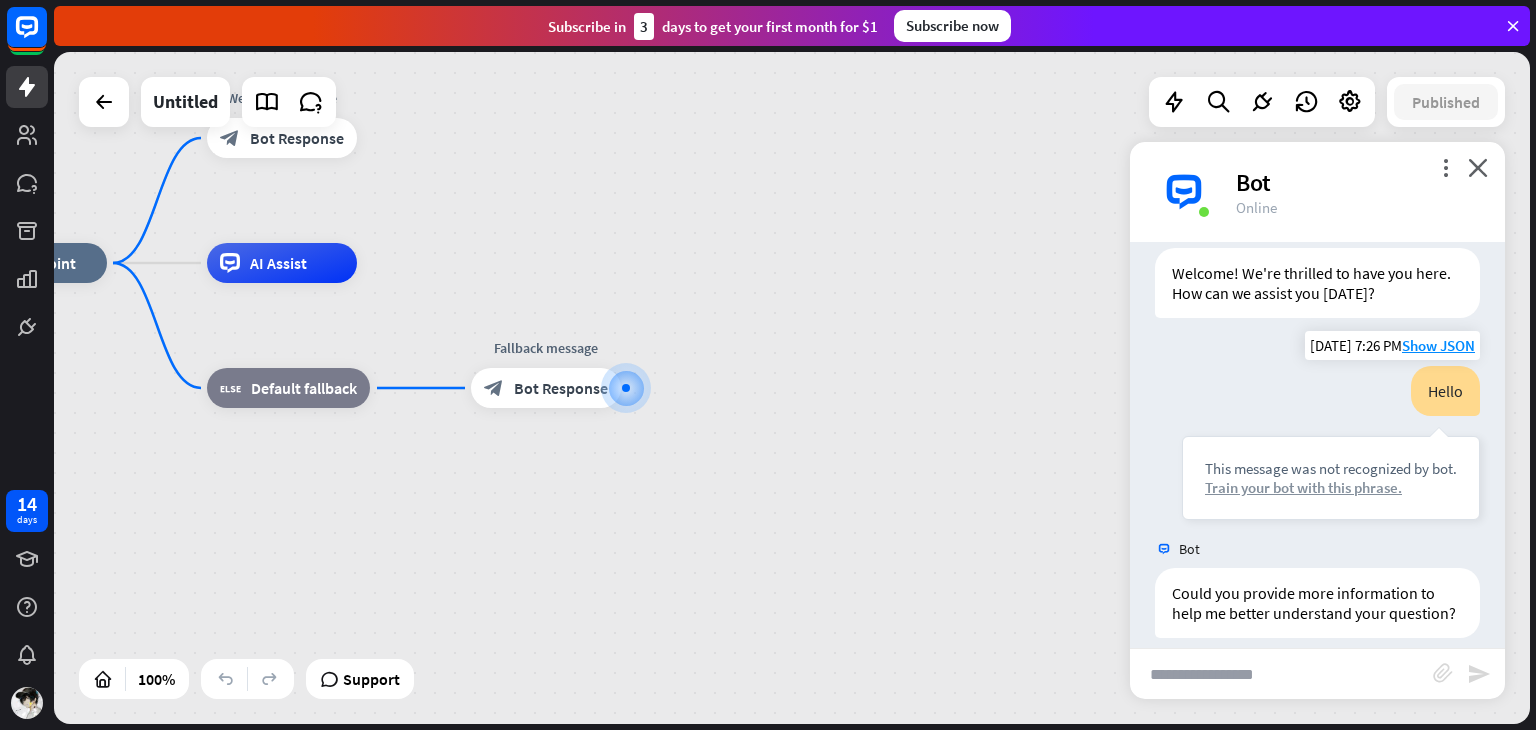 scroll, scrollTop: 92, scrollLeft: 0, axis: vertical 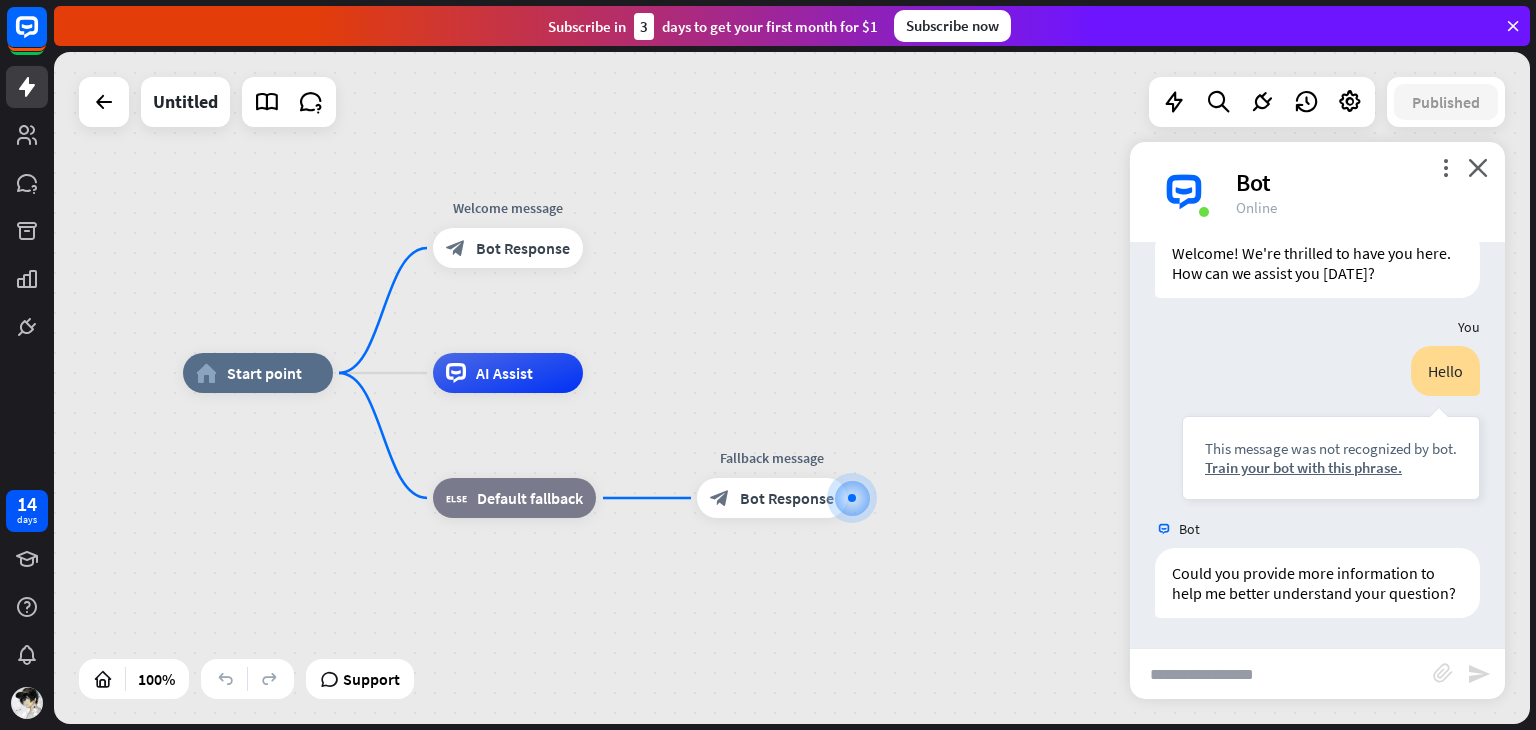 drag, startPoint x: 754, startPoint y: 396, endPoint x: 1020, endPoint y: 515, distance: 291.4052 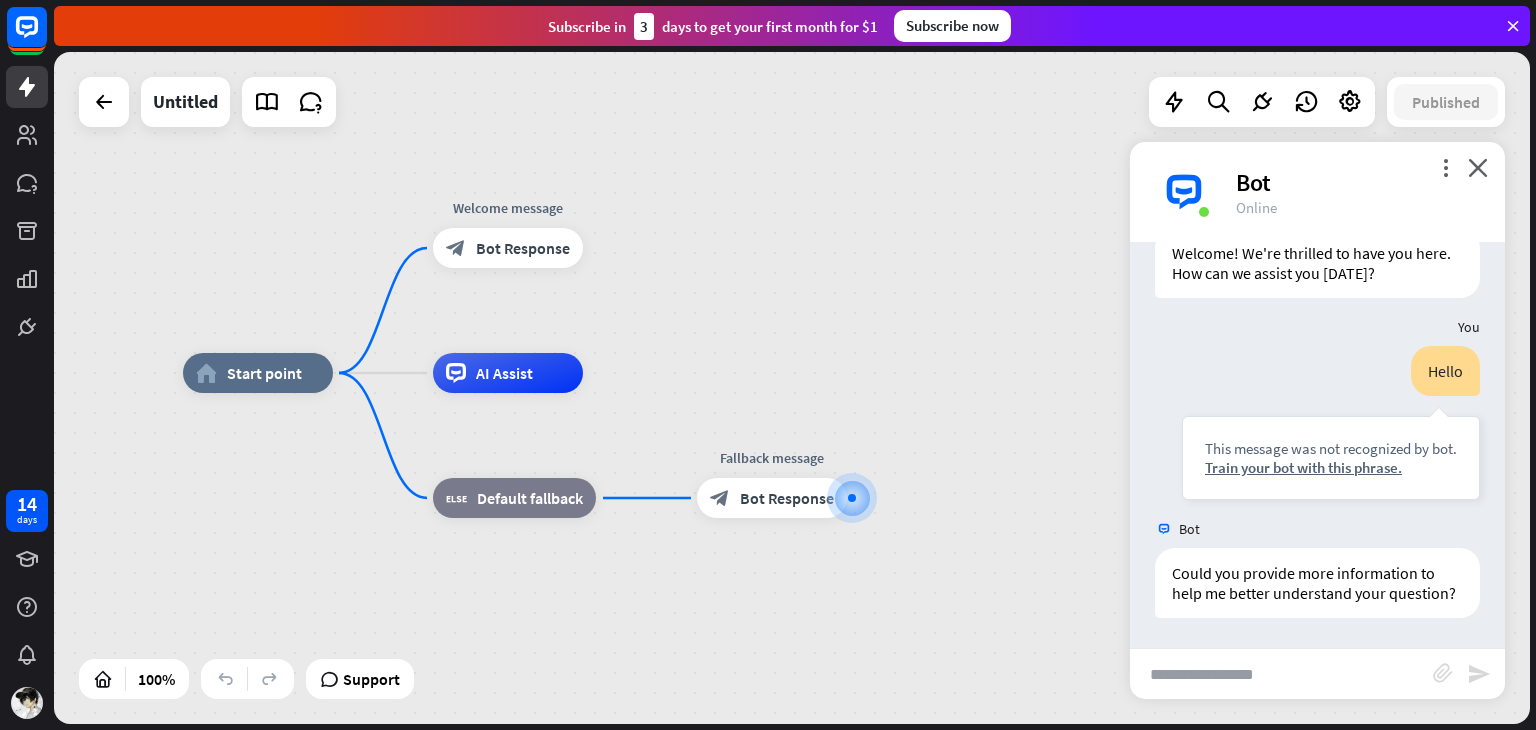 click on "home_2   Start point                 Welcome message   block_bot_response   Bot Response                     AI Assist                   block_fallback   Default fallback                 Fallback message   block_bot_response   Bot Response" at bounding box center [921, 709] 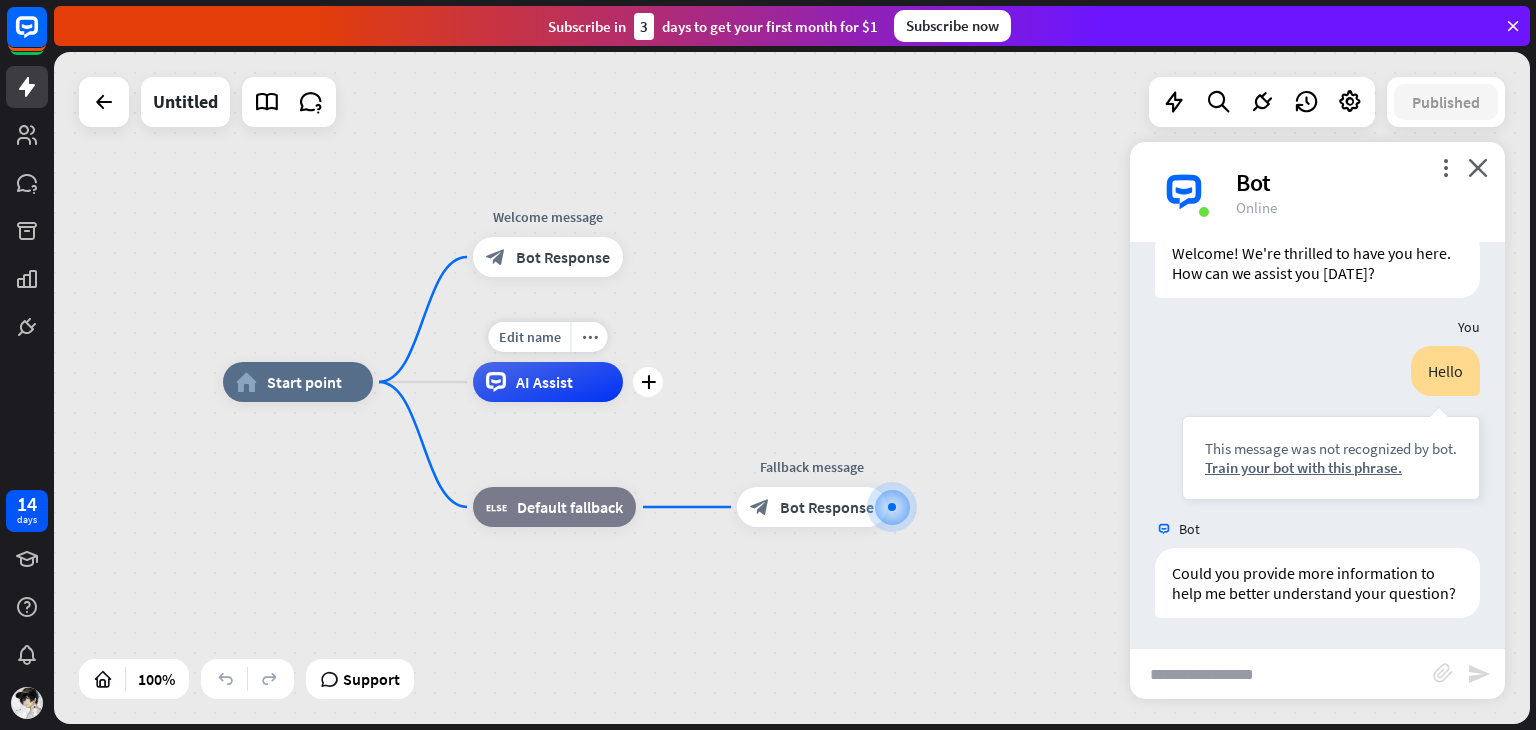 click on "AI Assist" at bounding box center [548, 382] 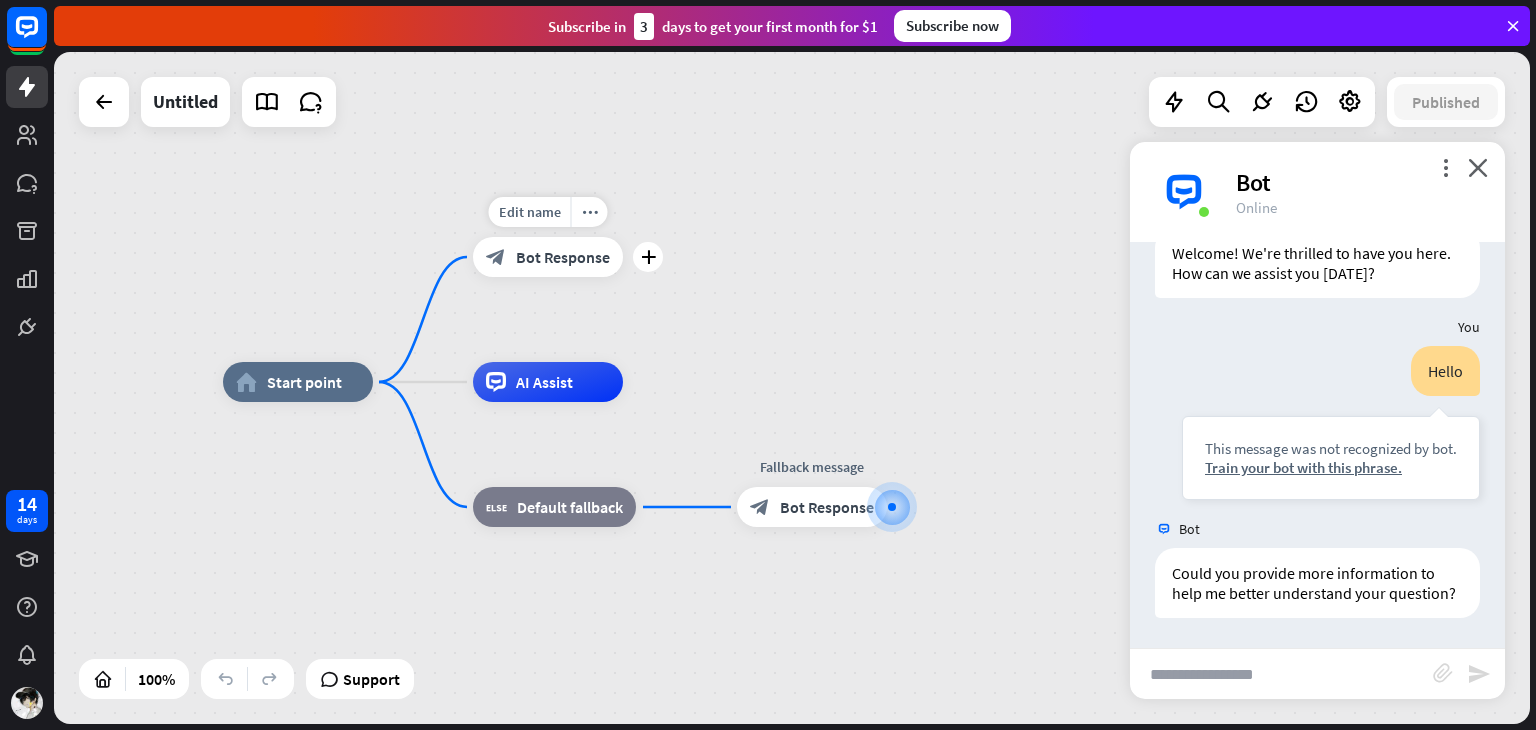 click on "Bot Response" at bounding box center (563, 257) 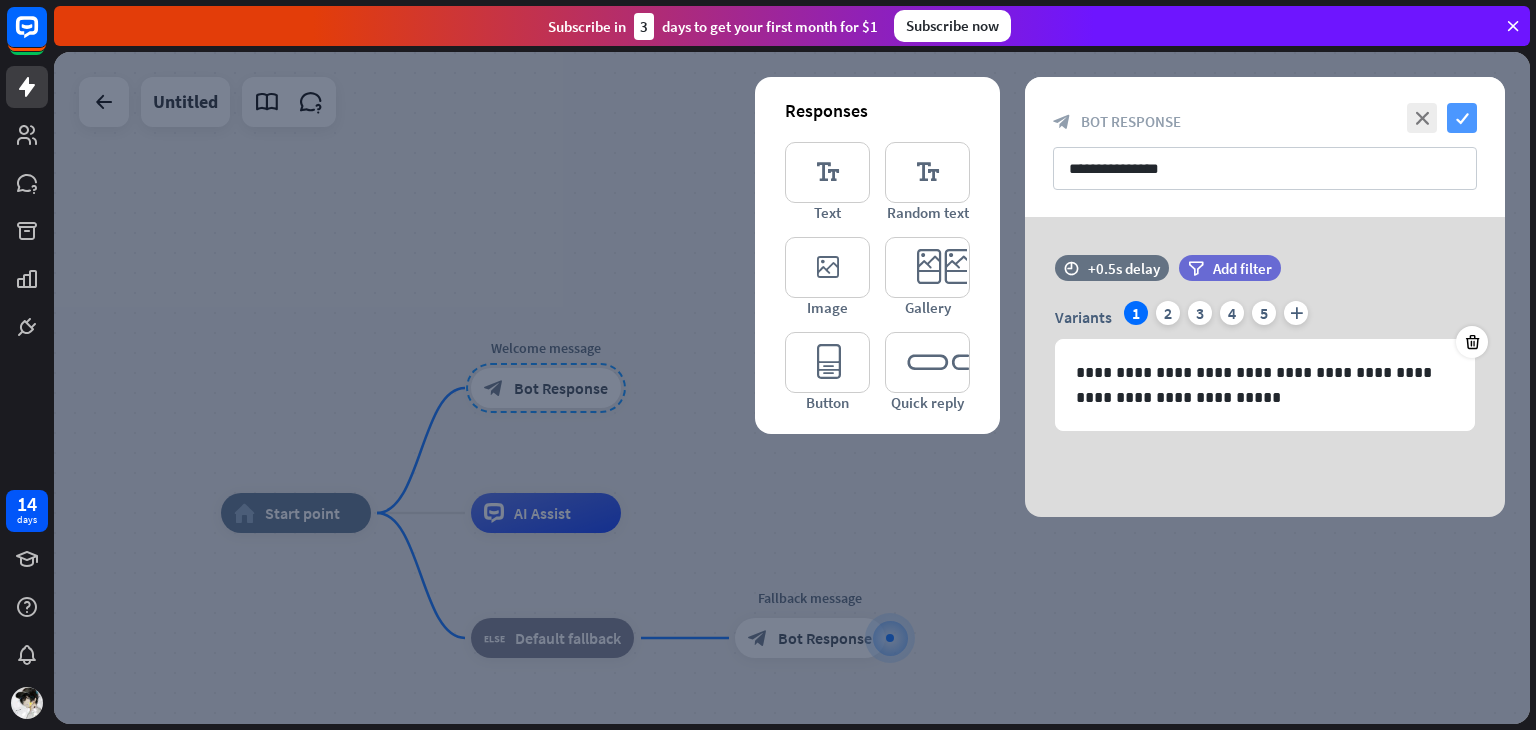 click on "check" at bounding box center [1462, 118] 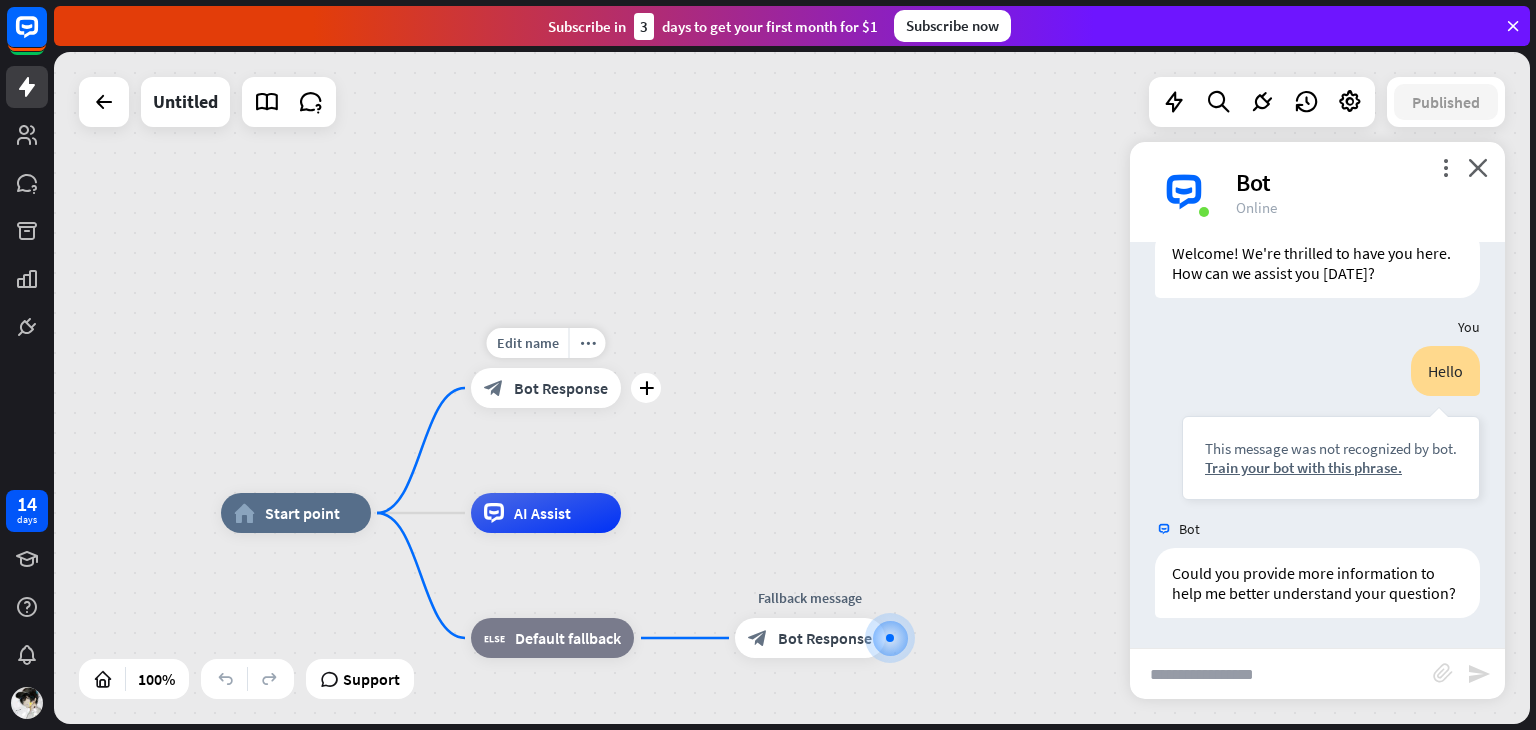 click on "Bot Response" at bounding box center (561, 388) 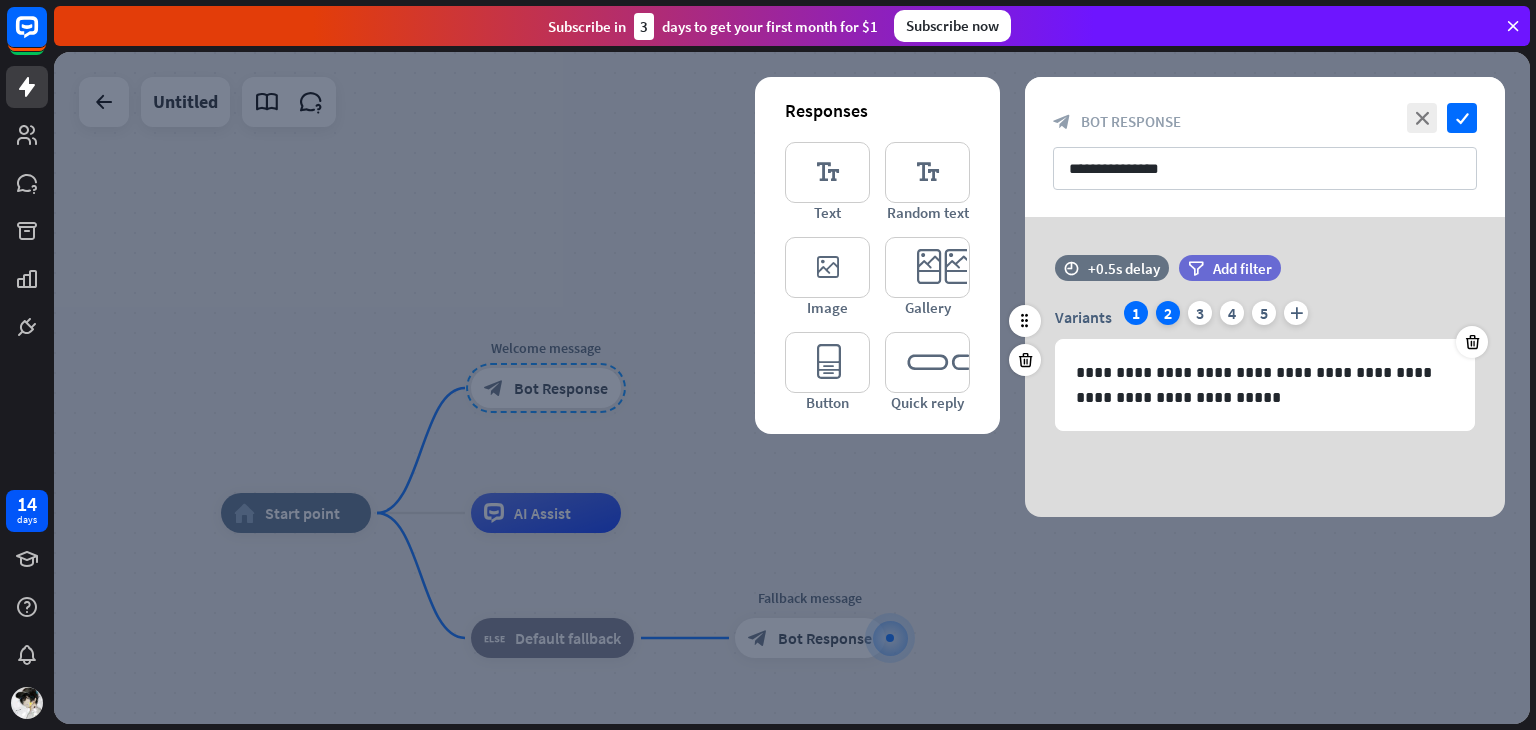 click on "2" at bounding box center (1168, 313) 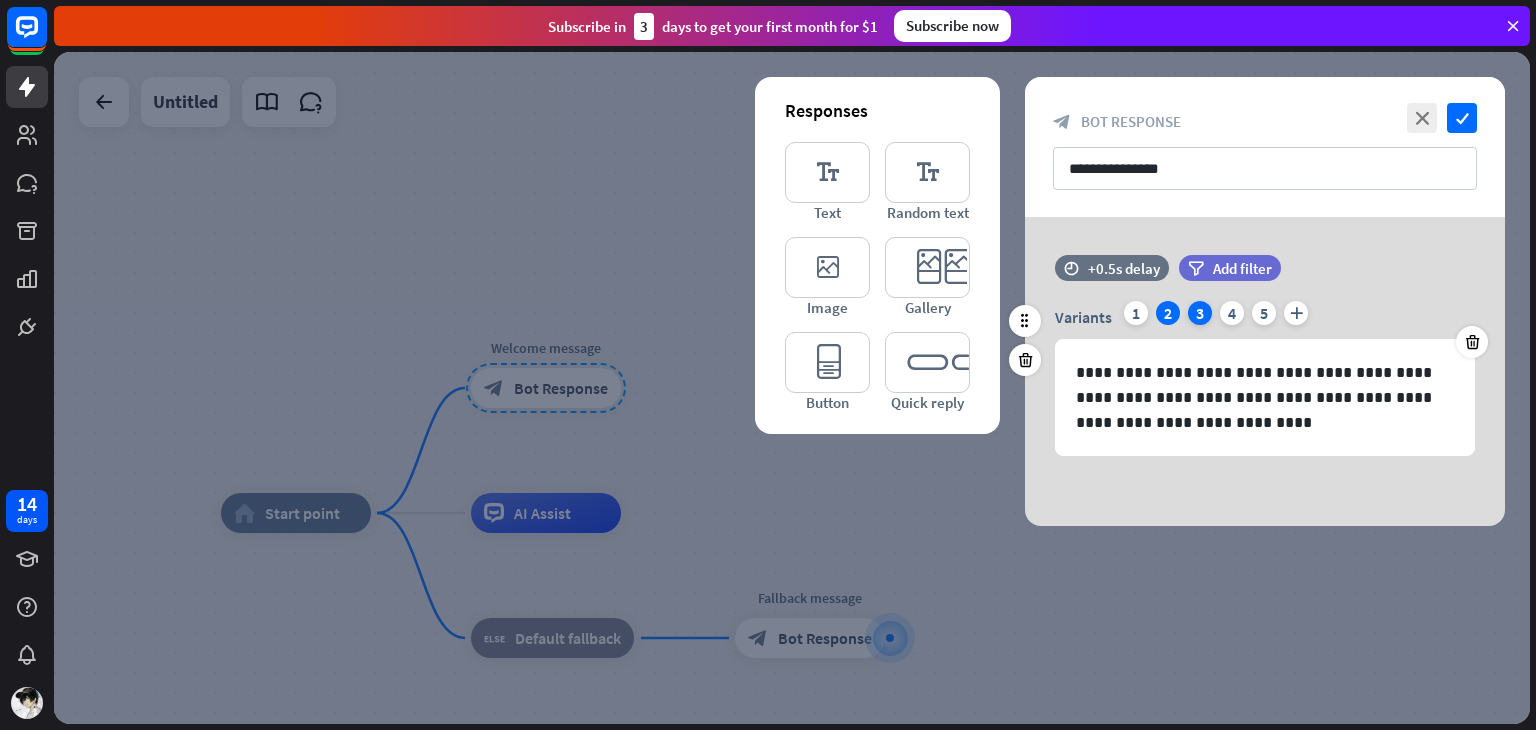 click on "3" at bounding box center (1200, 313) 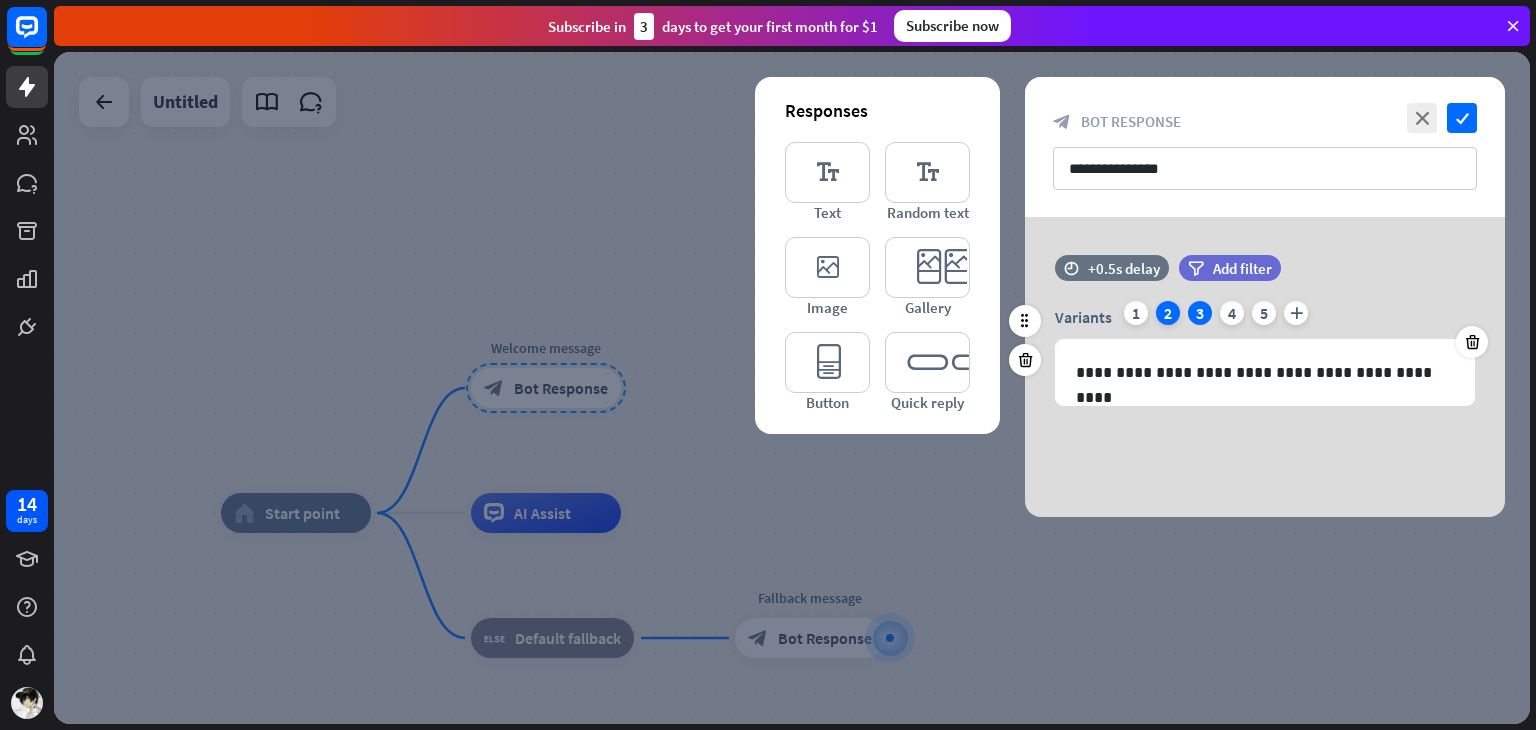 click on "2" at bounding box center [1168, 313] 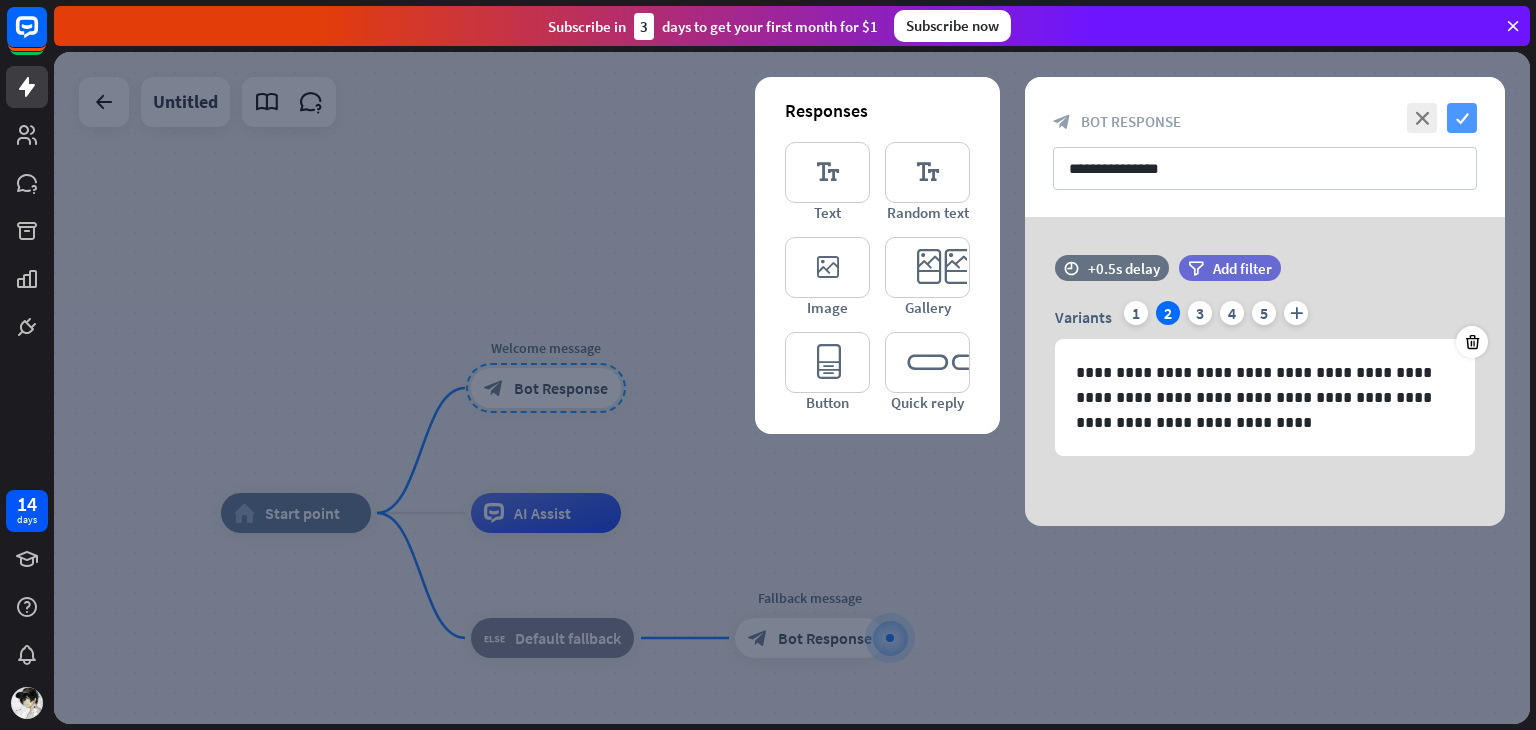 click on "check" at bounding box center [1462, 118] 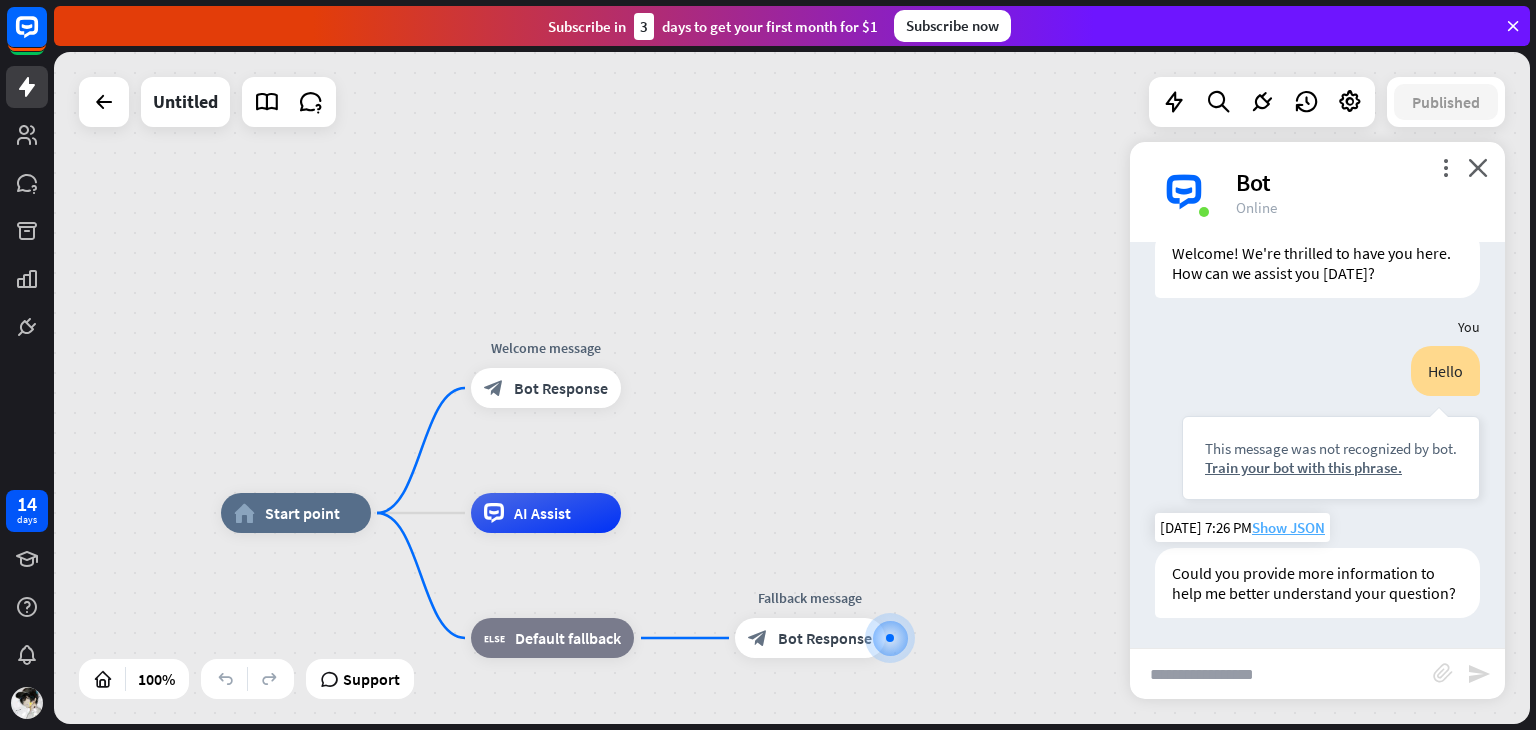 click on "Show JSON" at bounding box center (1288, 527) 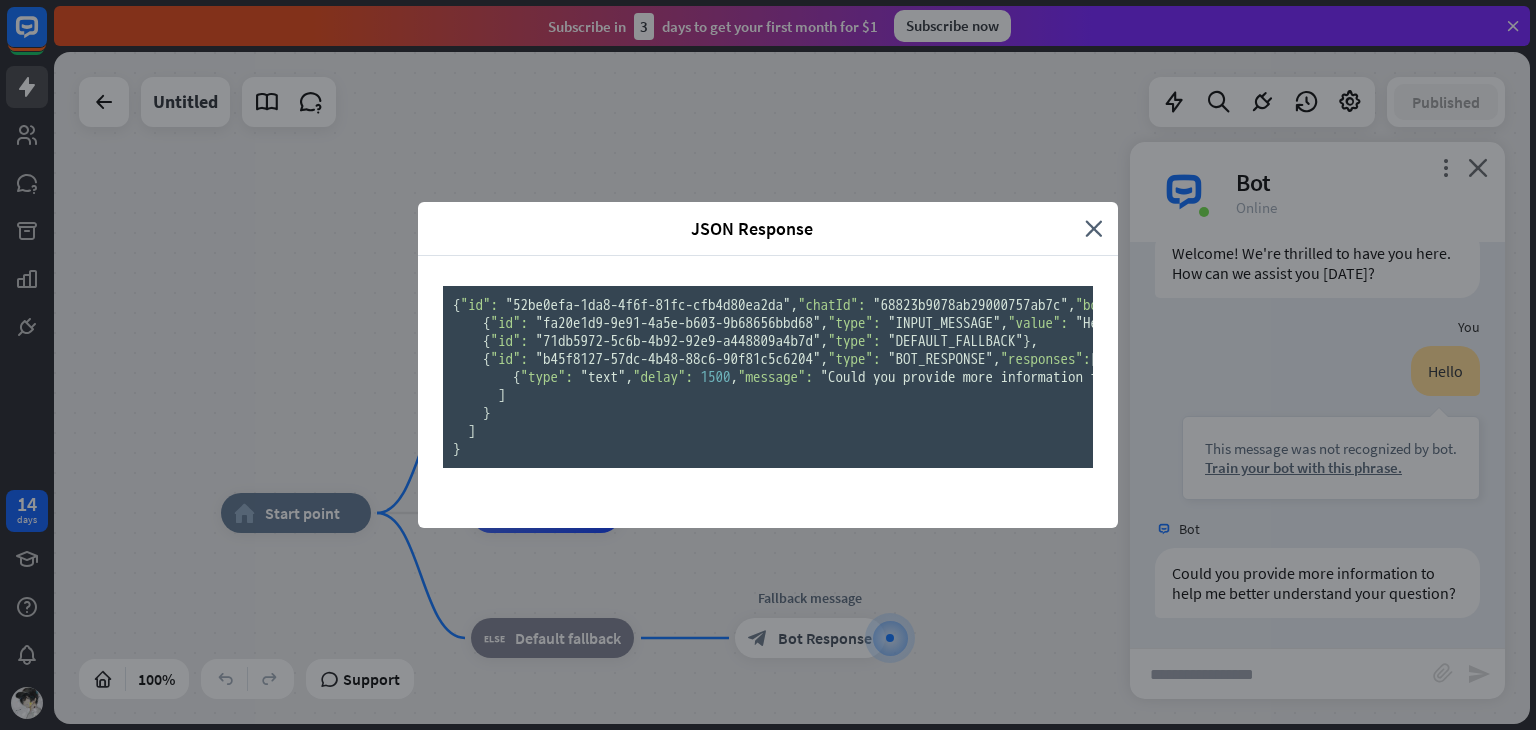 scroll, scrollTop: 0, scrollLeft: 0, axis: both 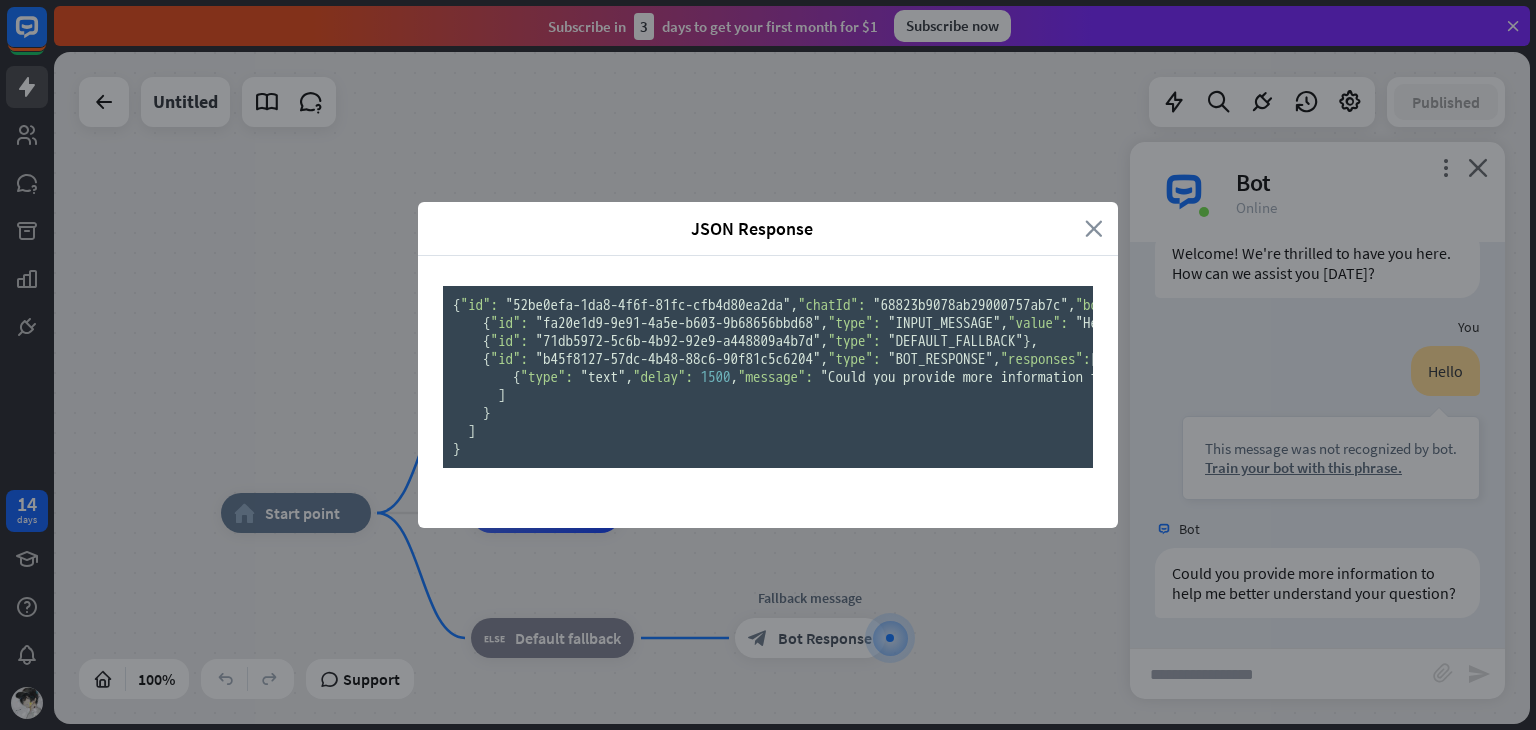 click on "close" at bounding box center [1094, 228] 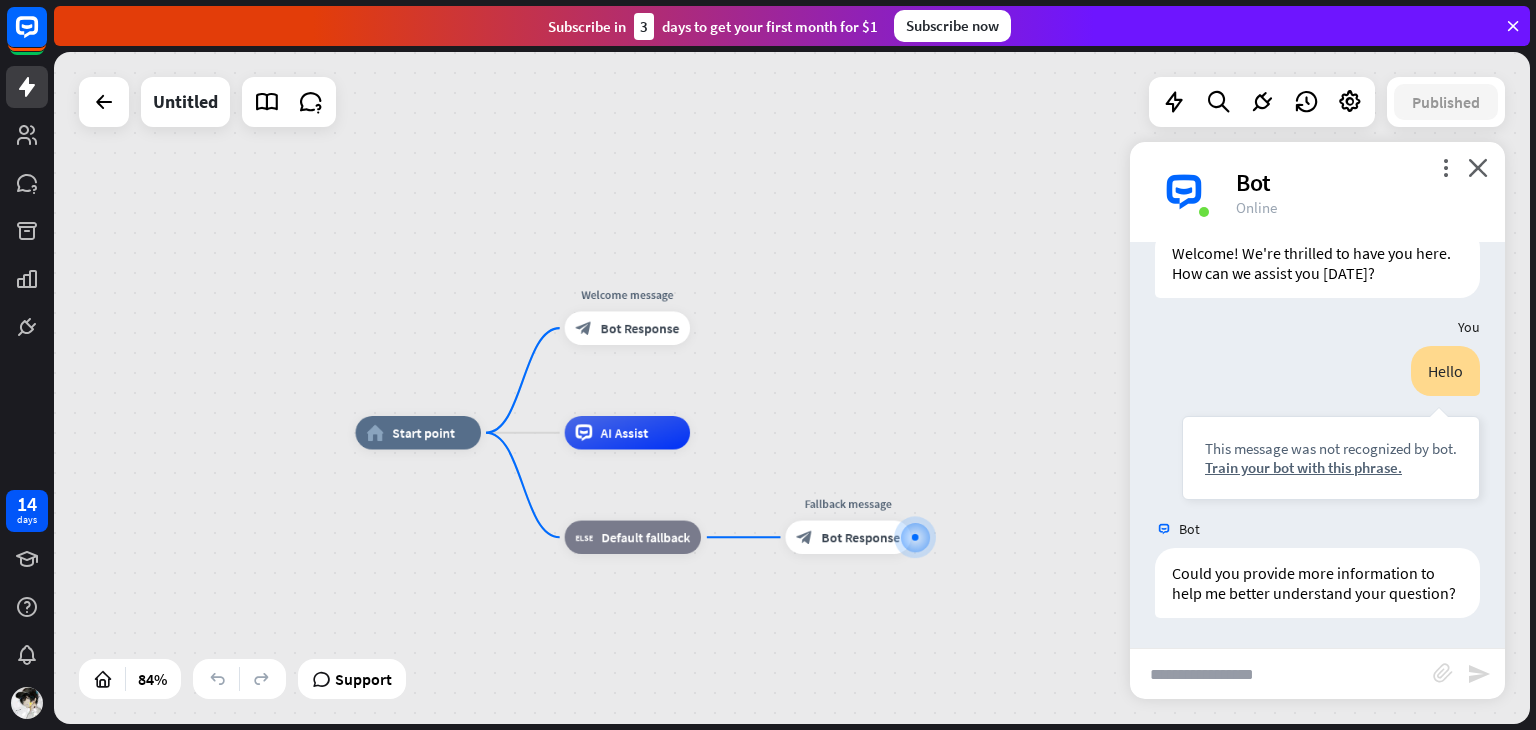 drag, startPoint x: 778, startPoint y: 481, endPoint x: 767, endPoint y: 328, distance: 153.39491 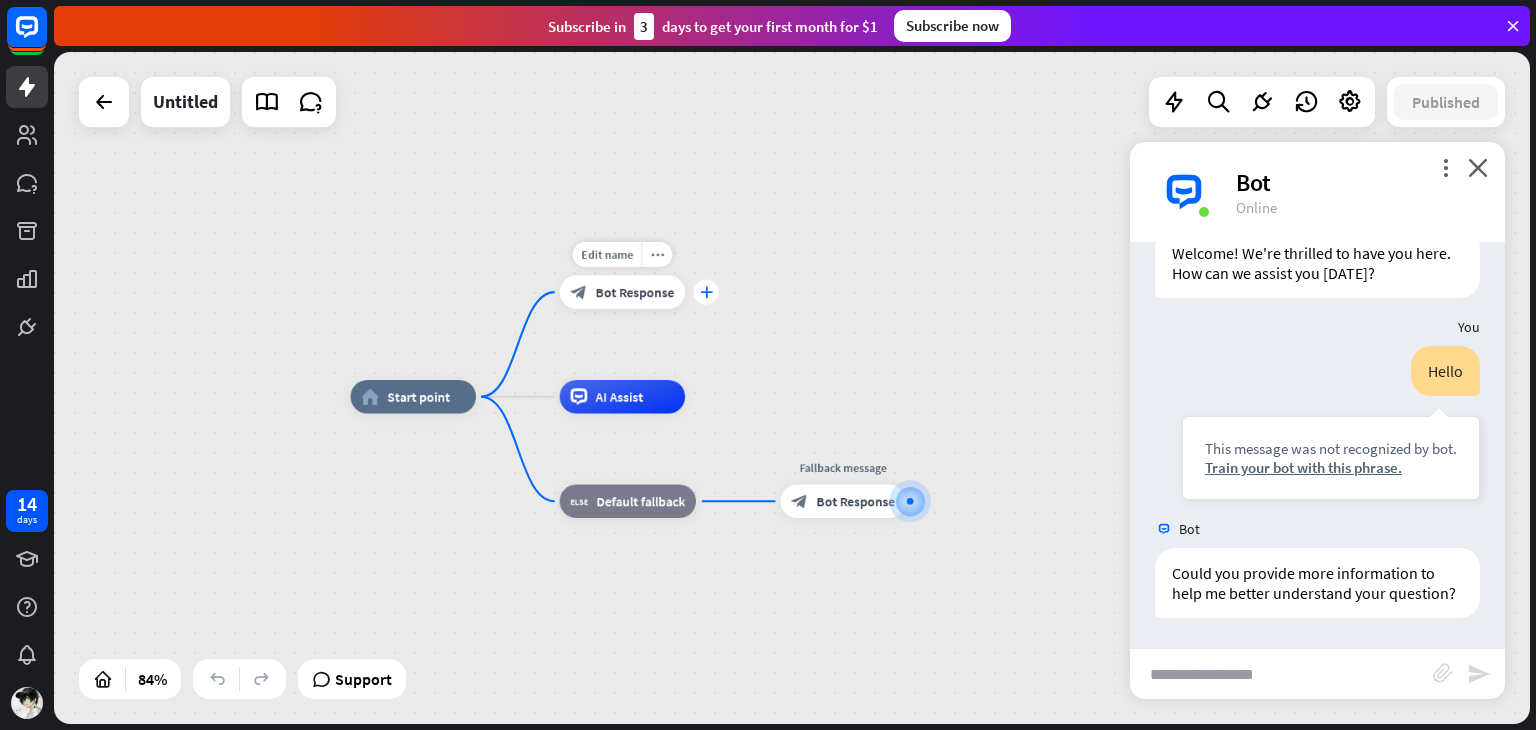 click on "plus" at bounding box center (706, 292) 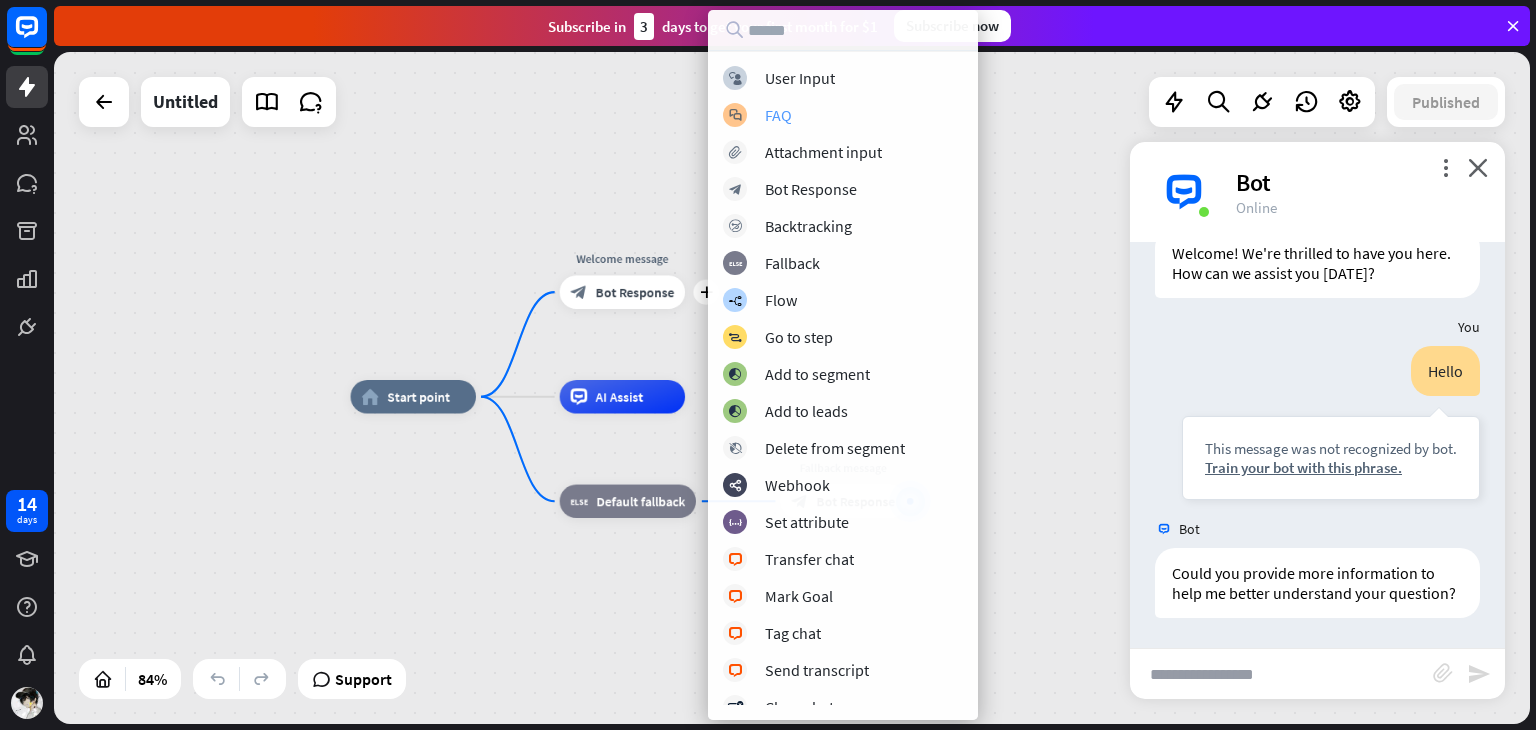 click on "block_faq
FAQ" at bounding box center [843, 115] 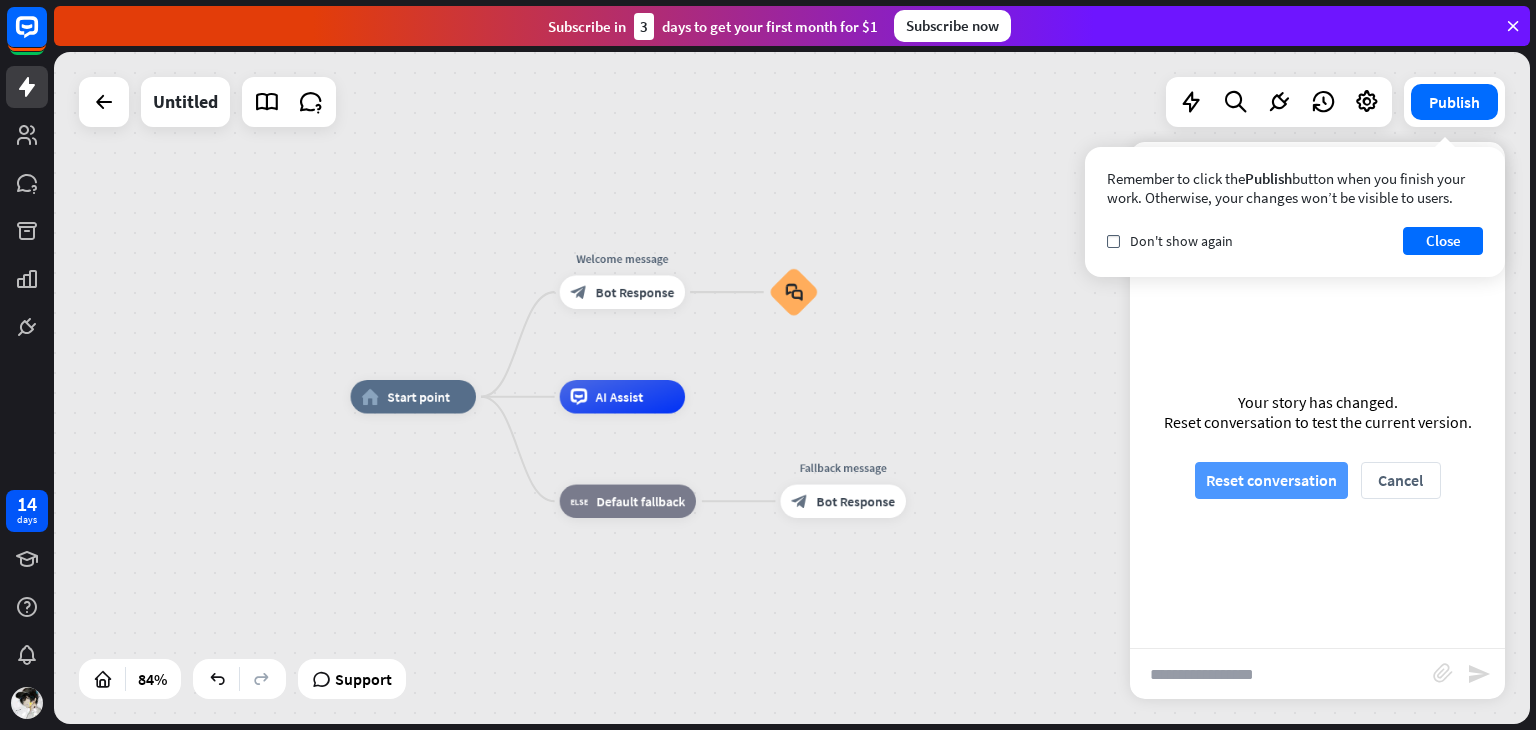 click on "Reset conversation" at bounding box center (1271, 480) 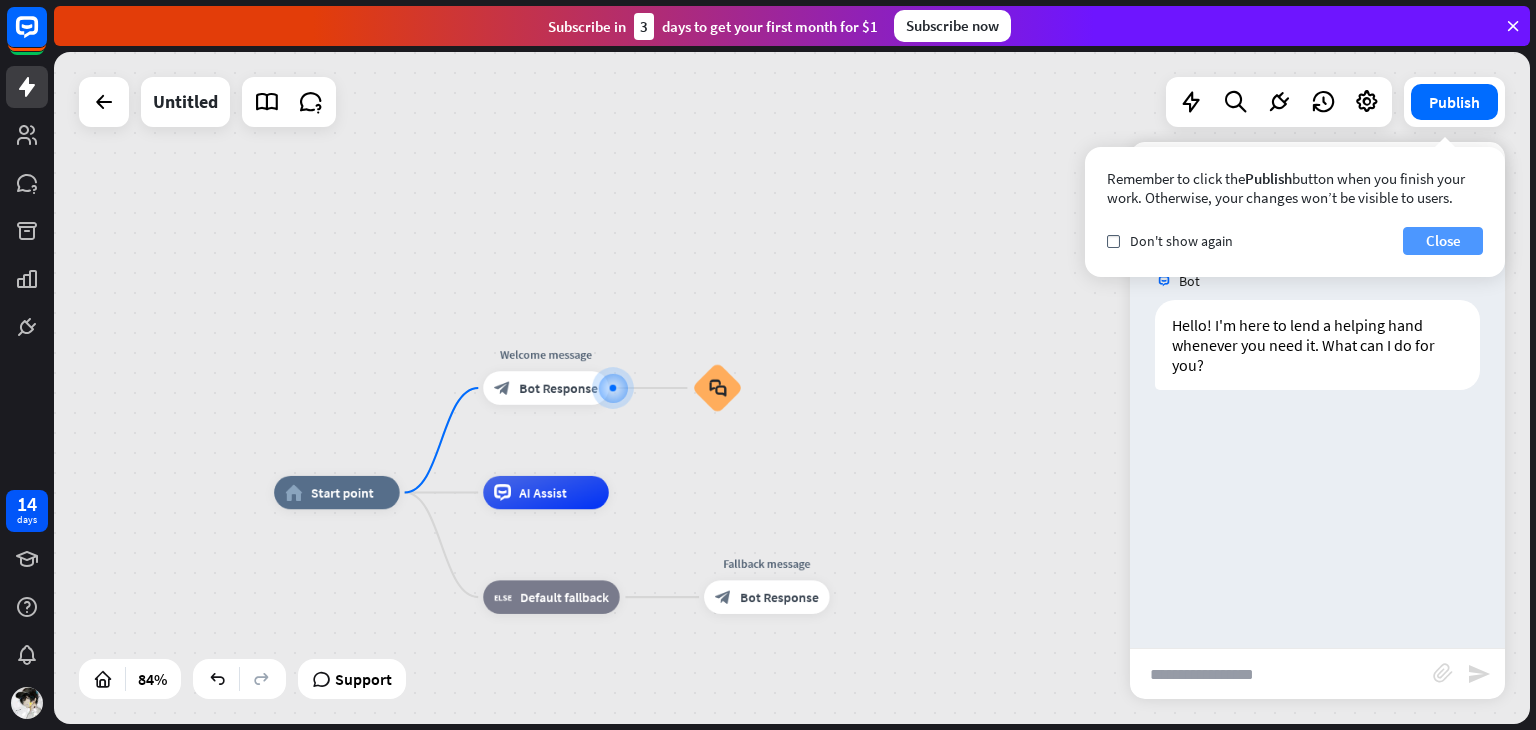 drag, startPoint x: 1452, startPoint y: 245, endPoint x: 1462, endPoint y: 237, distance: 12.806249 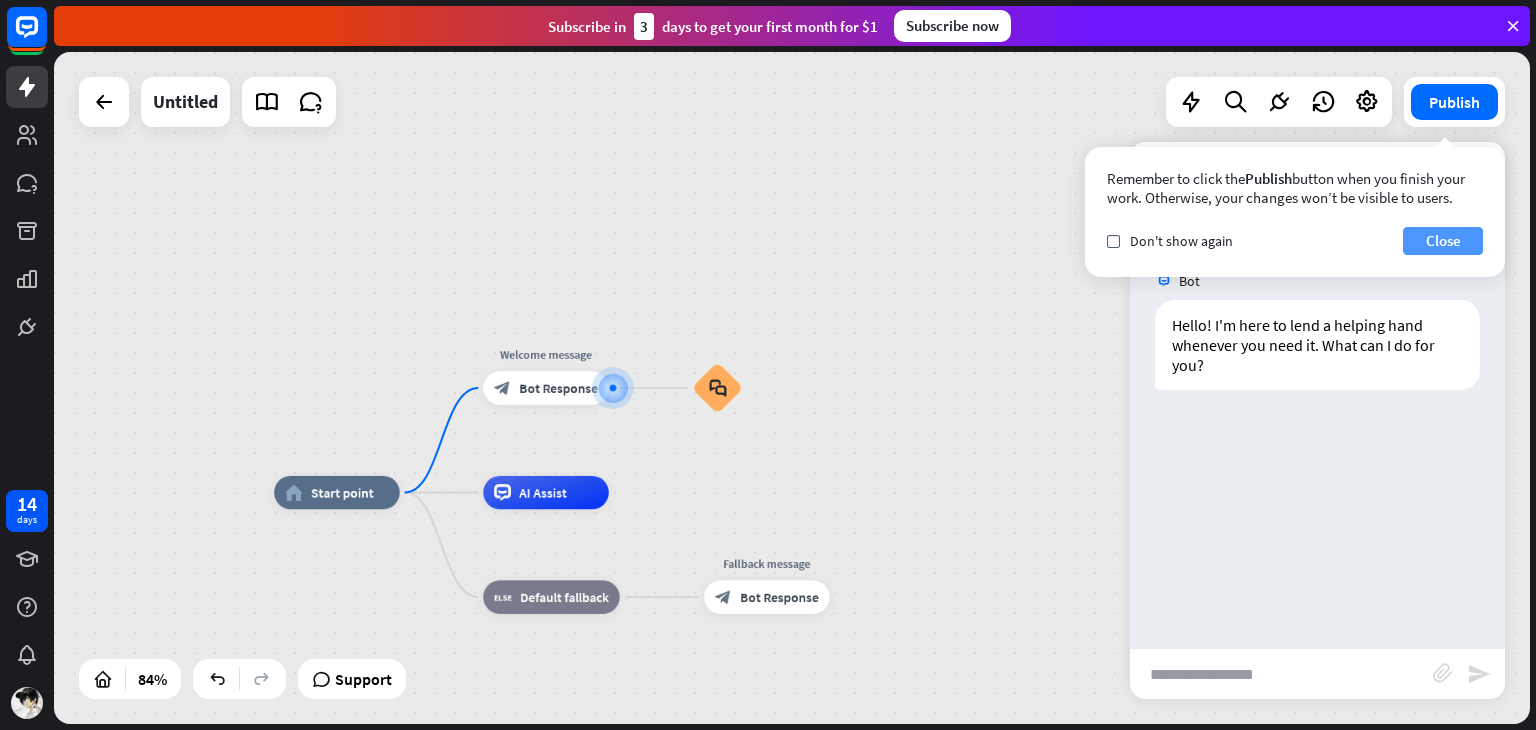 click on "Close" at bounding box center (1443, 241) 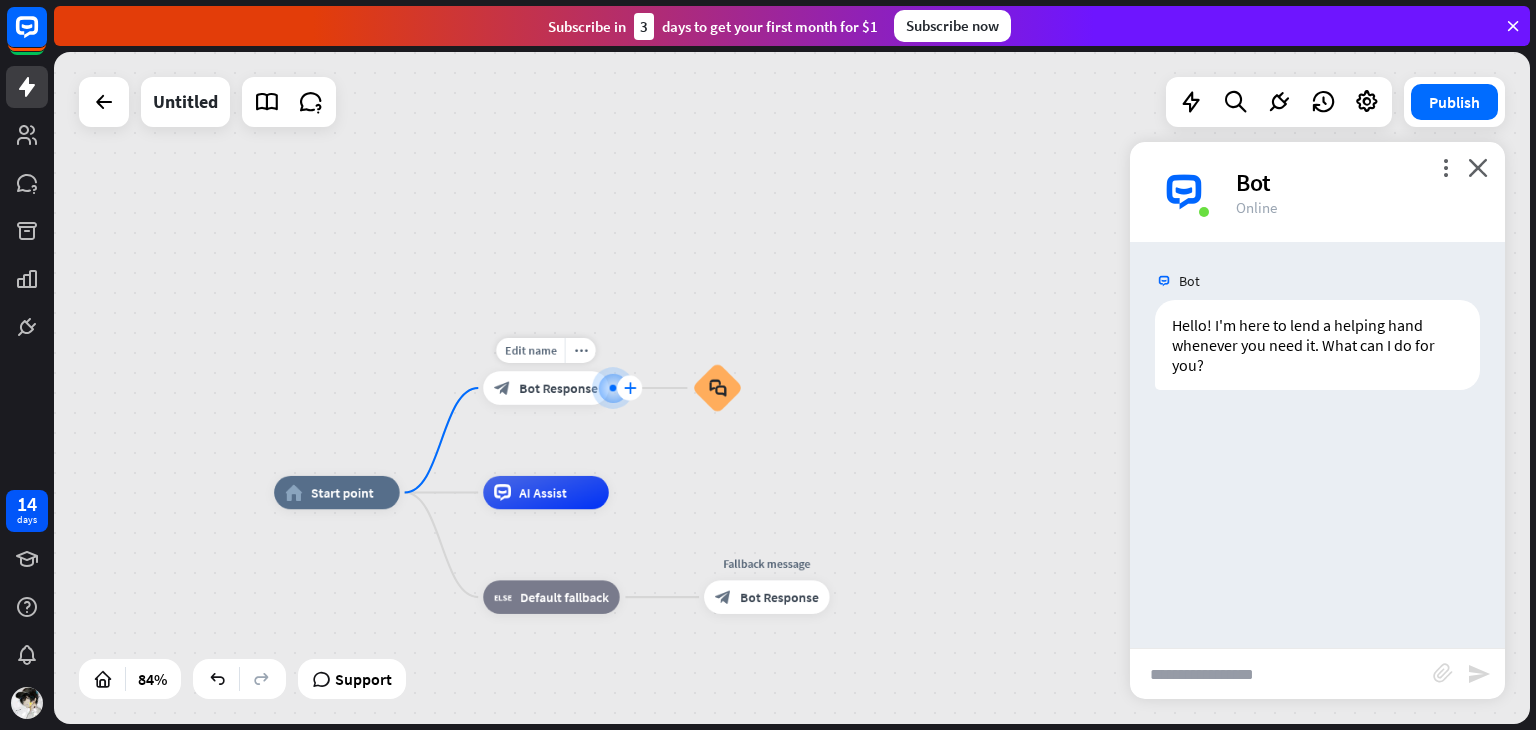 click on "plus" at bounding box center (629, 388) 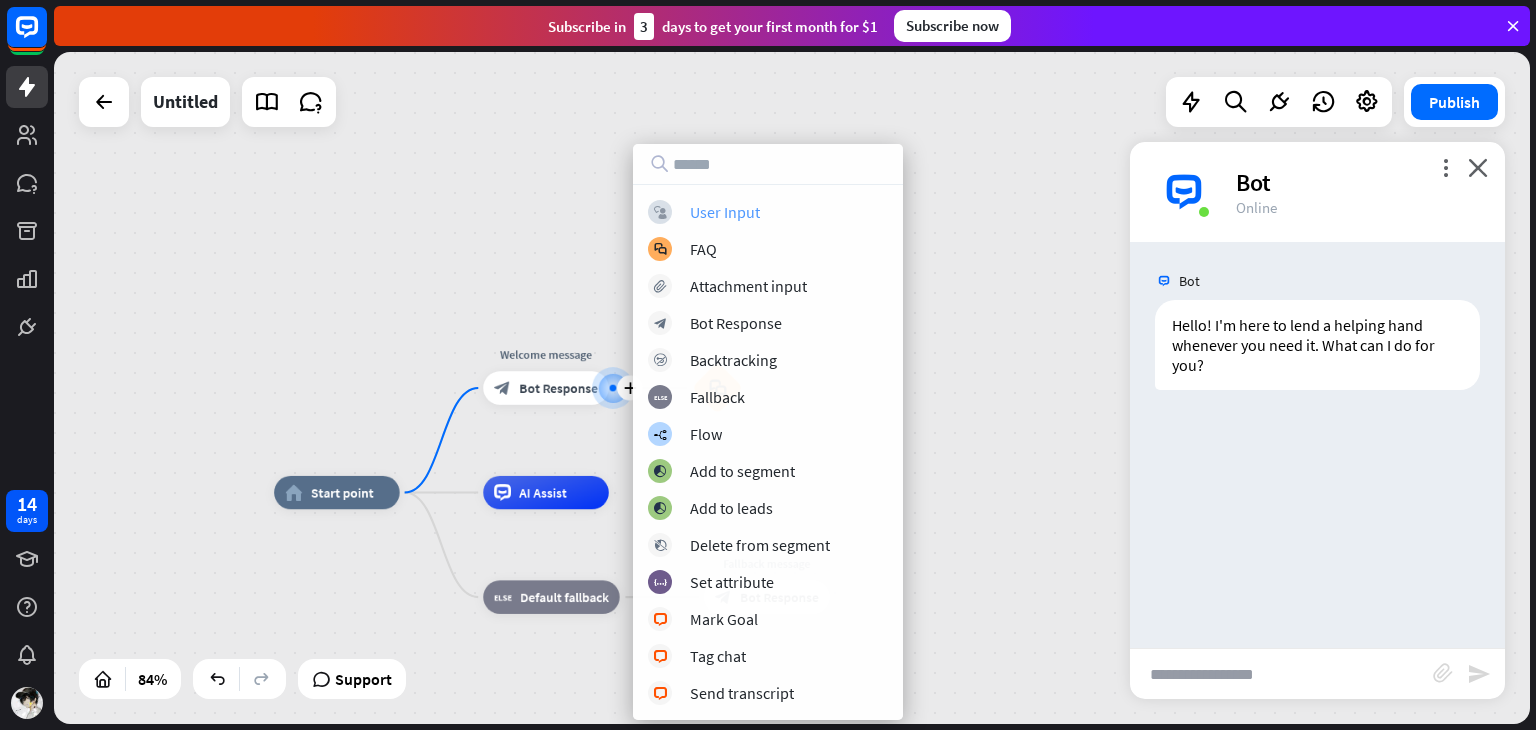 click on "User Input" at bounding box center (725, 212) 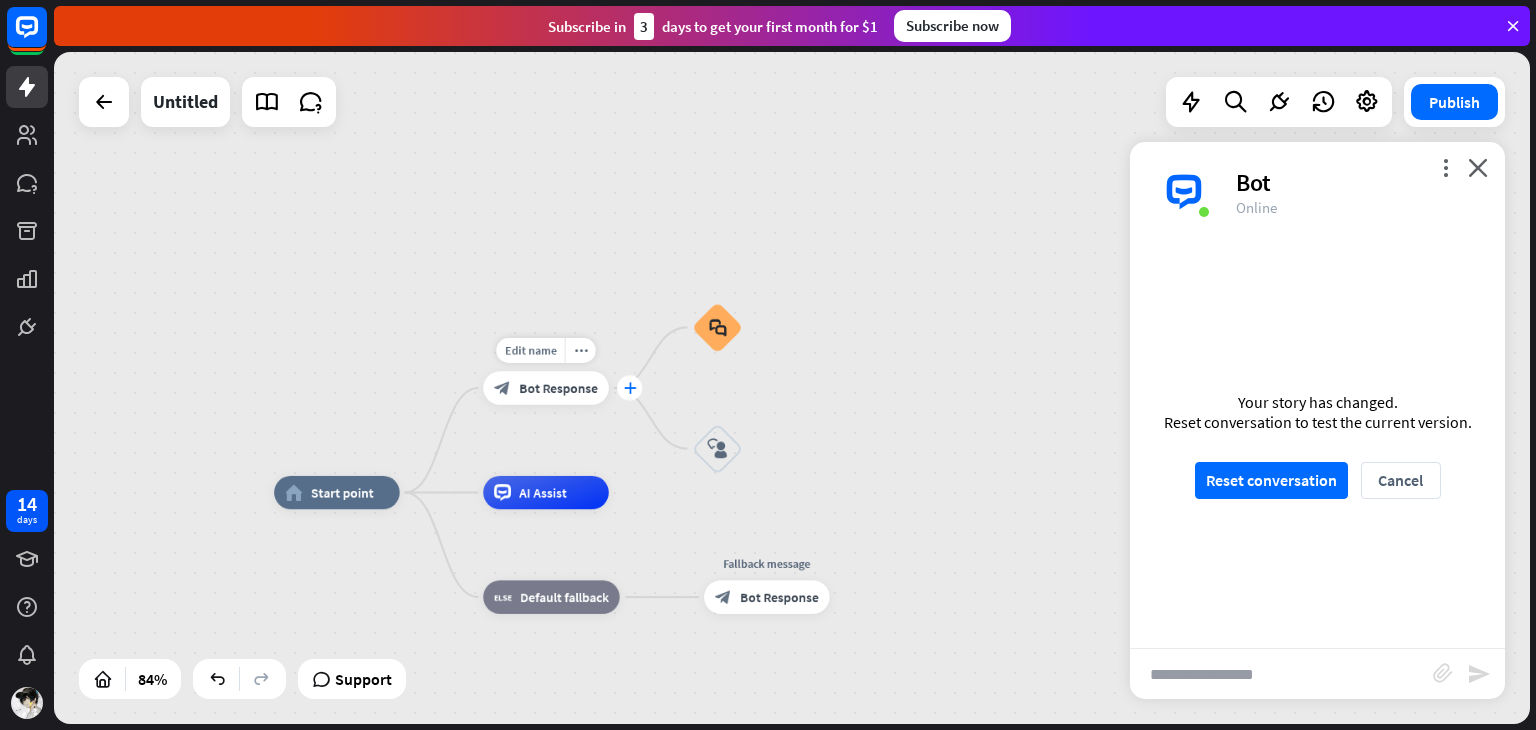 click on "plus" at bounding box center (629, 387) 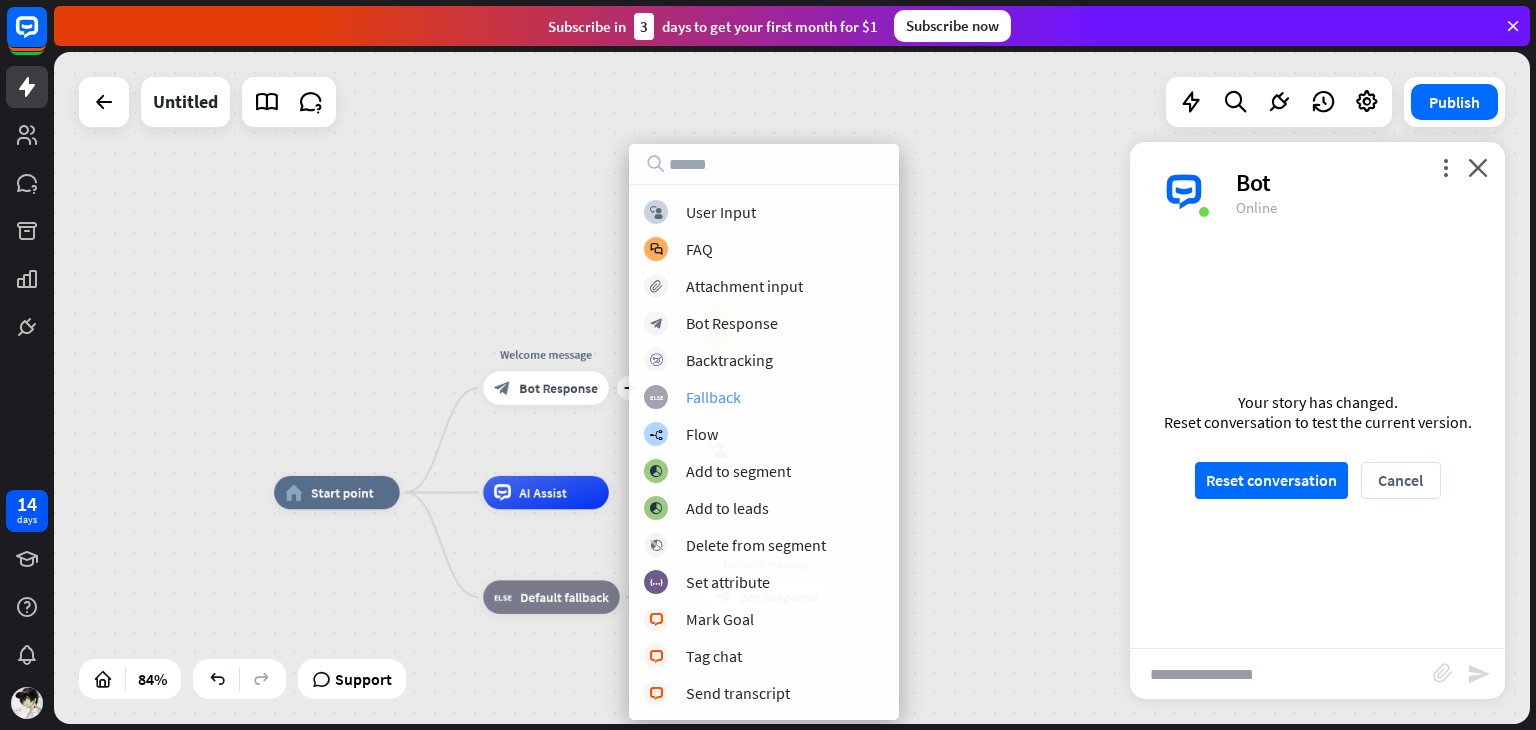 click on "block_fallback
Fallback" at bounding box center [764, 397] 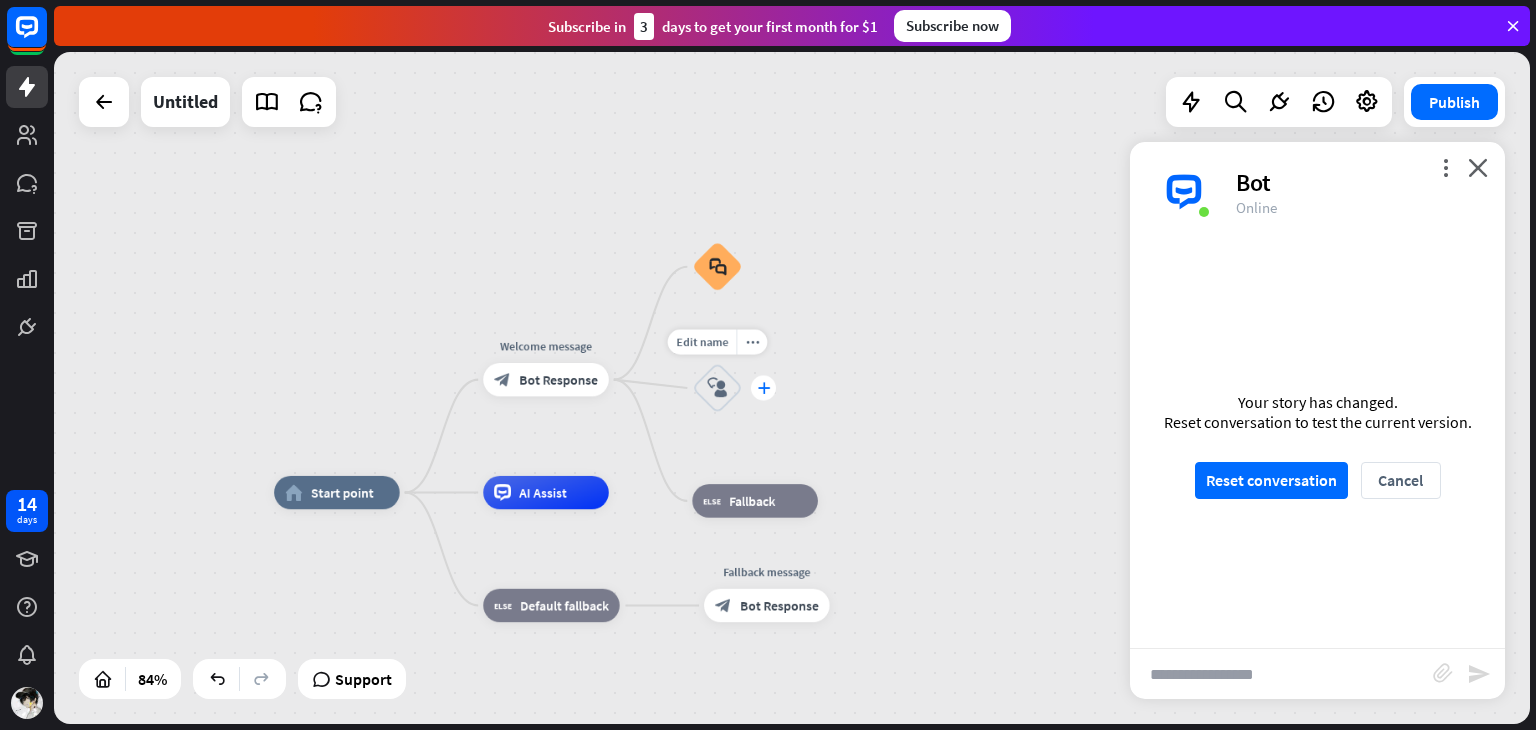 click on "plus" at bounding box center (763, 388) 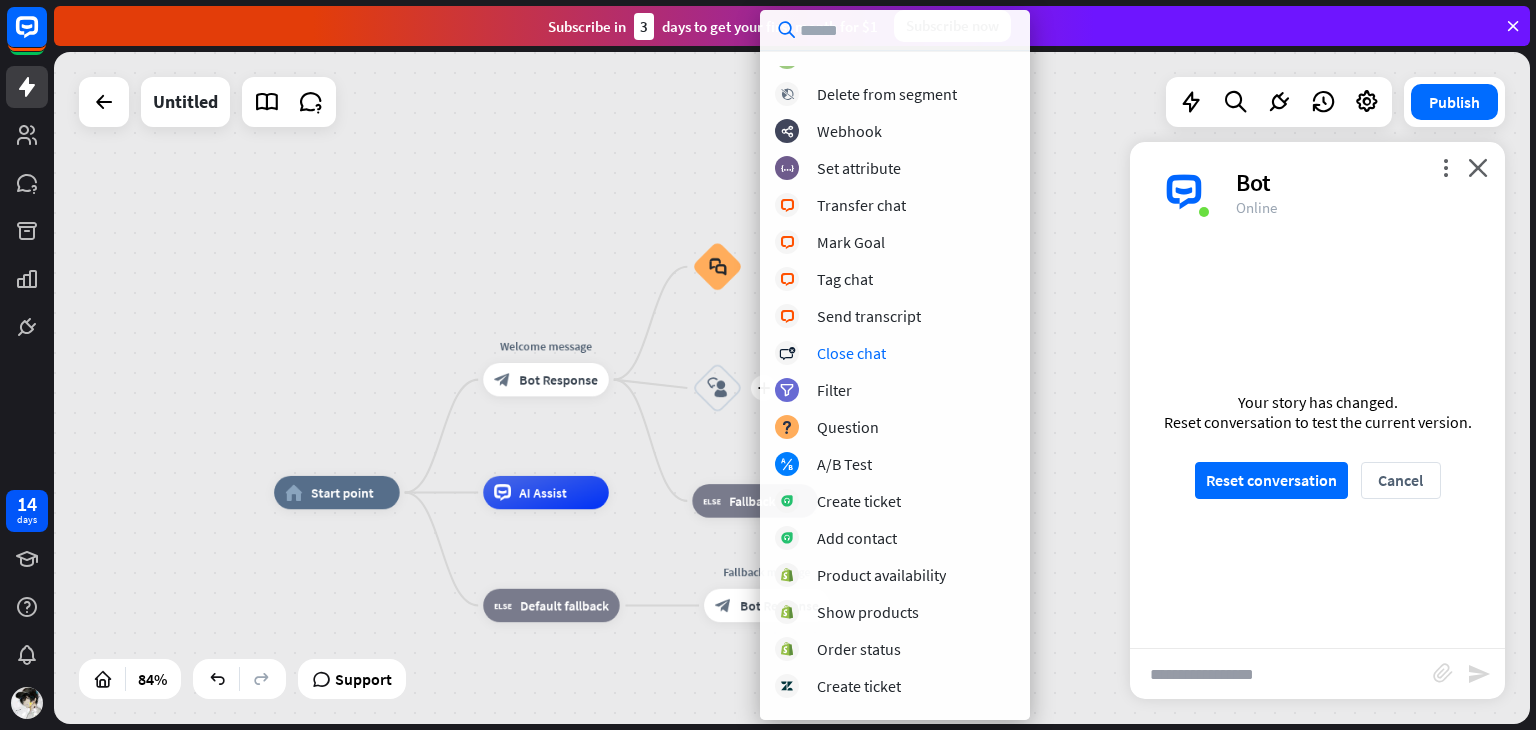 scroll, scrollTop: 347, scrollLeft: 0, axis: vertical 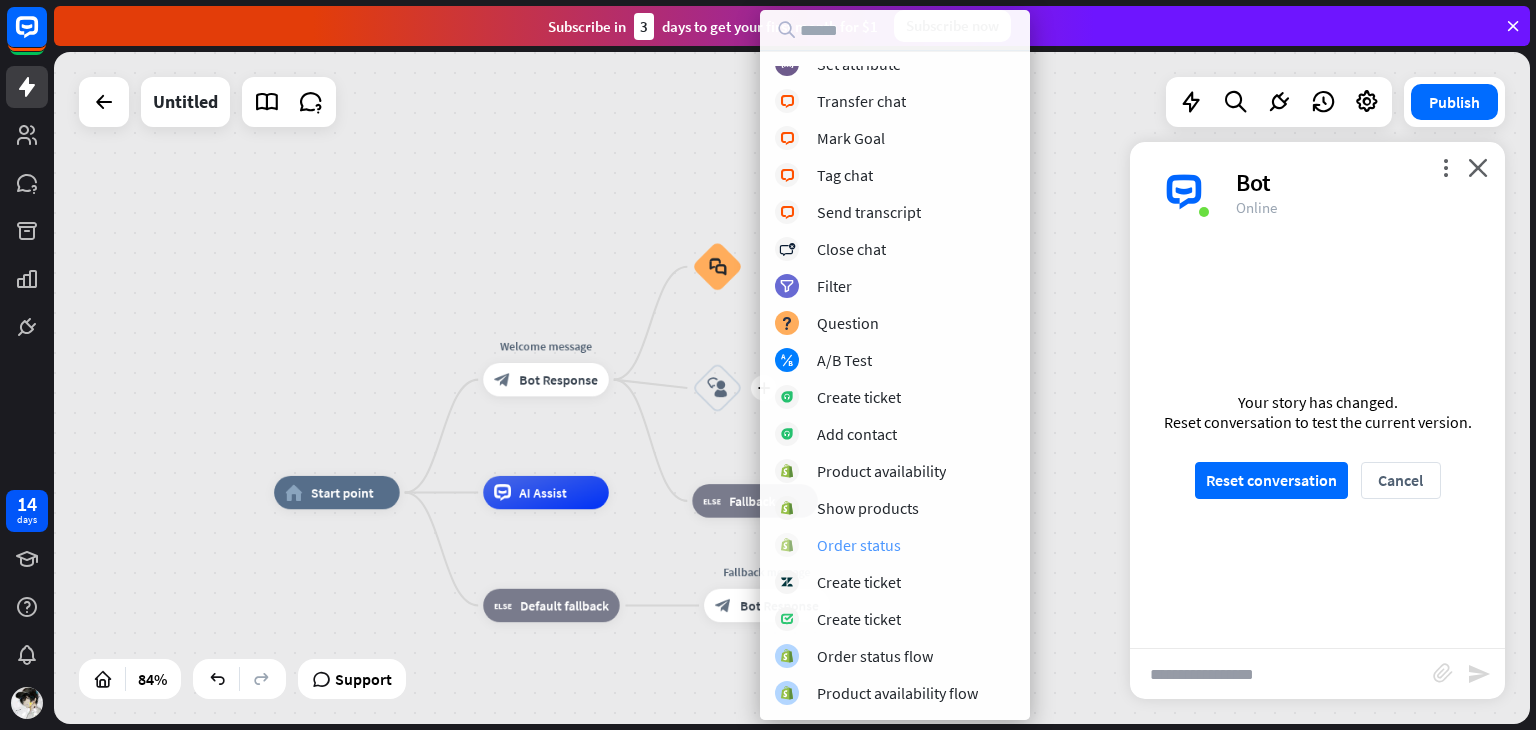 click on "Order status" at bounding box center [859, 545] 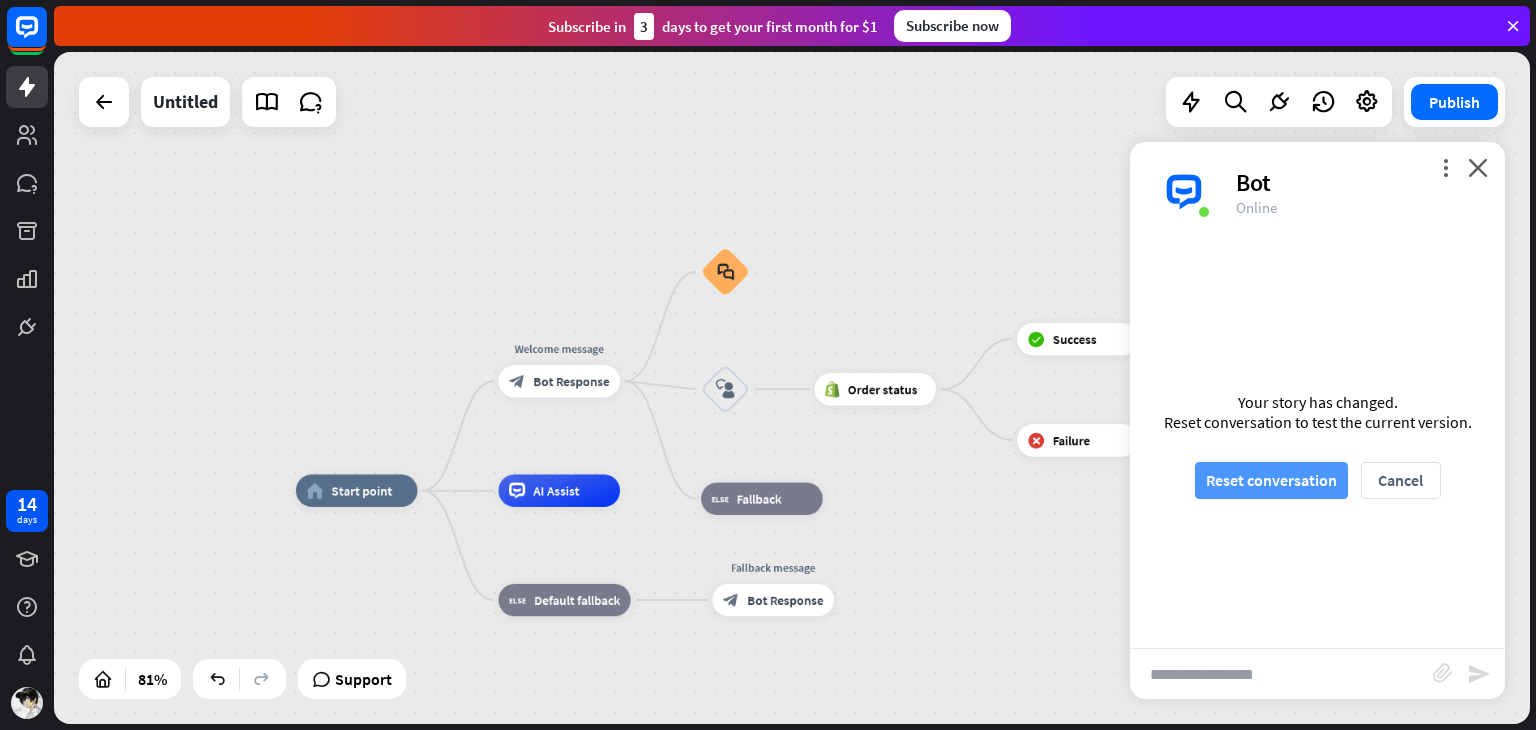 click on "Reset conversation" at bounding box center (1271, 480) 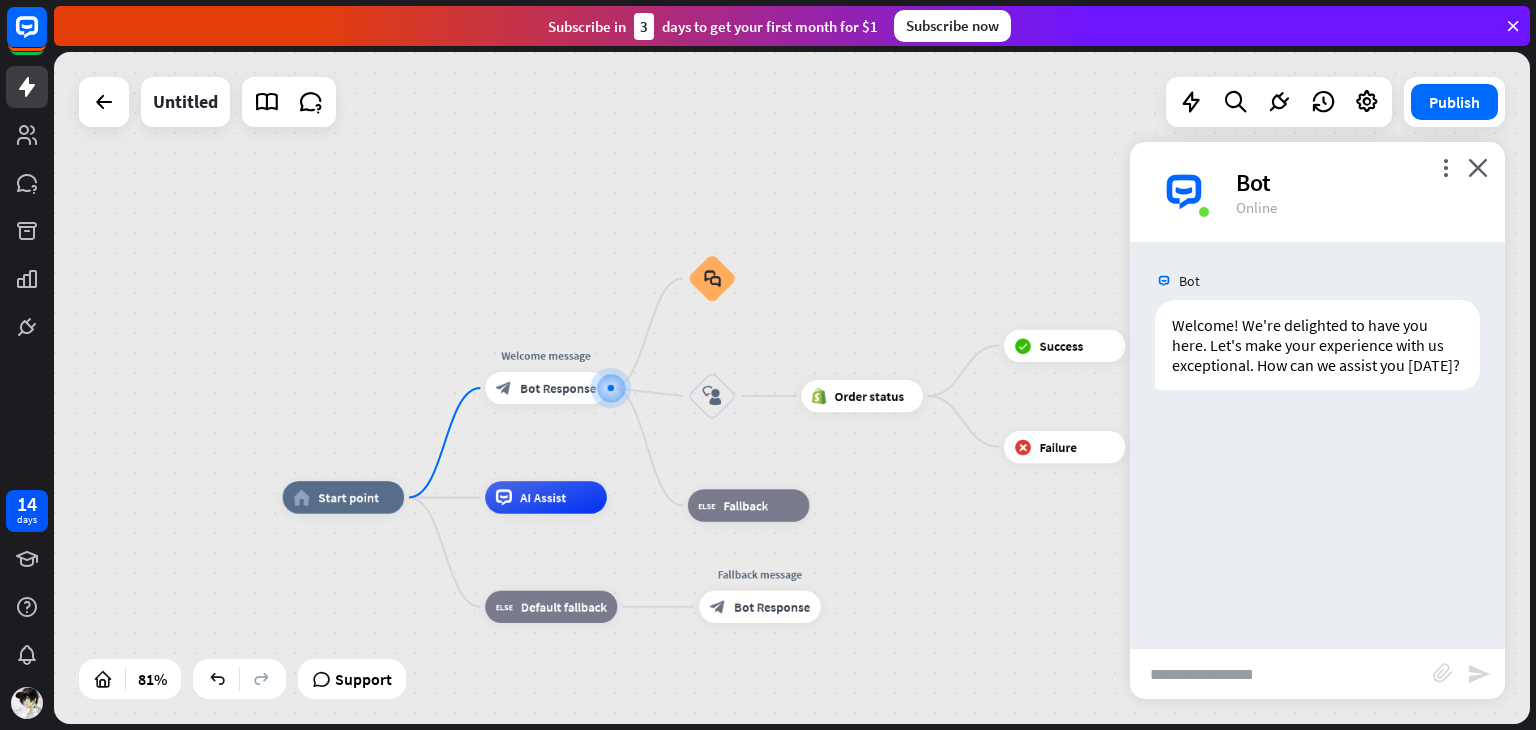 click at bounding box center (1281, 674) 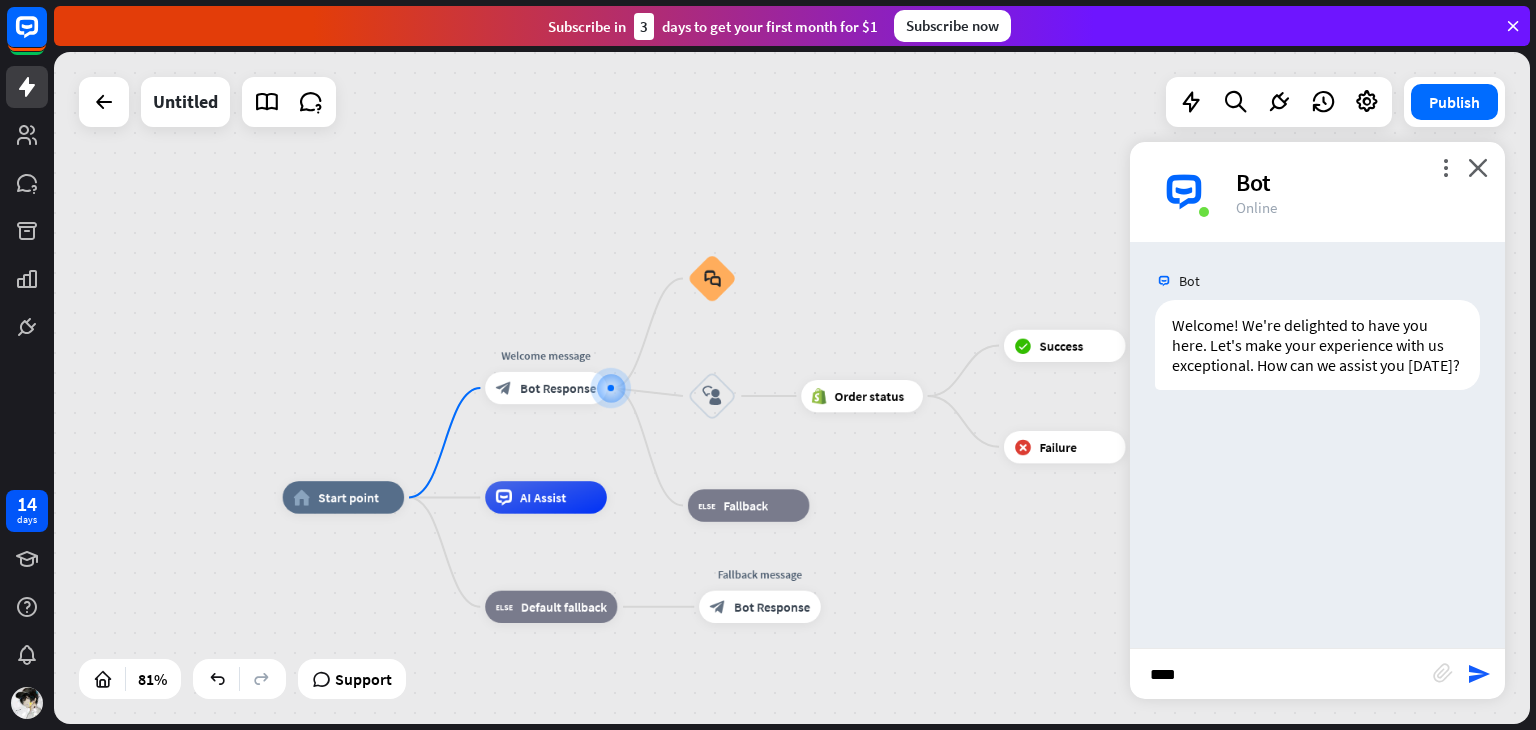 type on "*****" 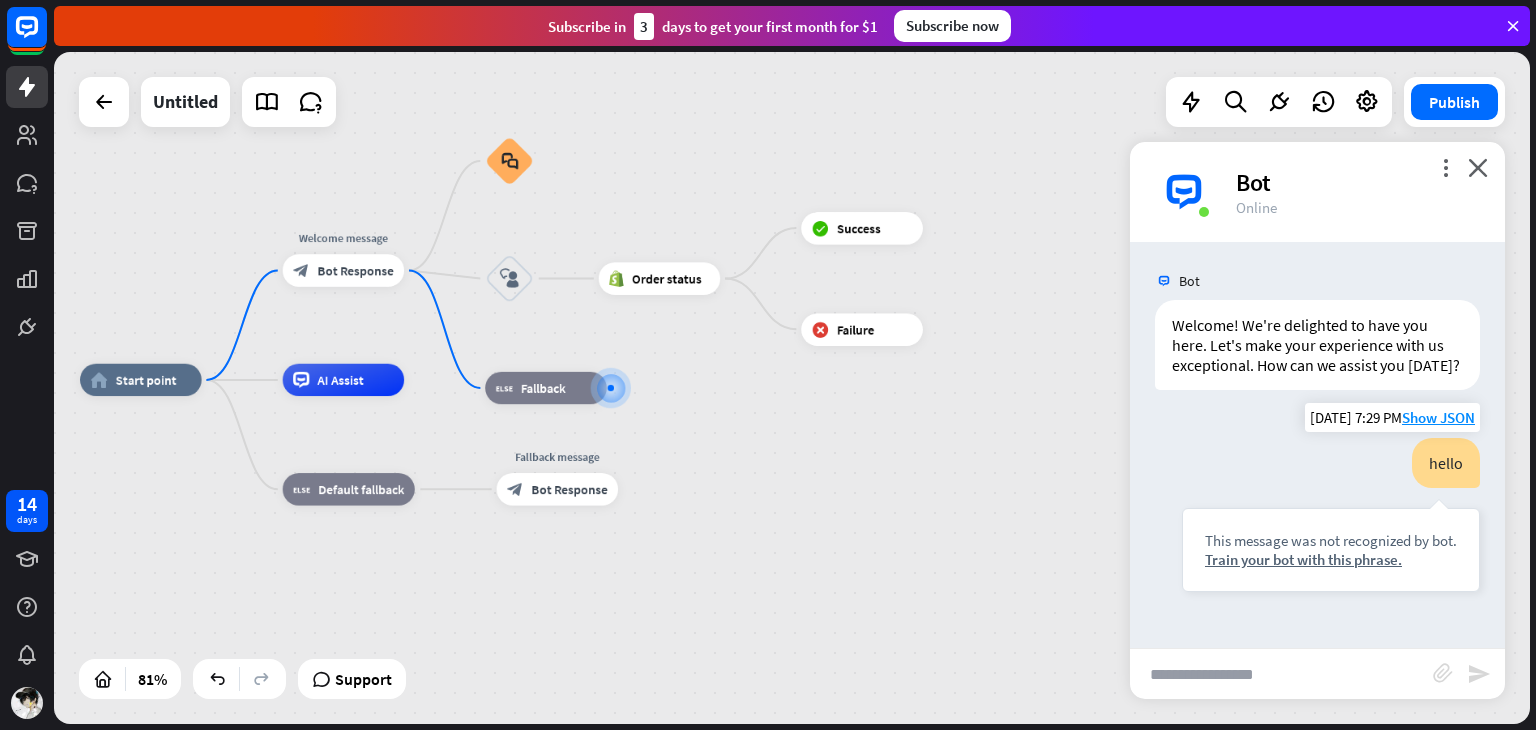 click on "Train your bot with this phrase." at bounding box center (1331, 559) 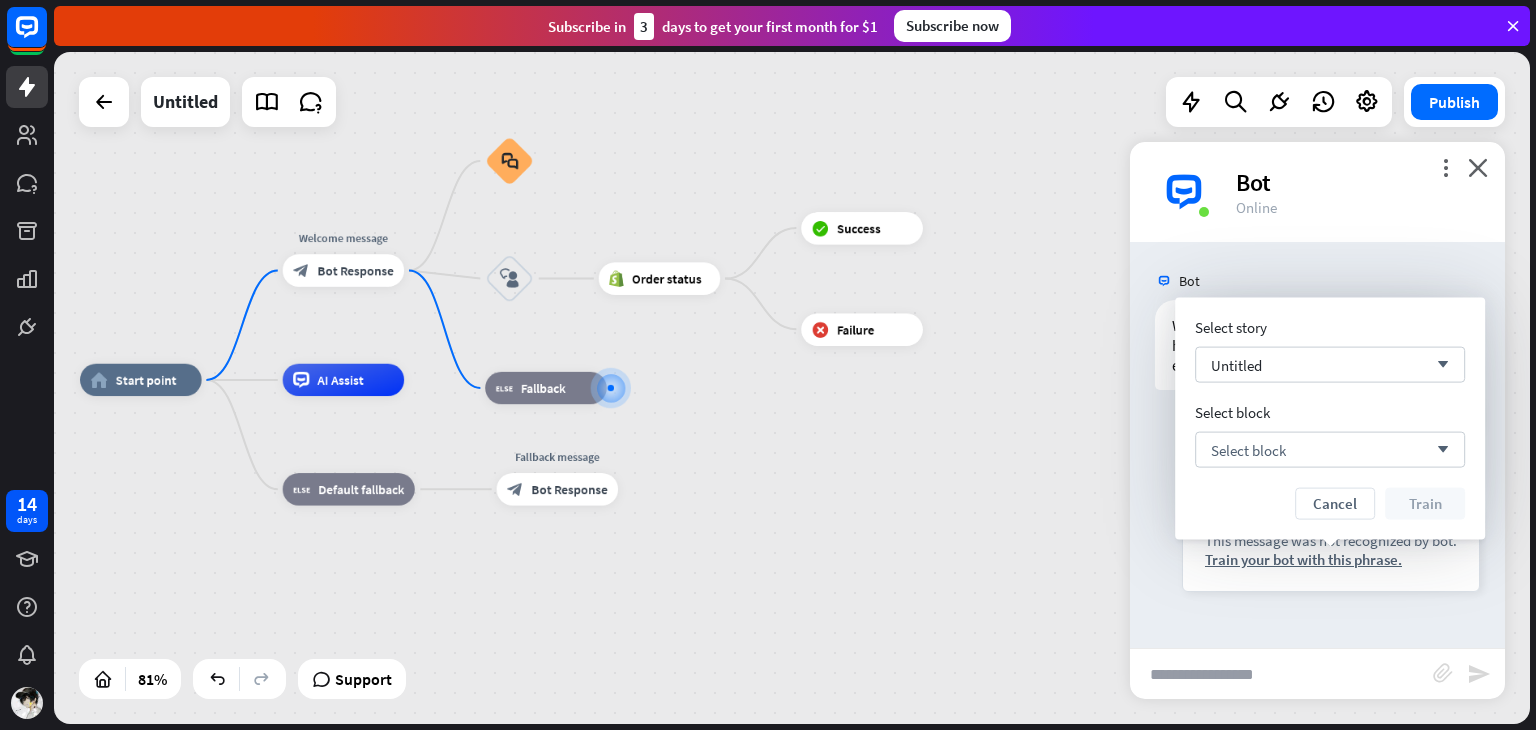 click on "Train your bot with this phrase." at bounding box center (1331, 559) 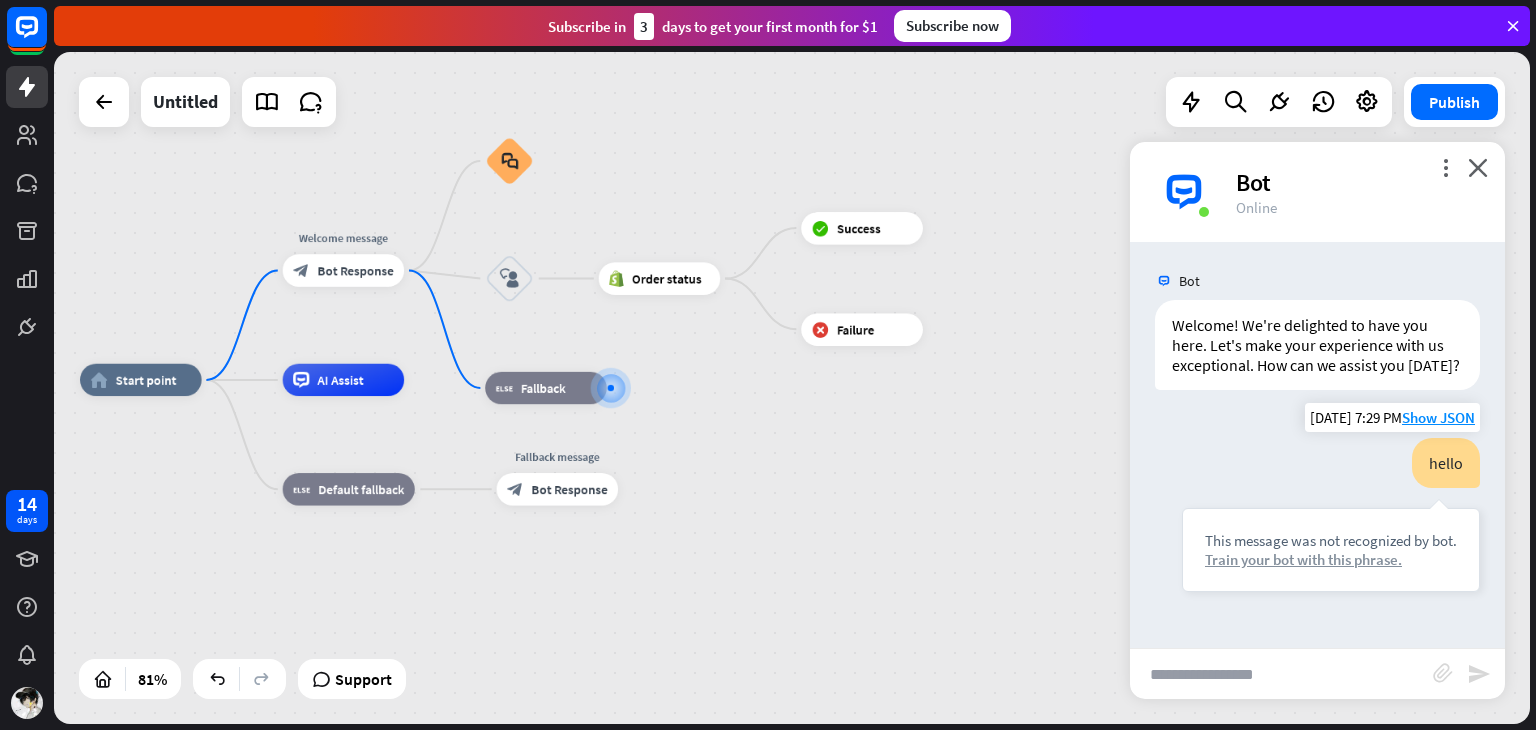 click on "Train your bot with this phrase." at bounding box center [1331, 559] 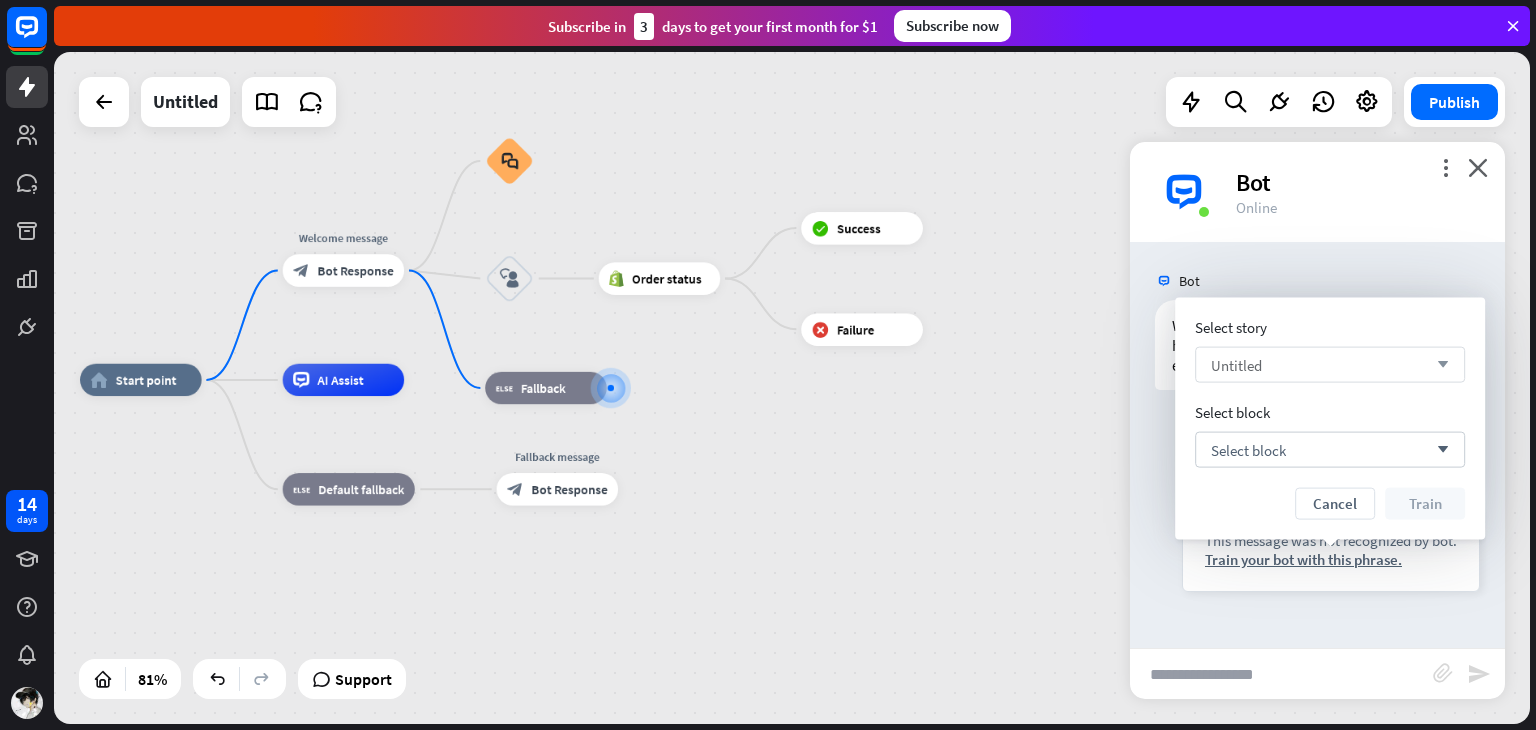click on "Untitled
arrow_down" at bounding box center (1330, 365) 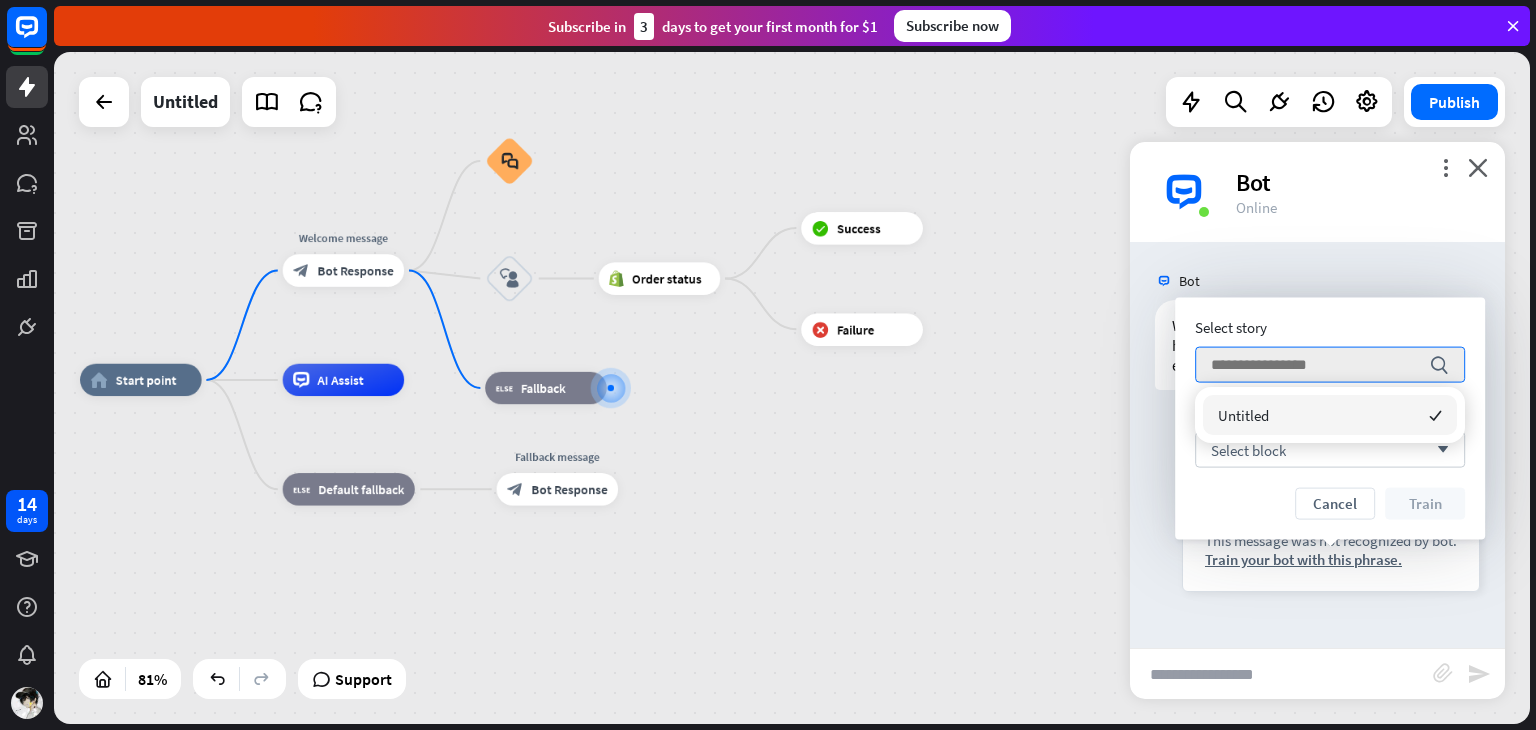 click on "Untitled
checked" at bounding box center (1330, 415) 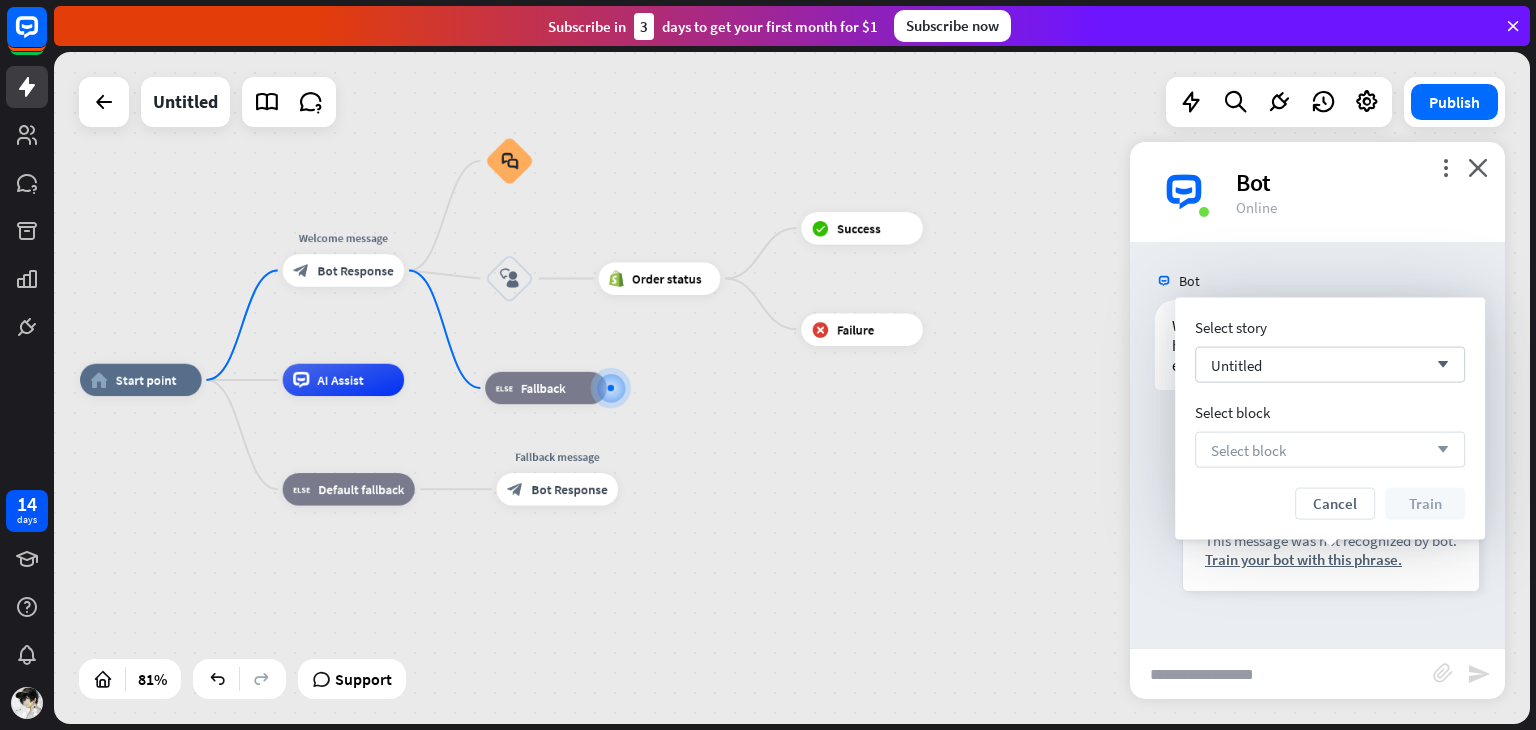 click on "Select block
arrow_down" at bounding box center (1330, 450) 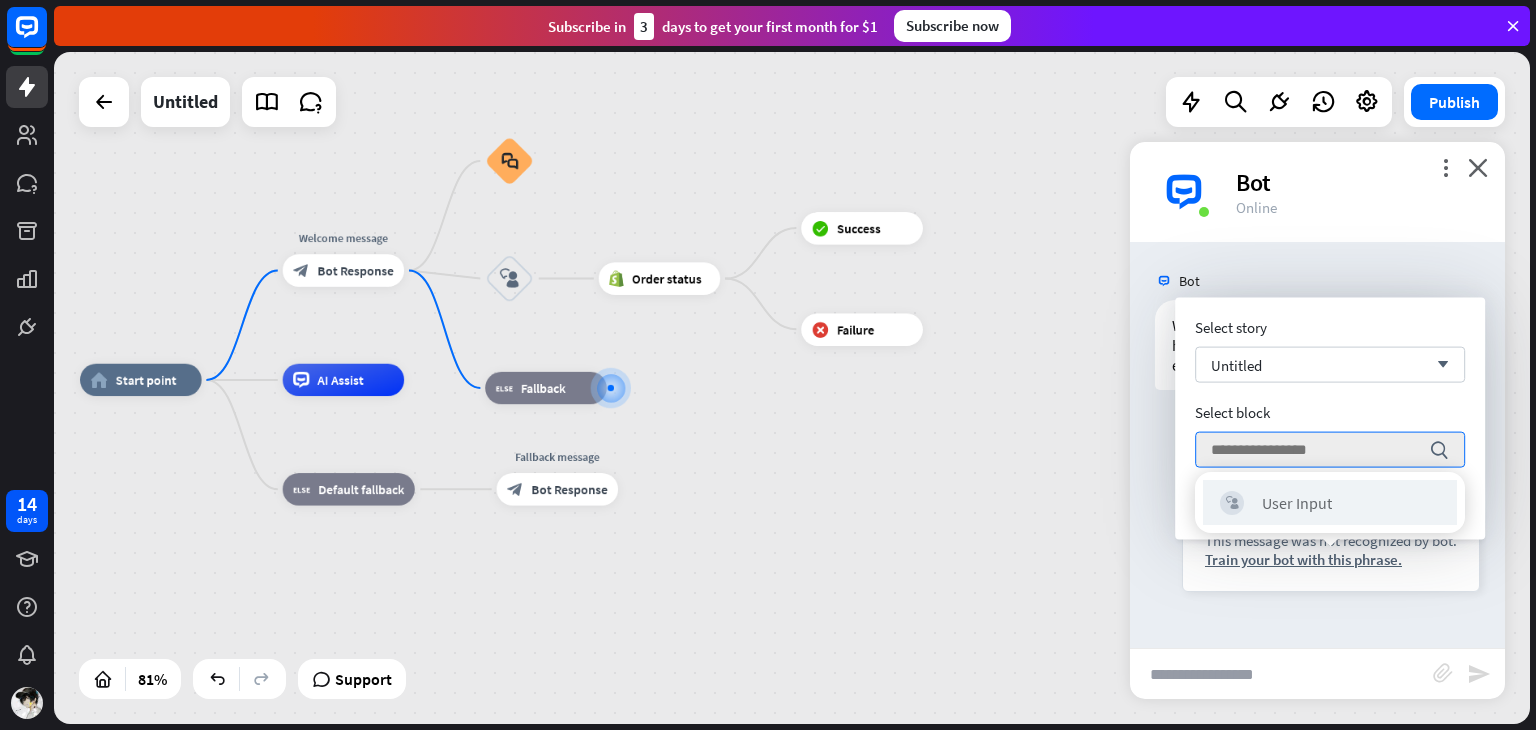 click on "block_user_input
User Input" at bounding box center [1330, 502] 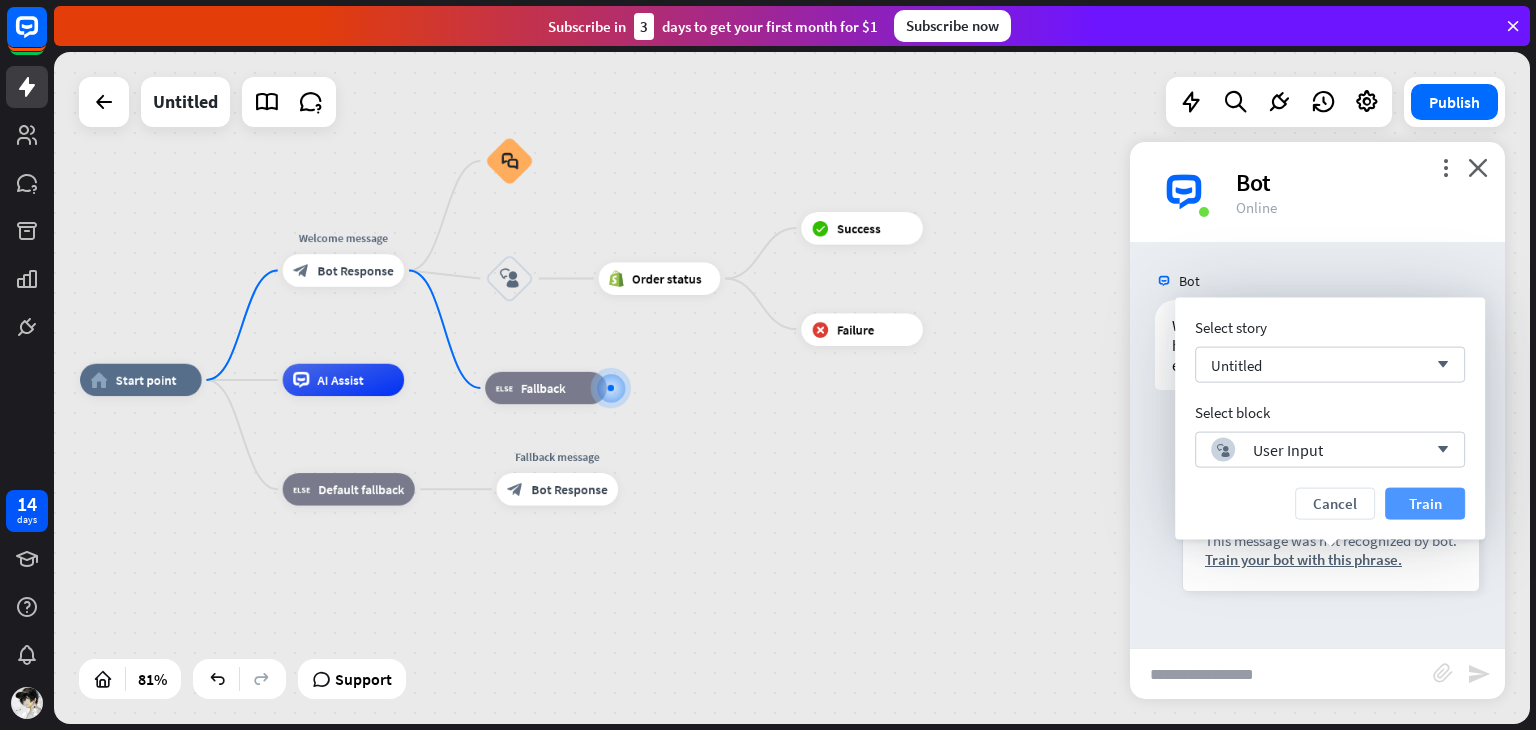 click on "Train" at bounding box center (1425, 504) 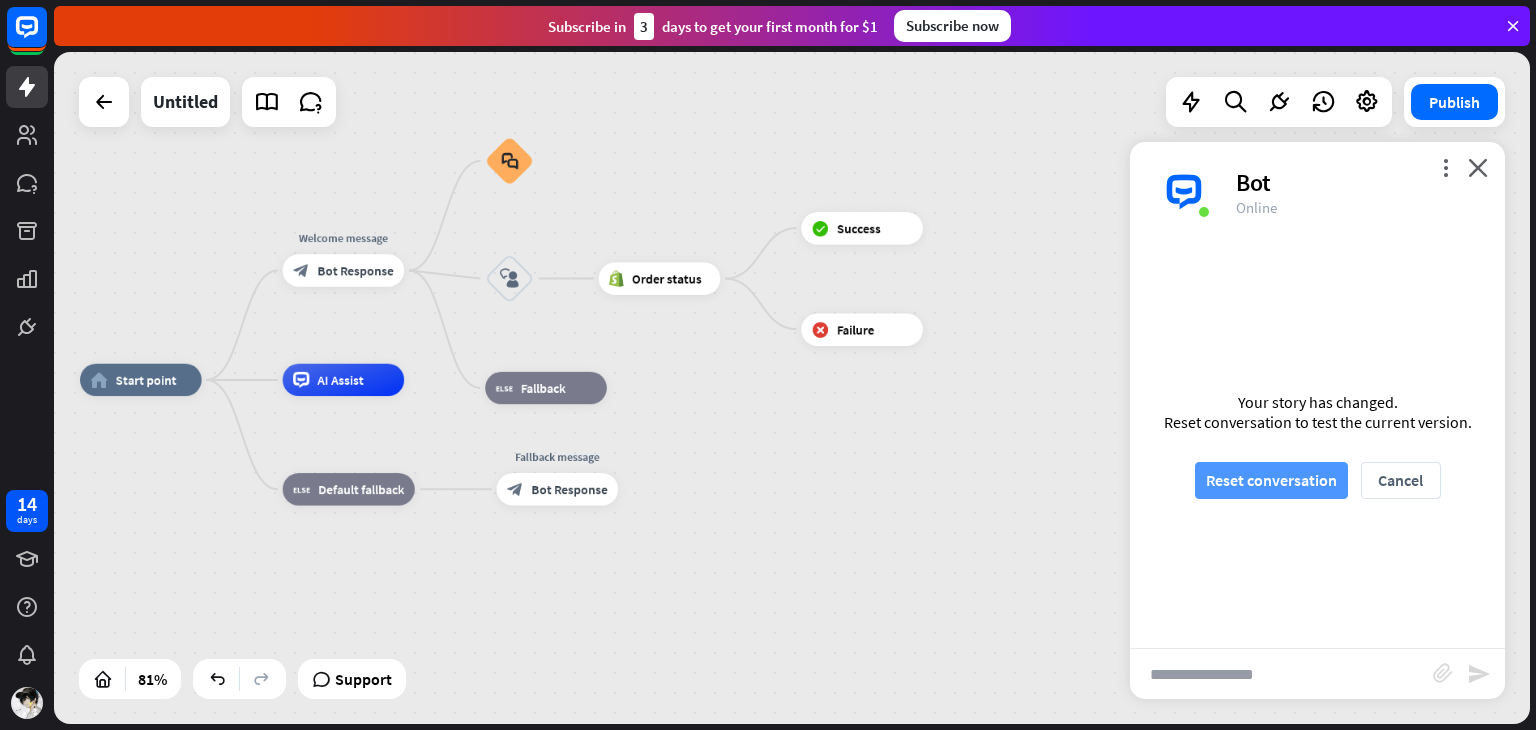 click on "Reset conversation" at bounding box center (1271, 480) 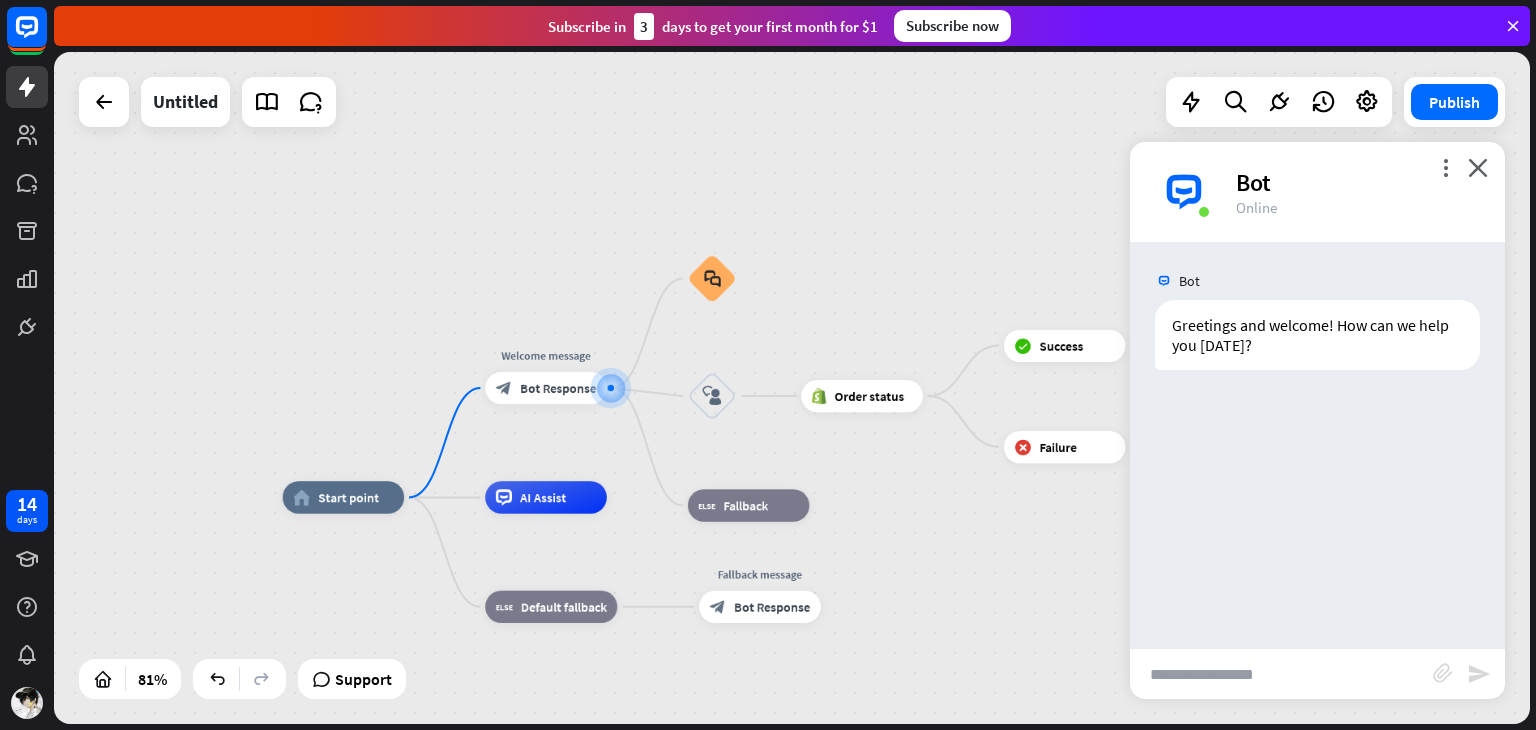 click at bounding box center [1281, 674] 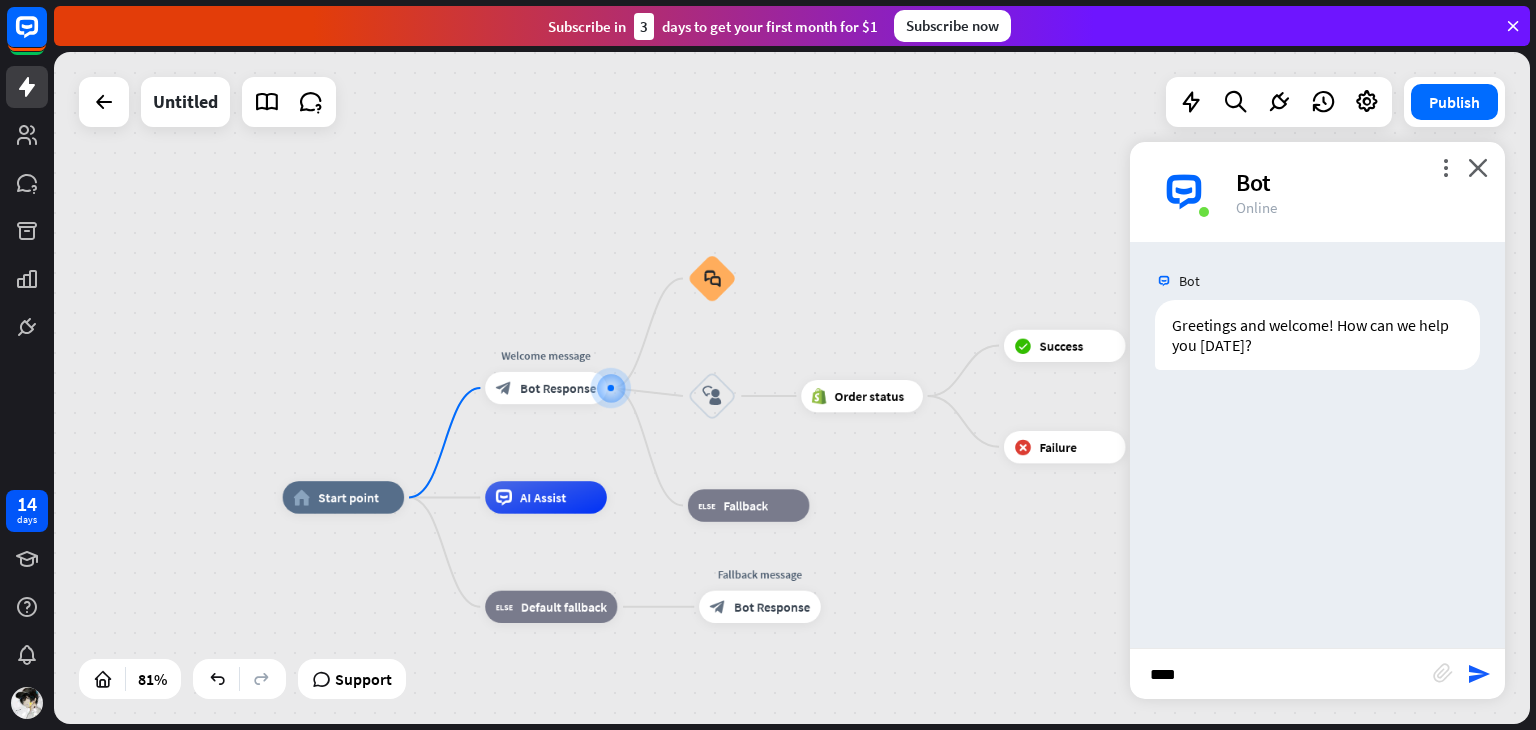 type on "*****" 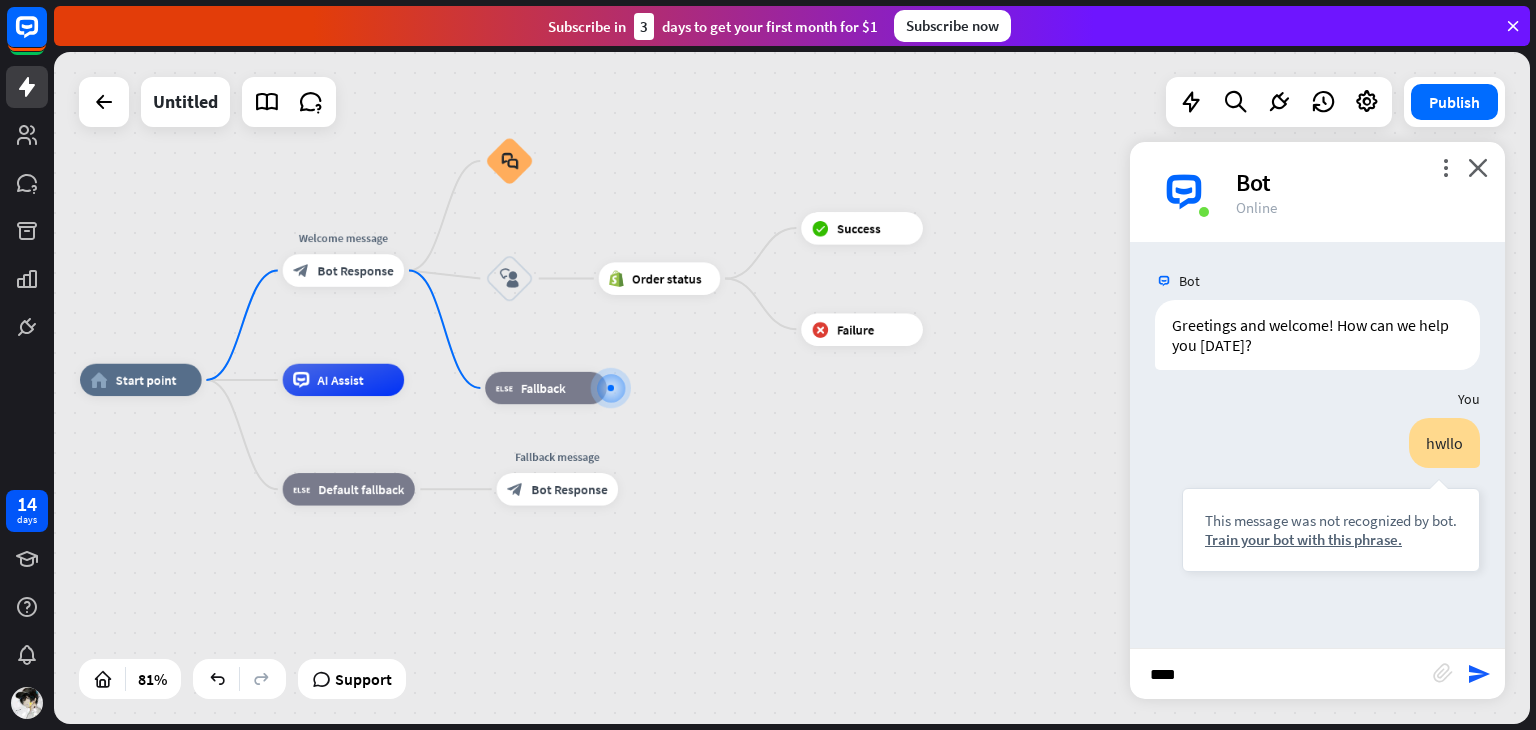 type on "*****" 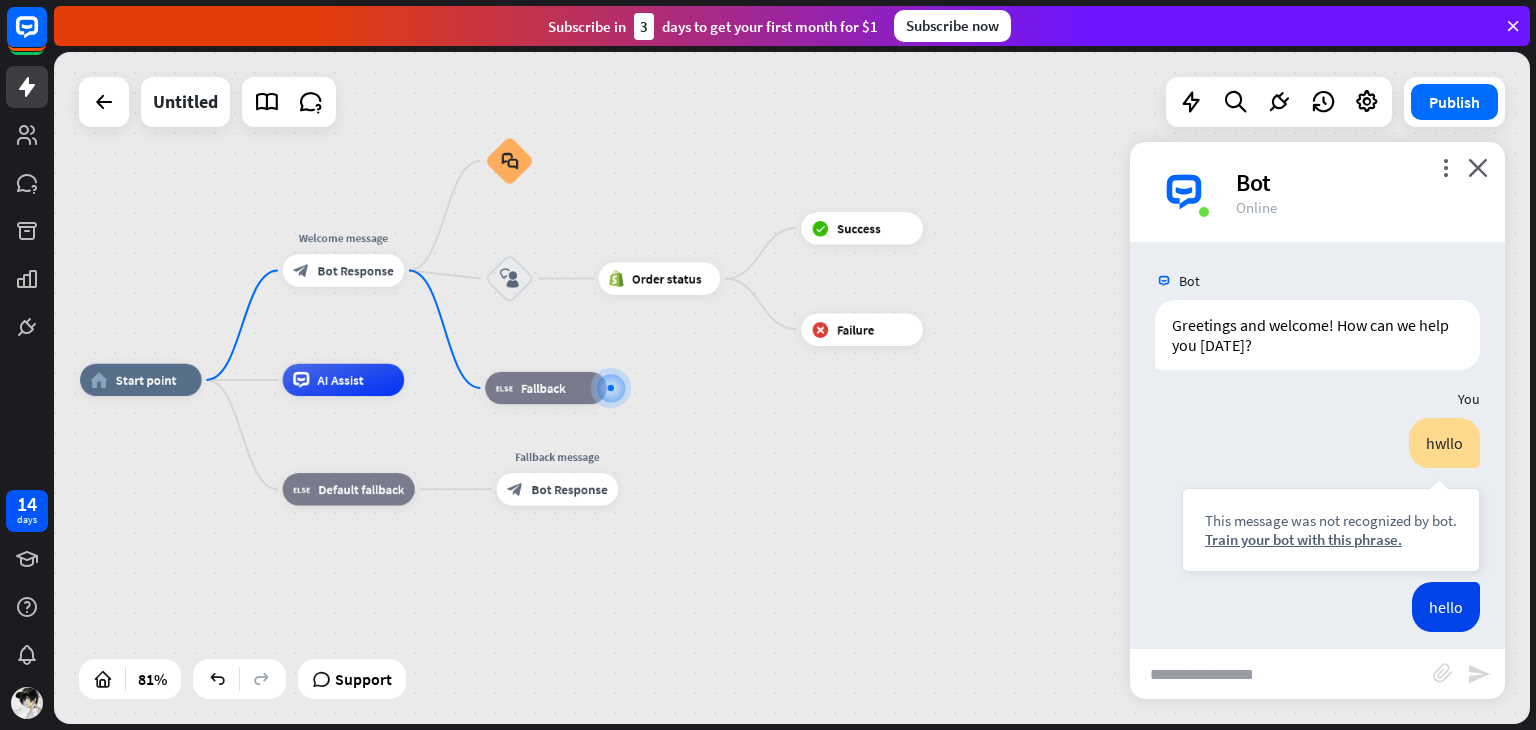 scroll, scrollTop: 14, scrollLeft: 0, axis: vertical 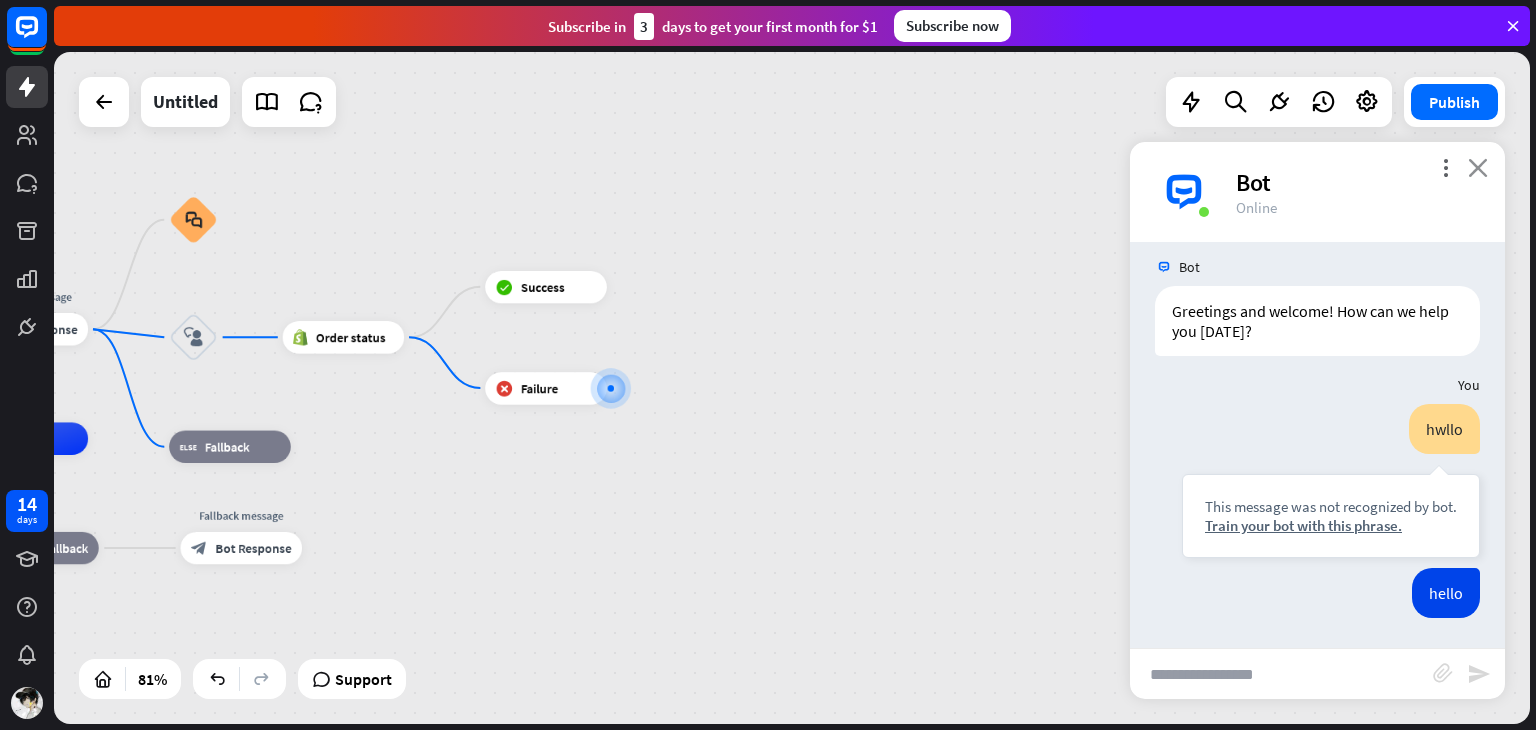 click on "close" at bounding box center (1478, 167) 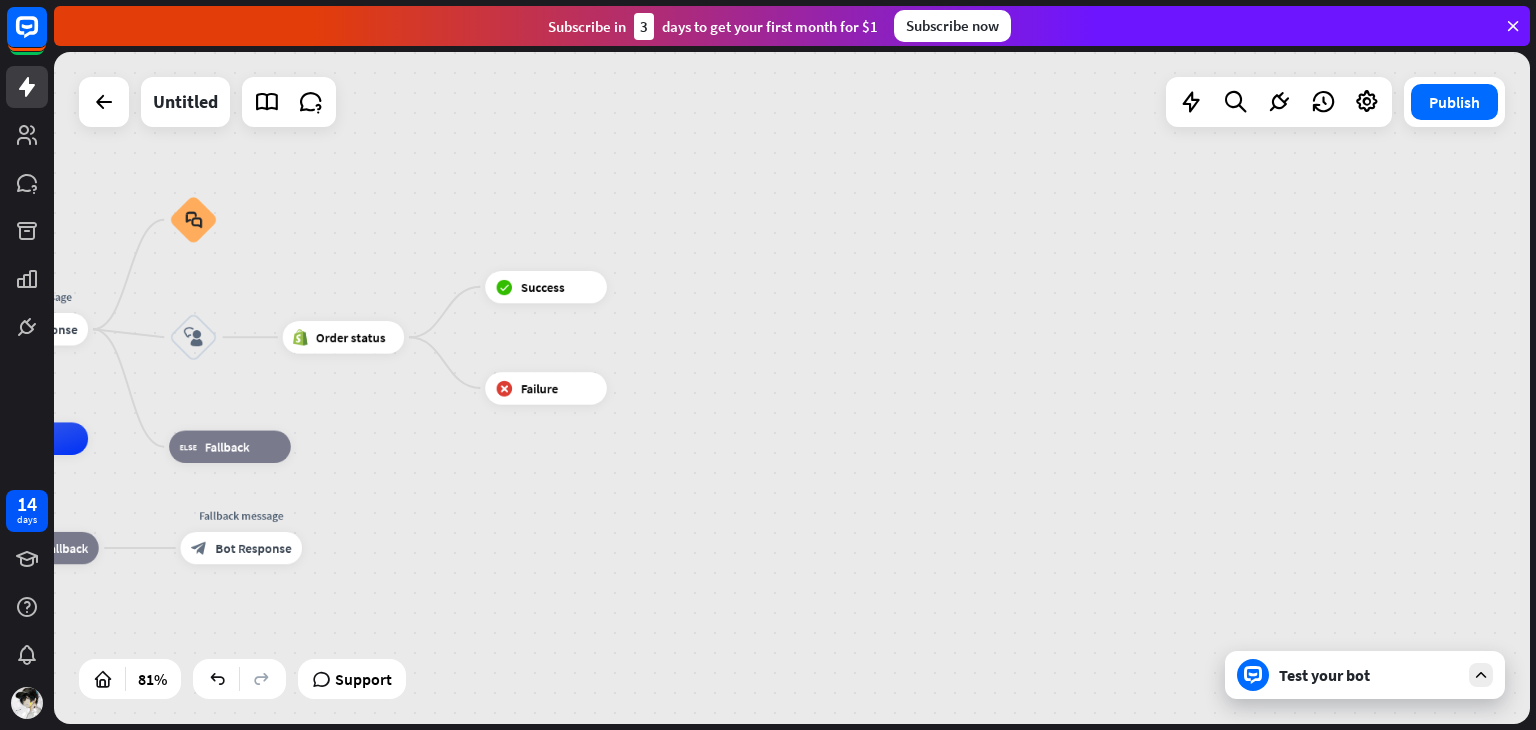 click at bounding box center [1481, 675] 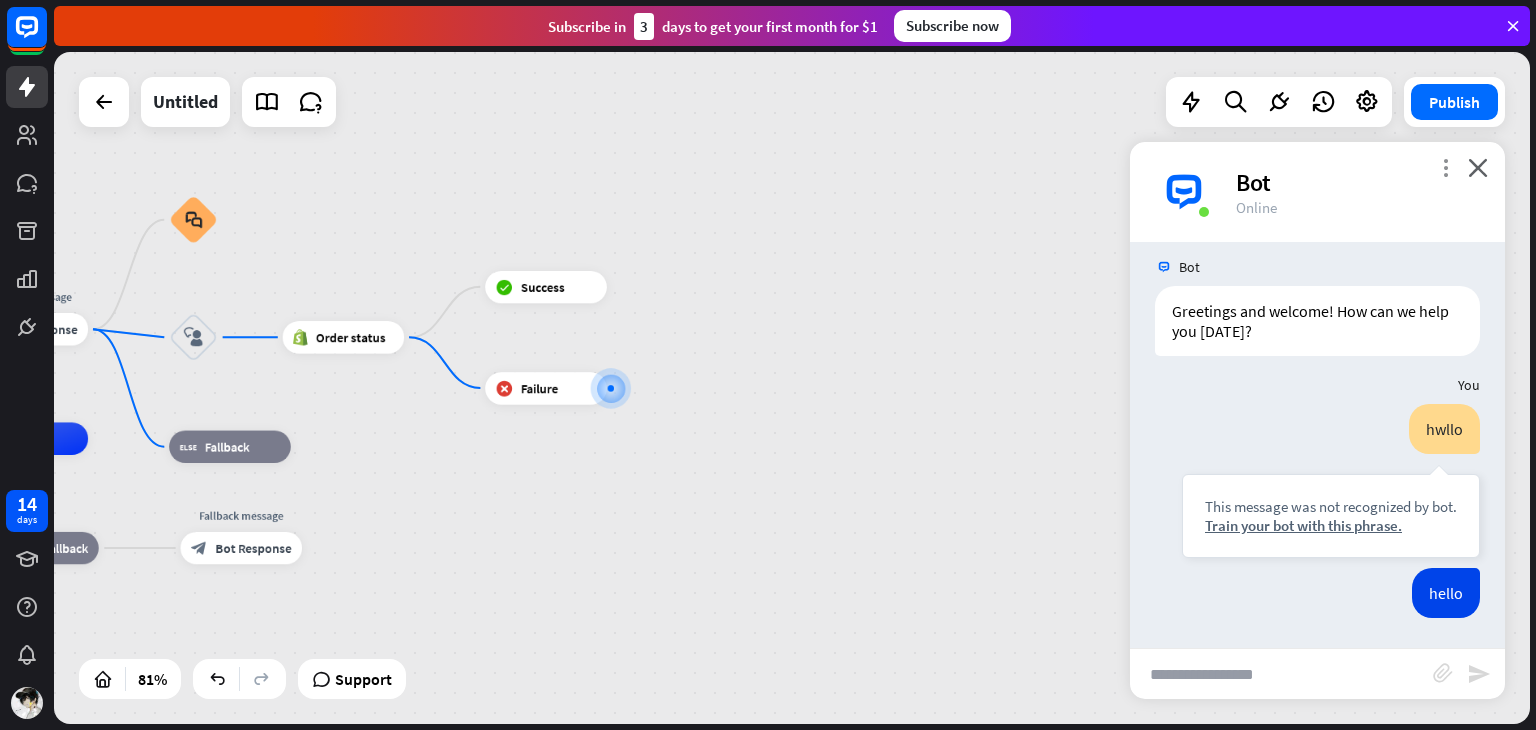 click on "more_vert" at bounding box center (1445, 167) 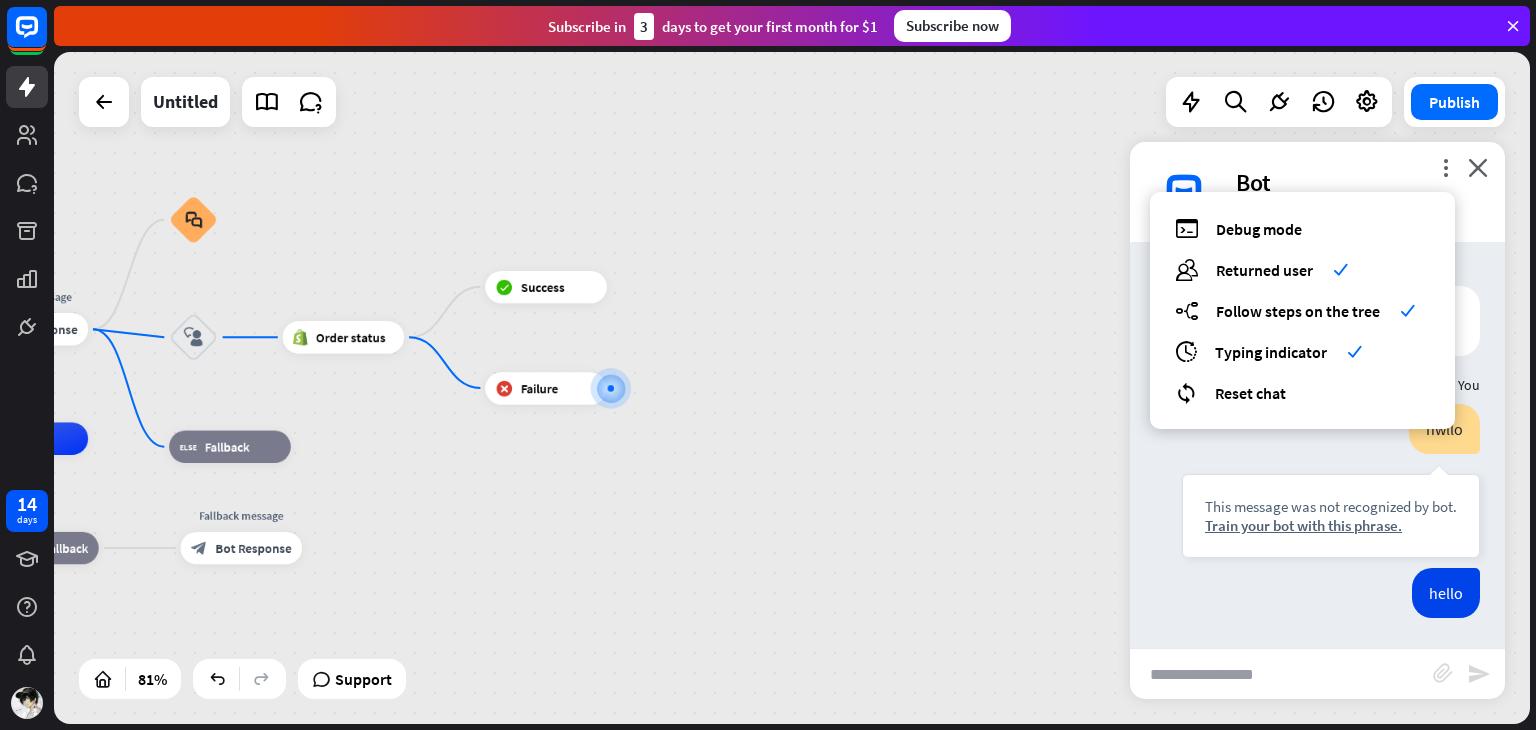 click on "hello
[DATE] 7:29 PM
Show JSON" at bounding box center (1317, 598) 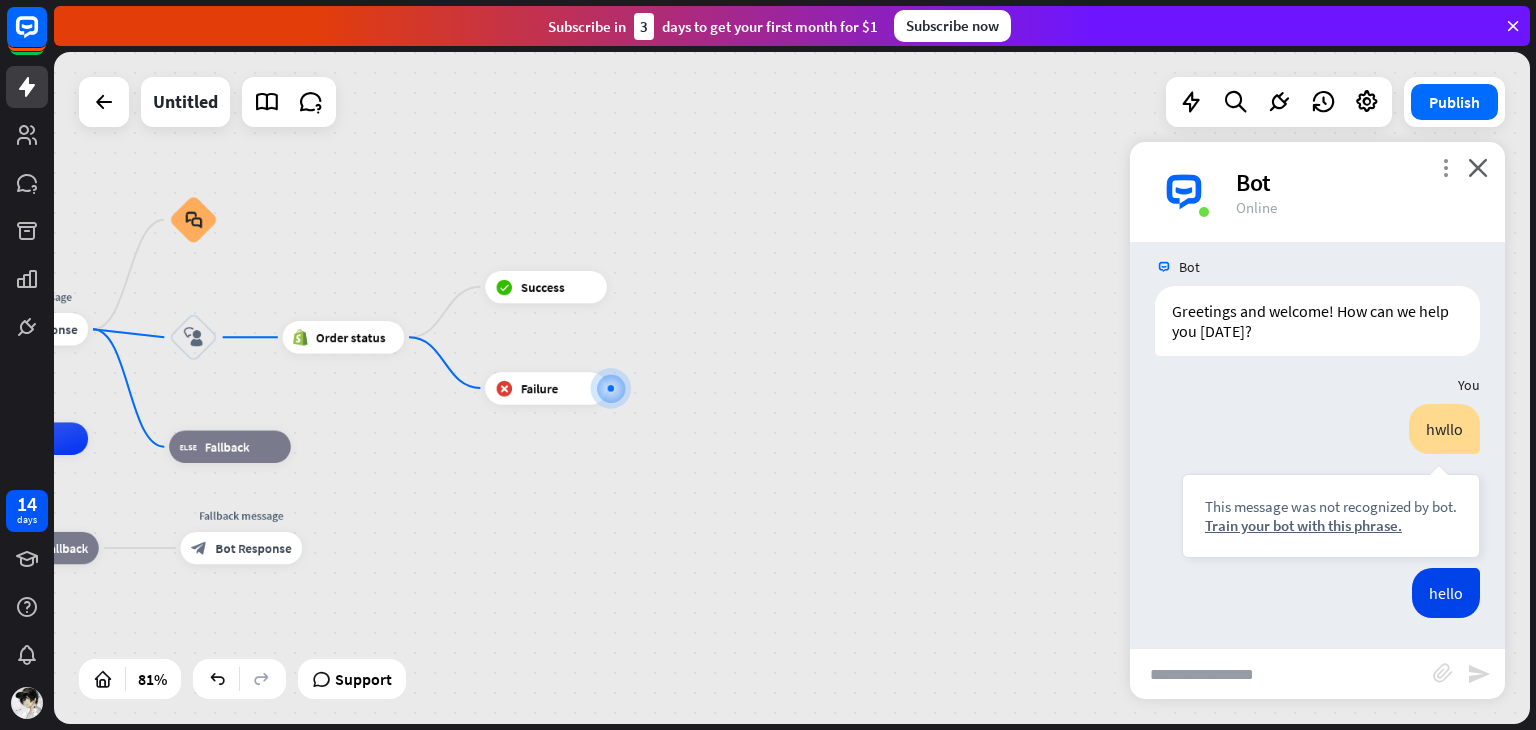 click on "more_vert" at bounding box center [1445, 167] 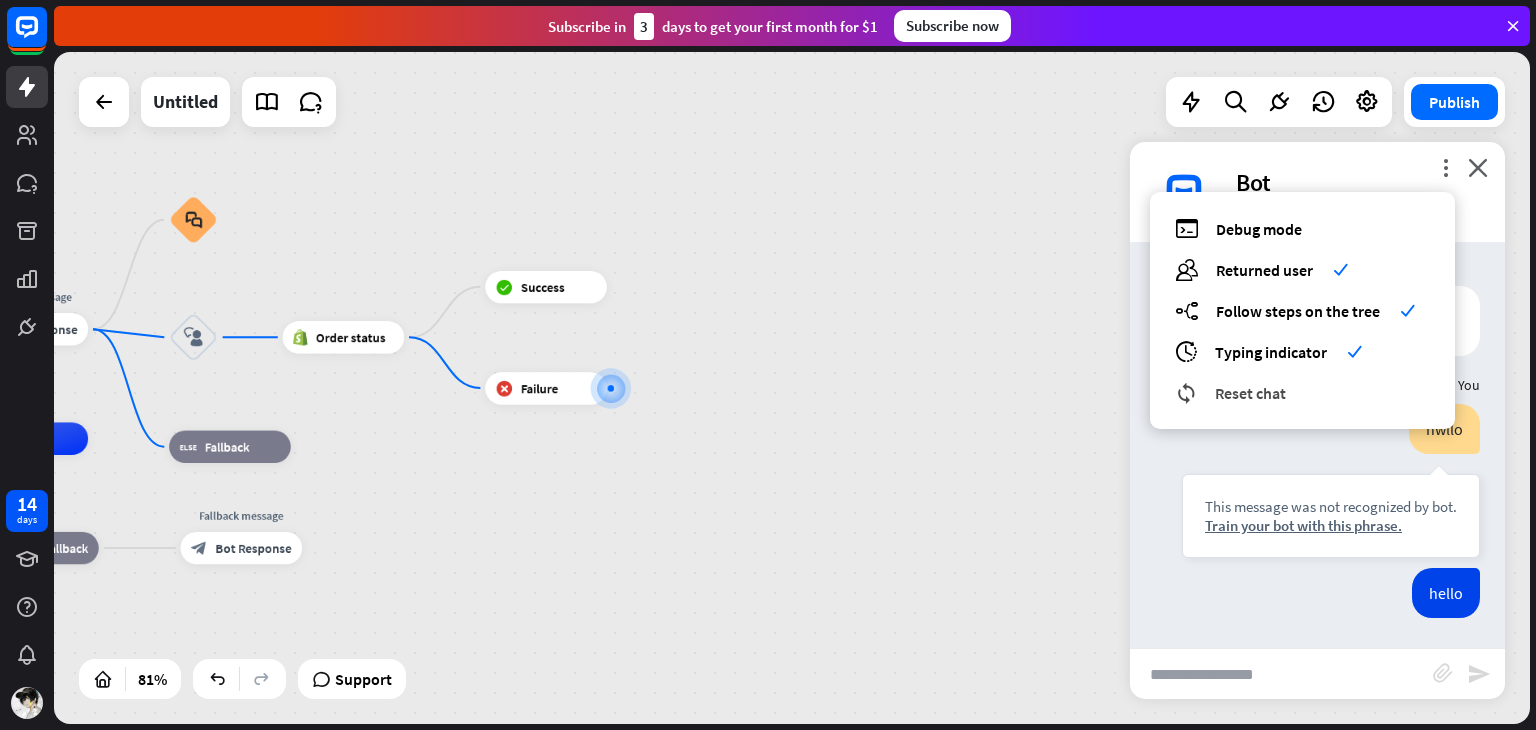 click on "reset_chat   Reset chat" at bounding box center (1302, 392) 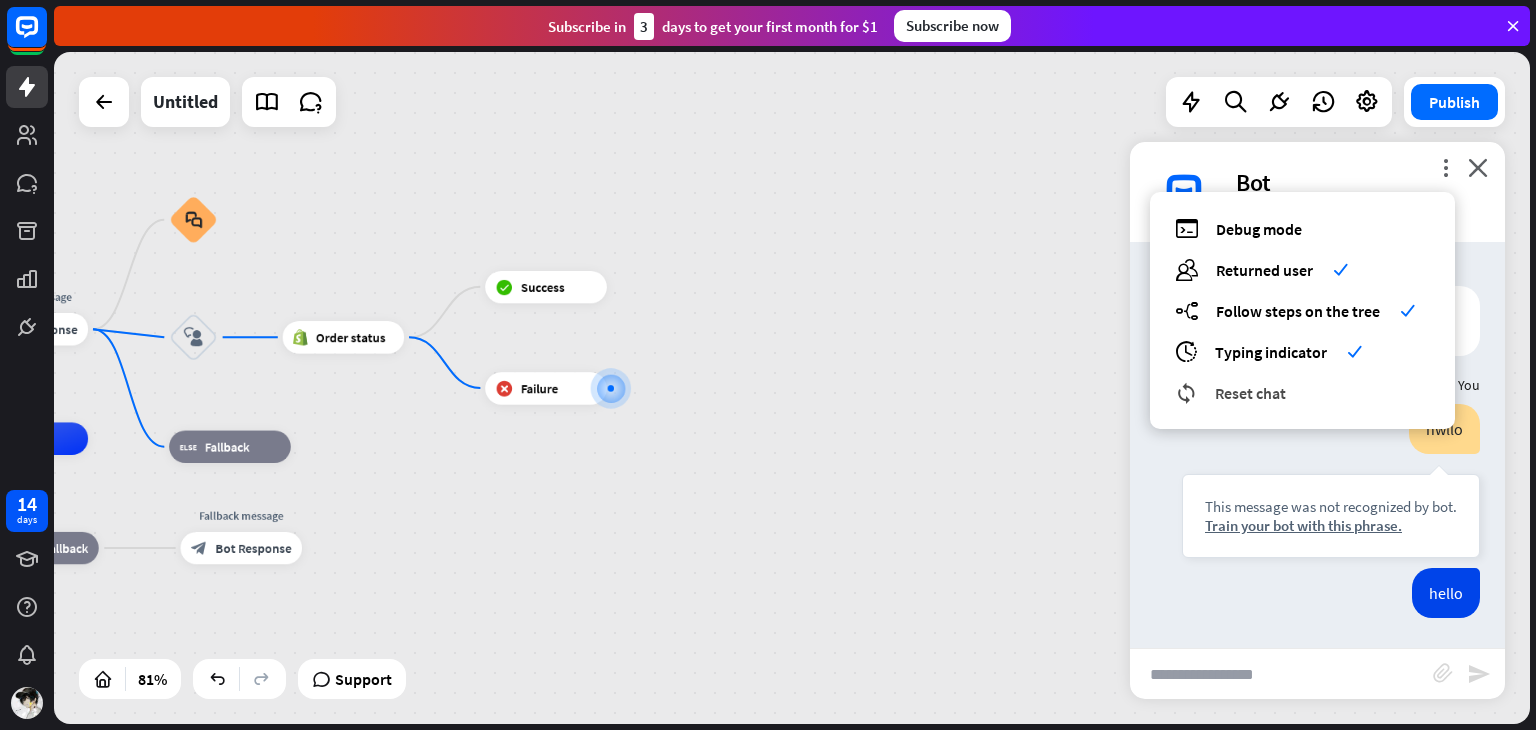 scroll, scrollTop: 0, scrollLeft: 0, axis: both 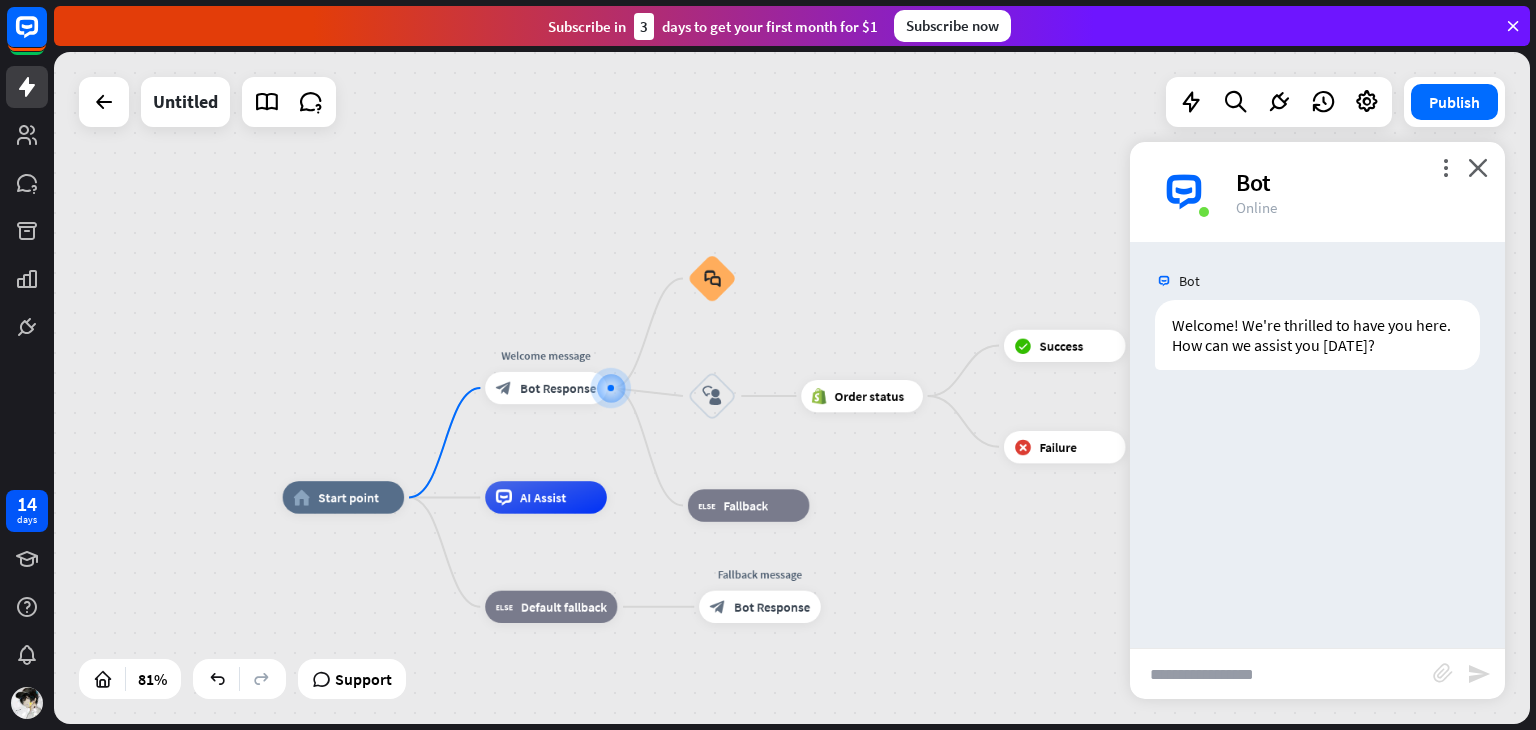 click at bounding box center (1281, 674) 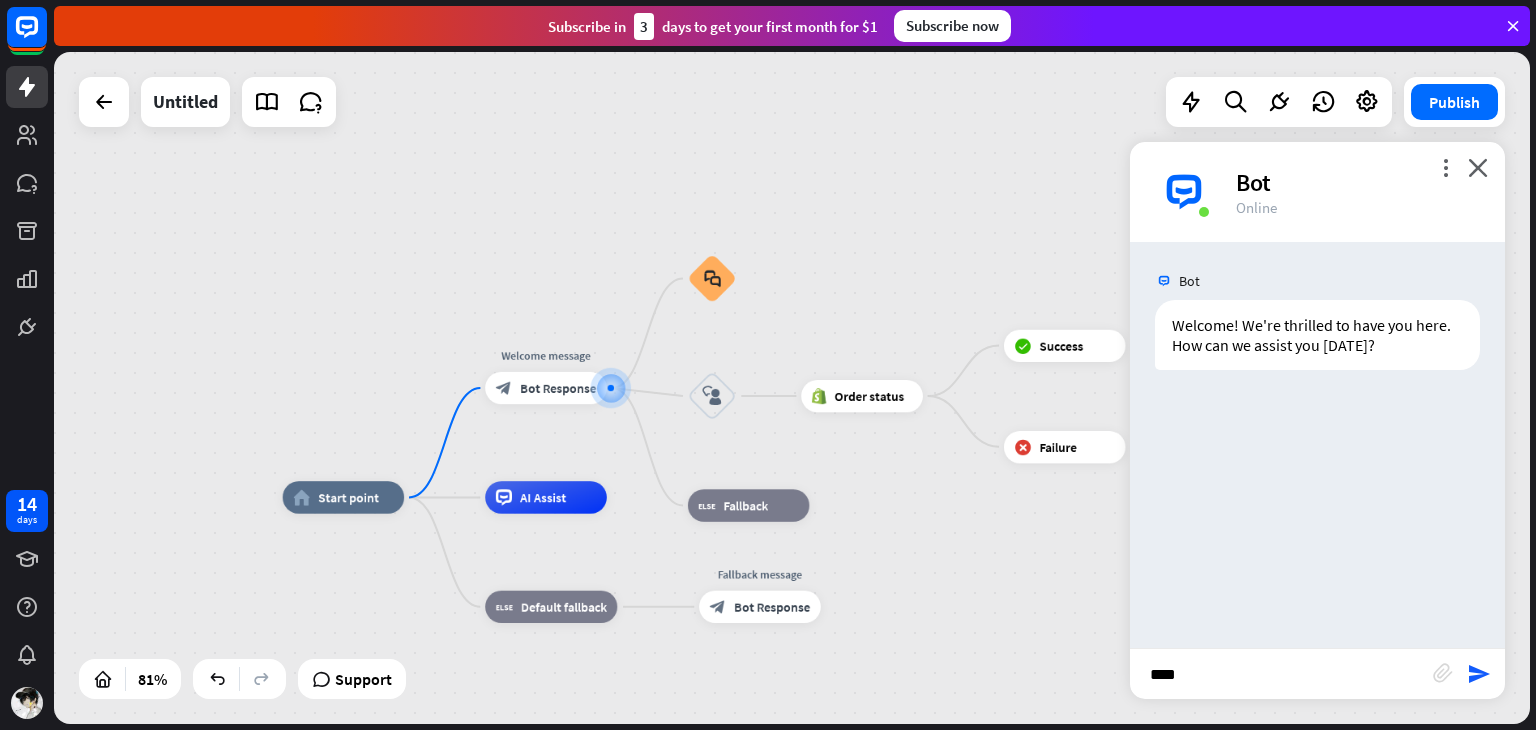 type on "*****" 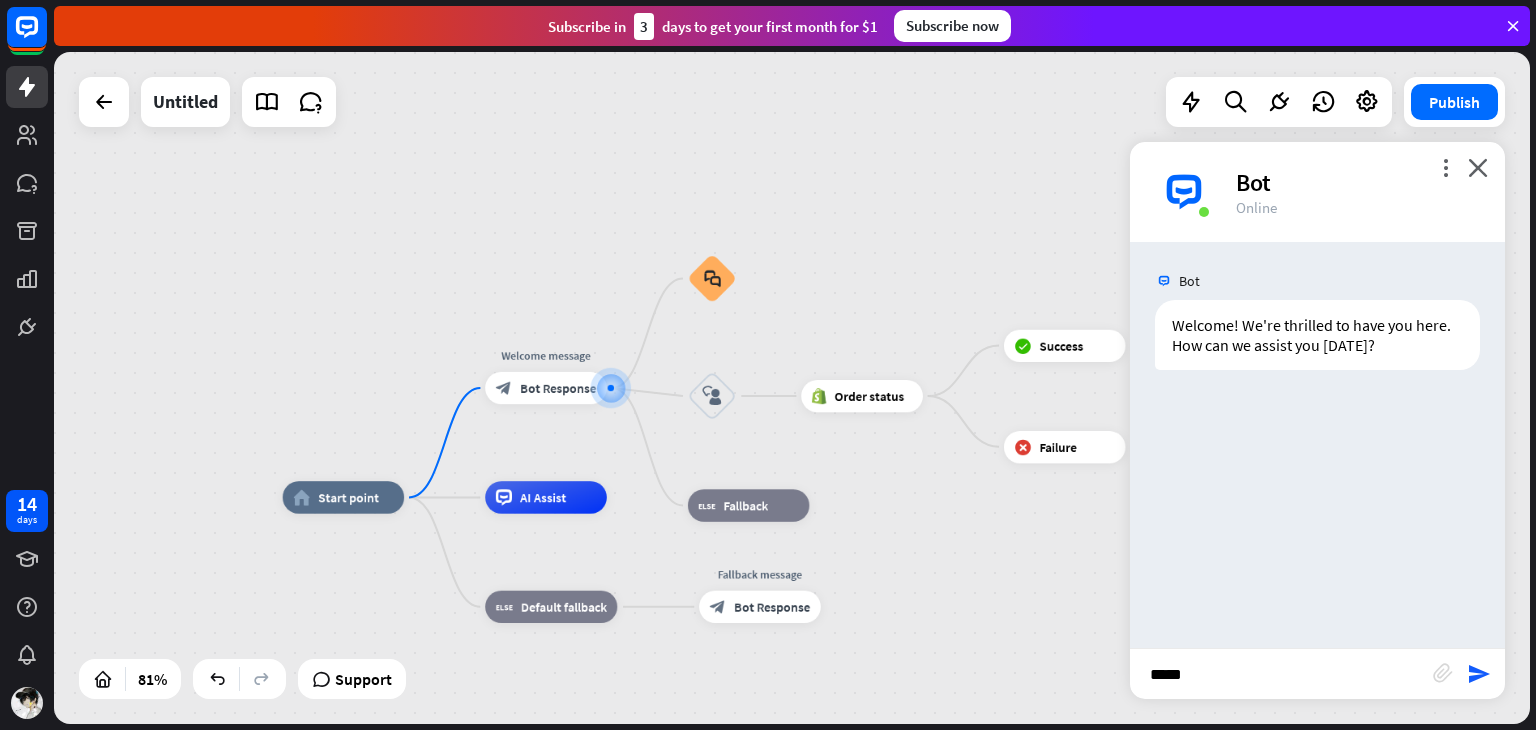 type 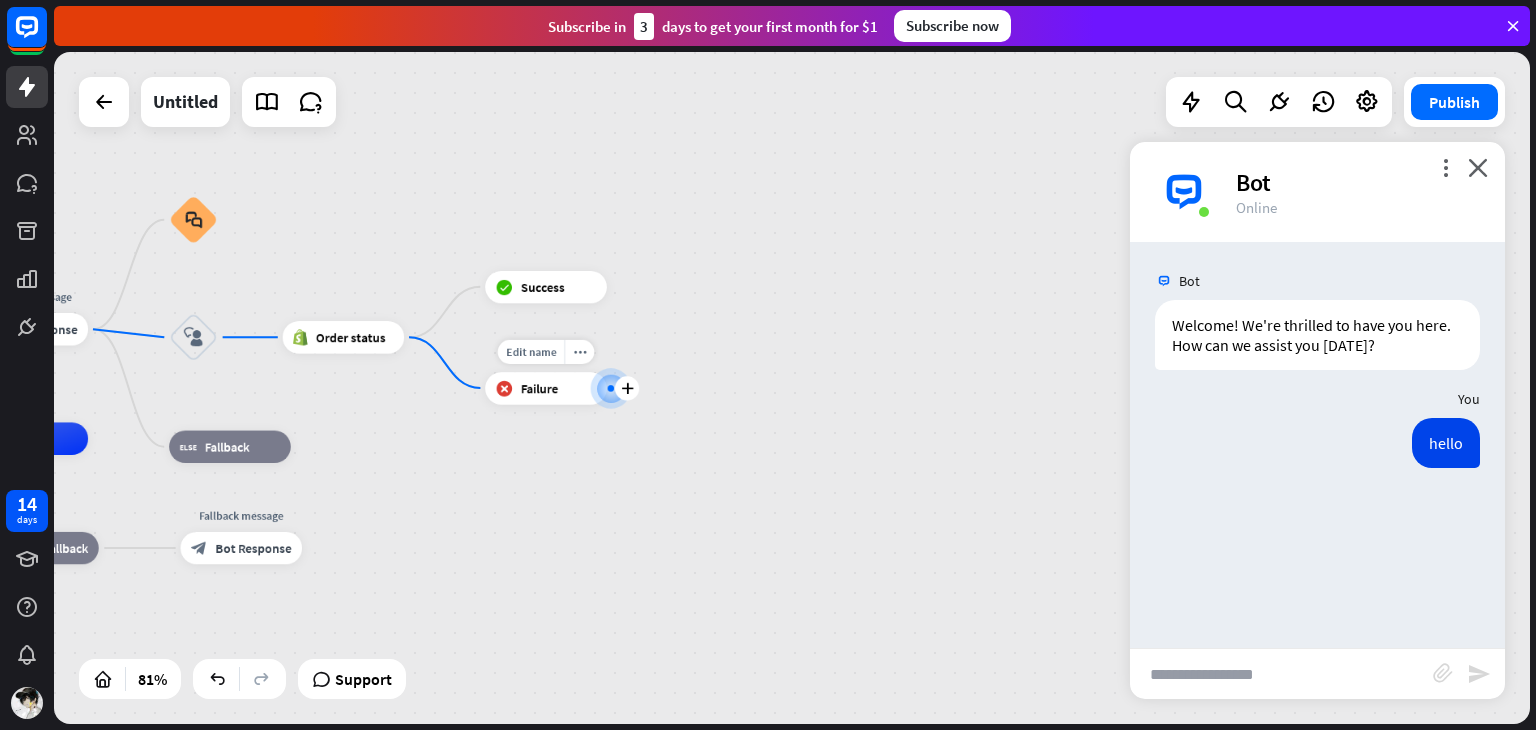 click at bounding box center (611, 388) 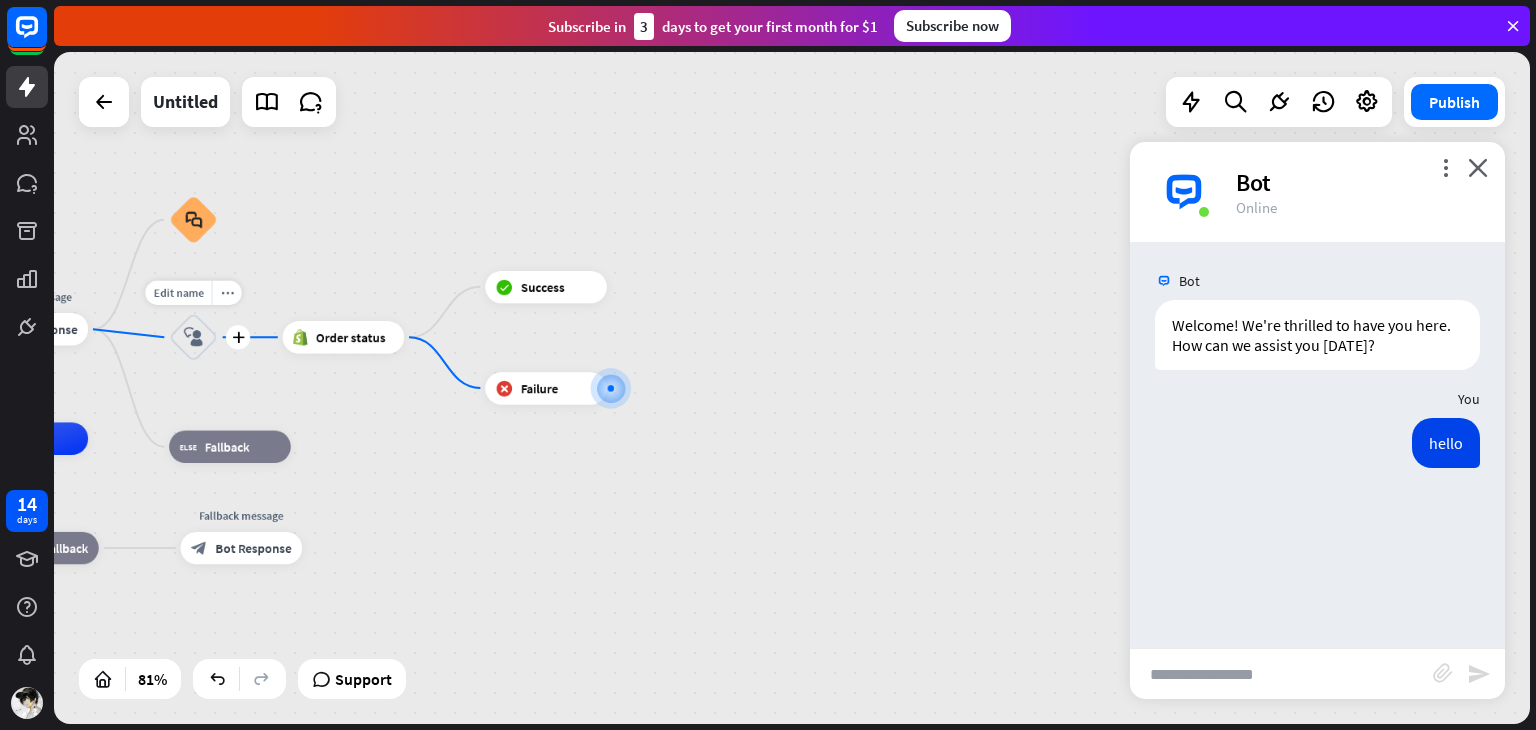 click on "block_user_input" at bounding box center [193, 337] 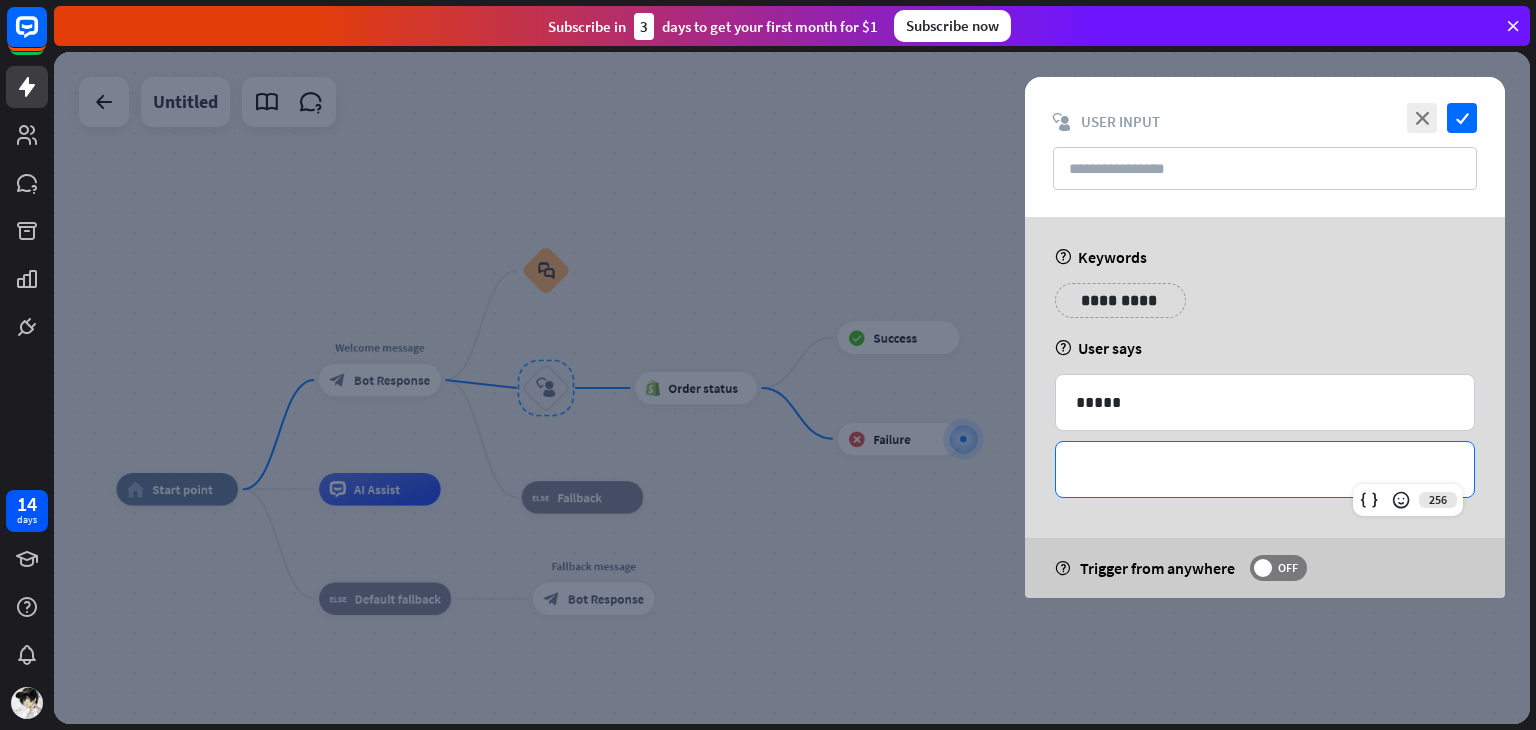click on "**********" at bounding box center [1265, 469] 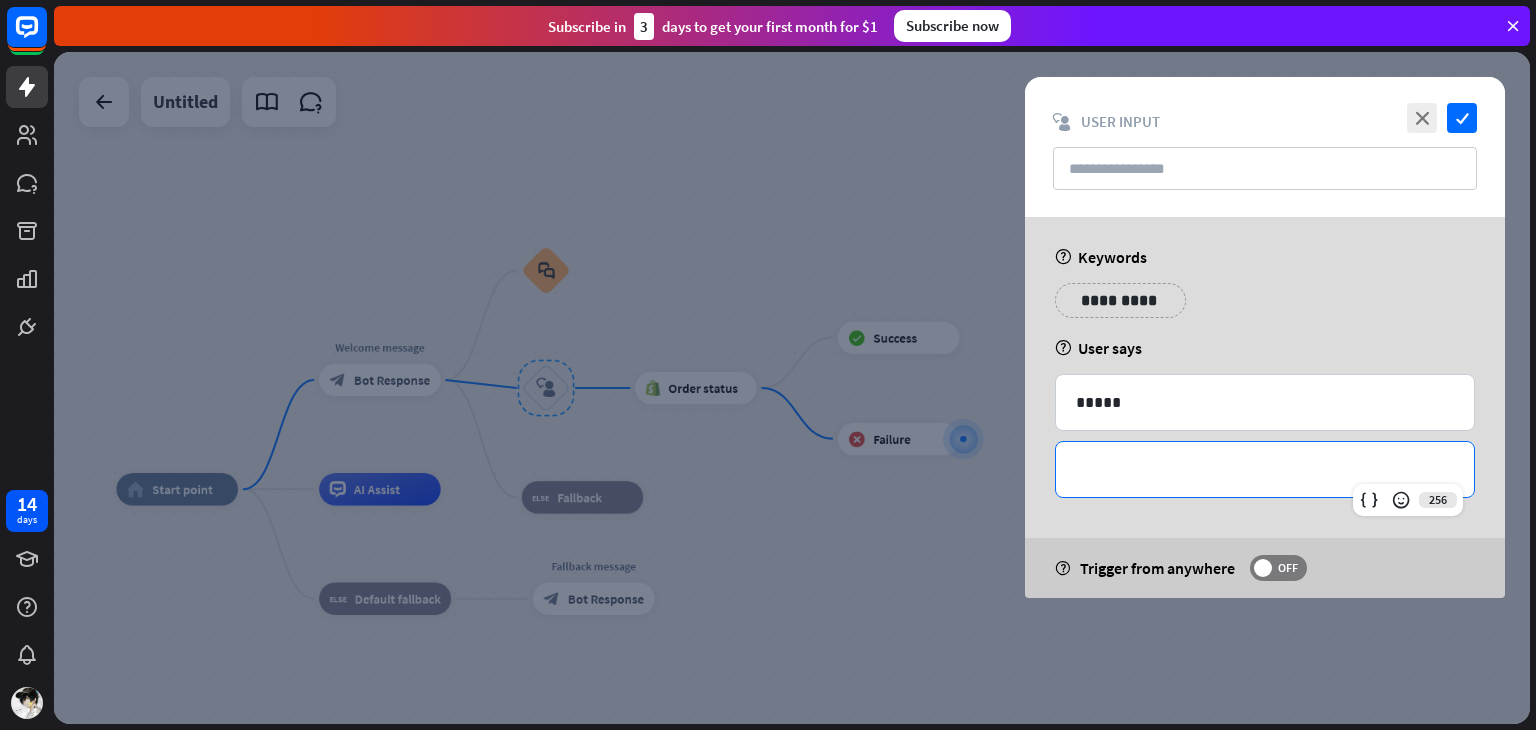 type 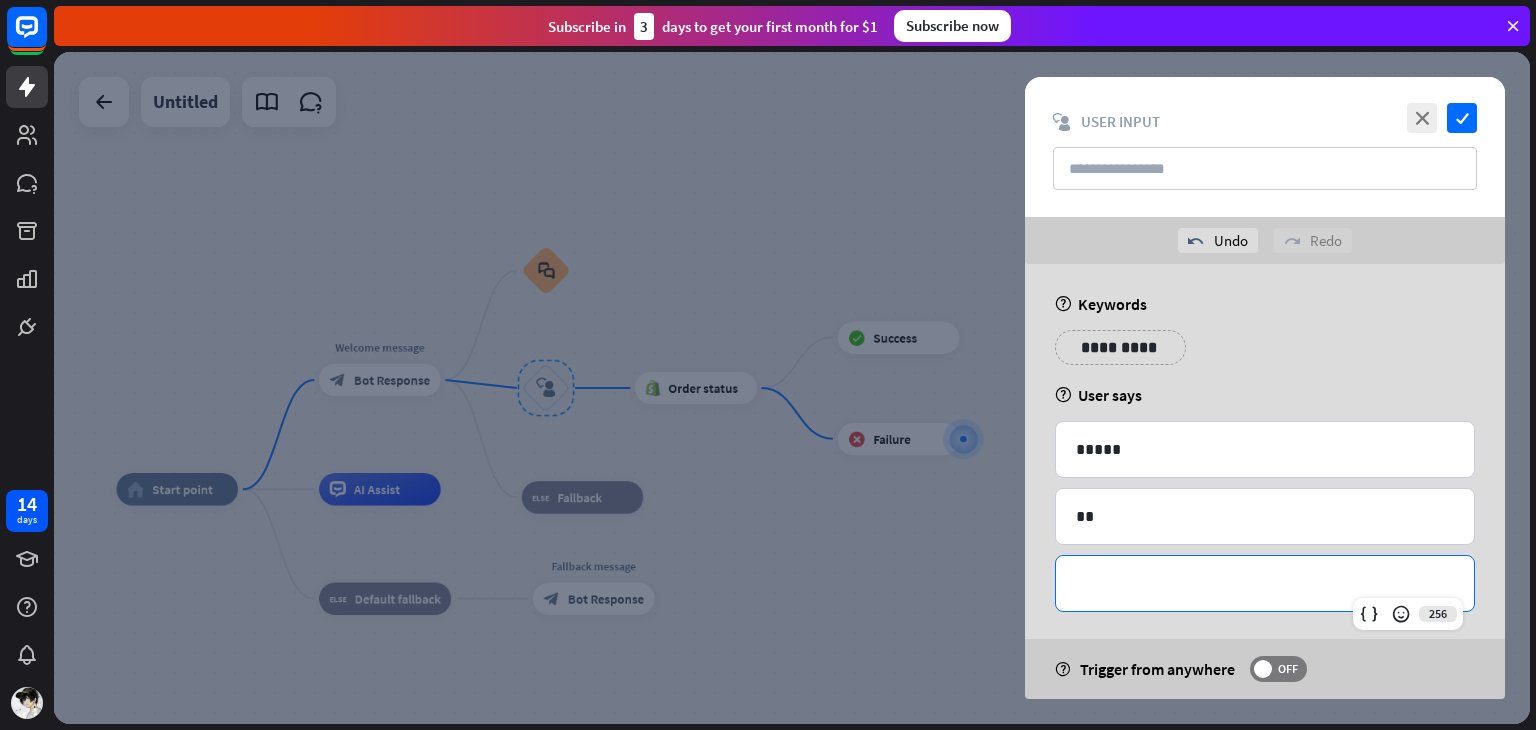 click on "**********" at bounding box center [1265, 583] 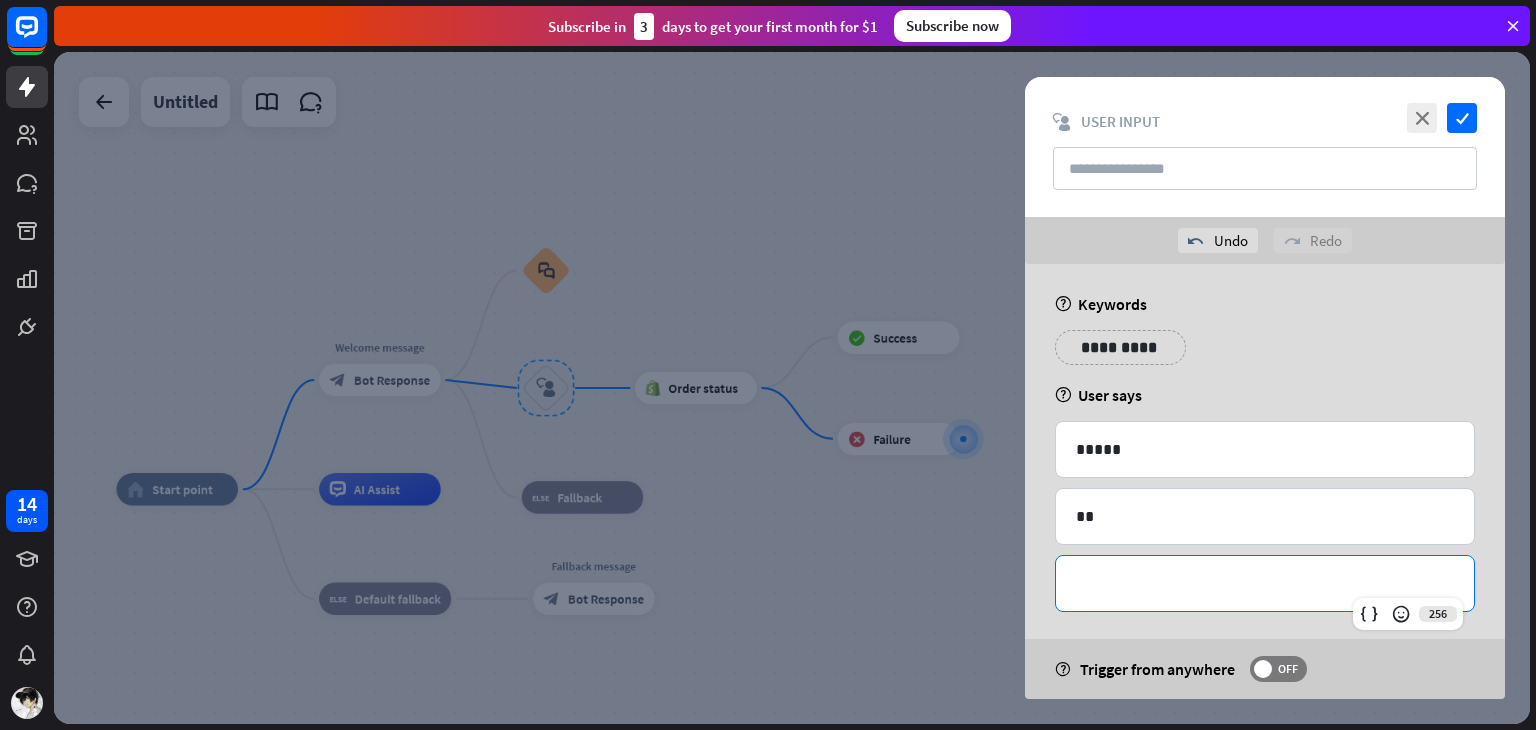 type 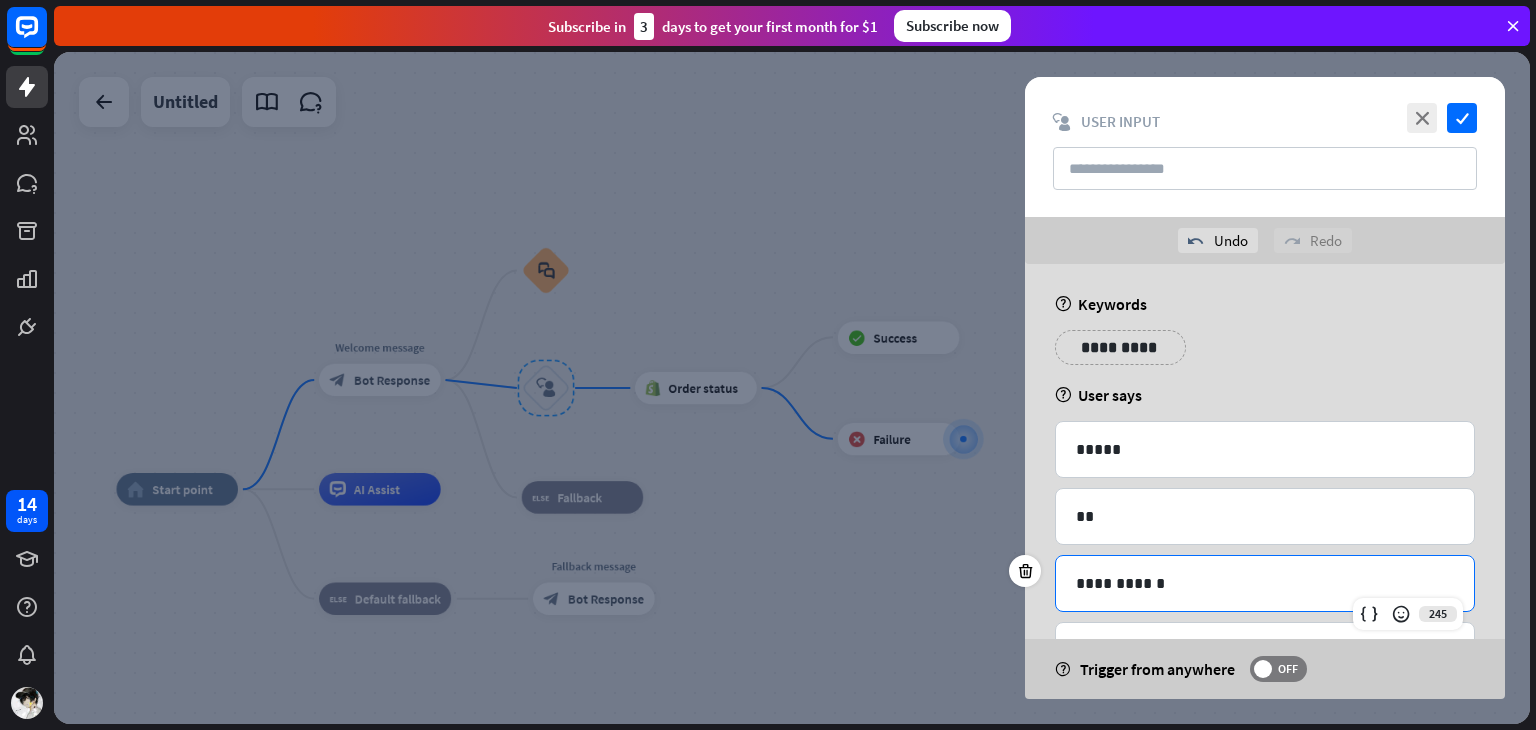 scroll, scrollTop: 78, scrollLeft: 0, axis: vertical 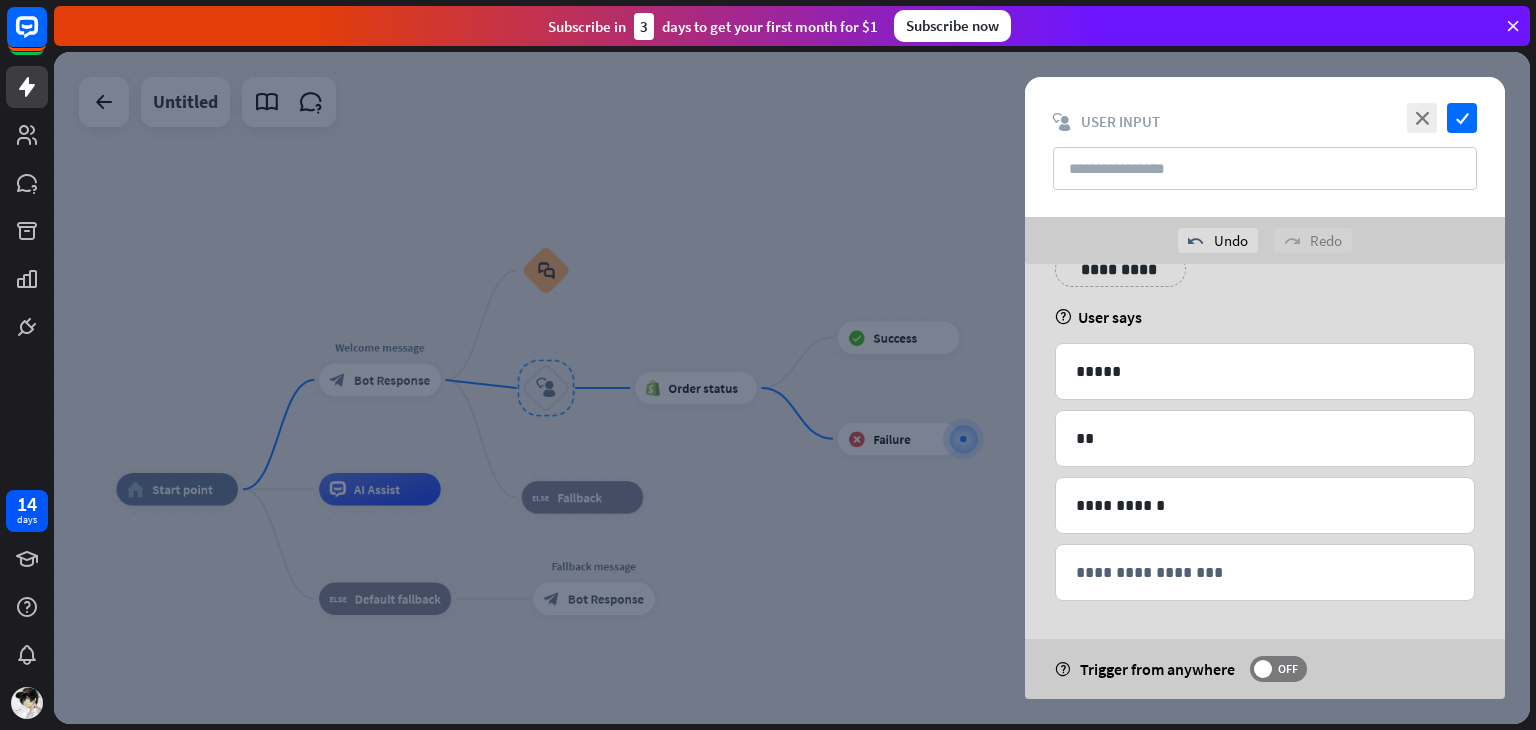 click at bounding box center (792, 388) 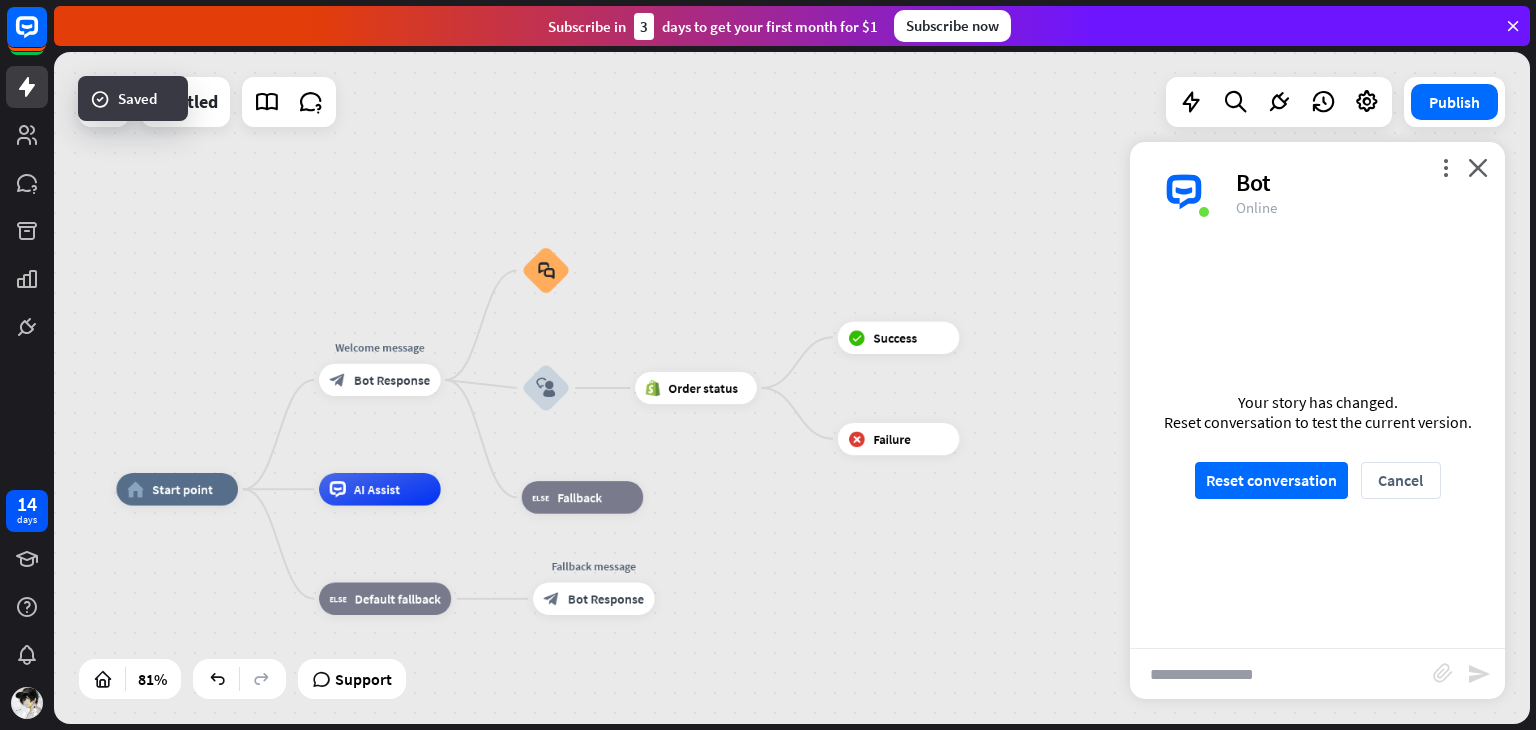 click on "block_faq" at bounding box center [545, 271] 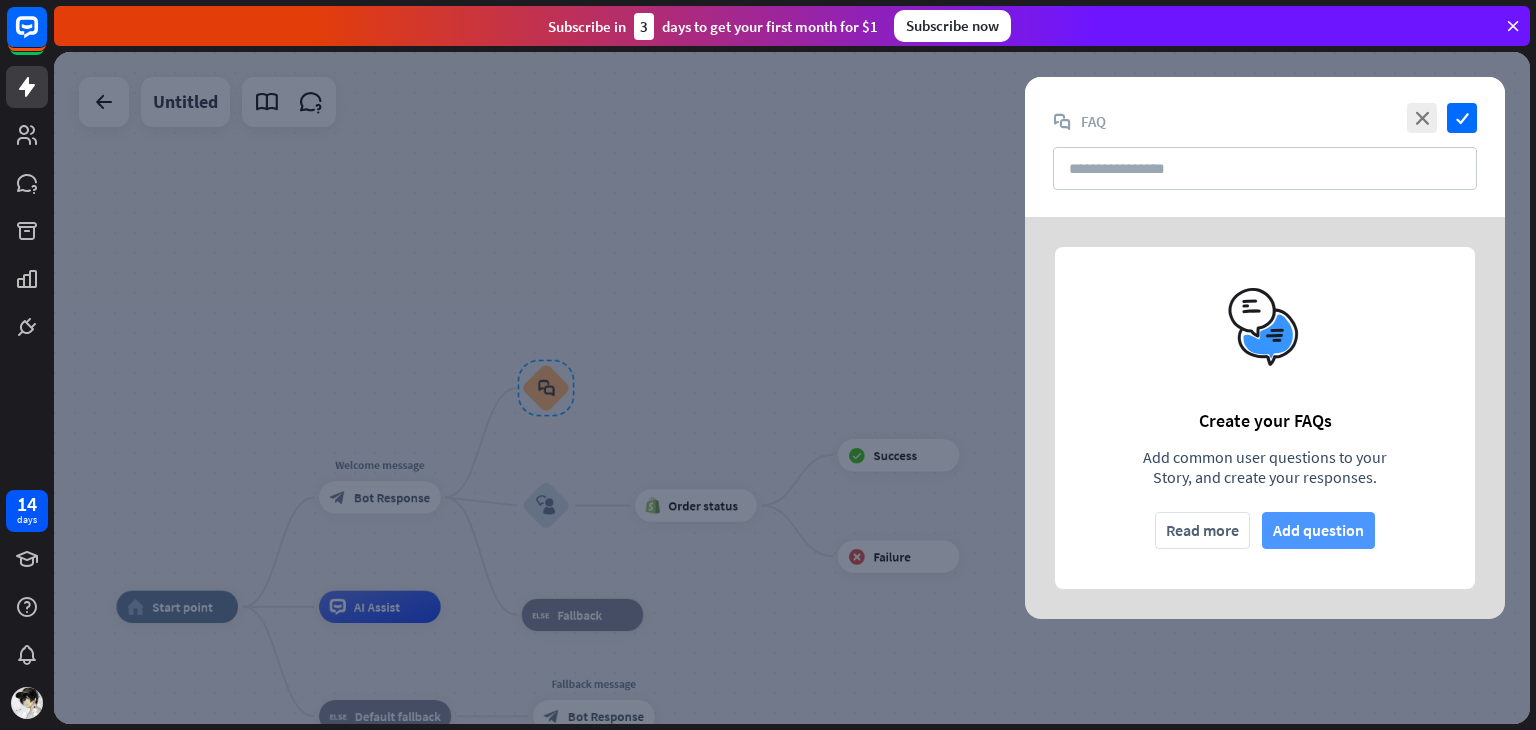 click on "Add question" at bounding box center (1318, 530) 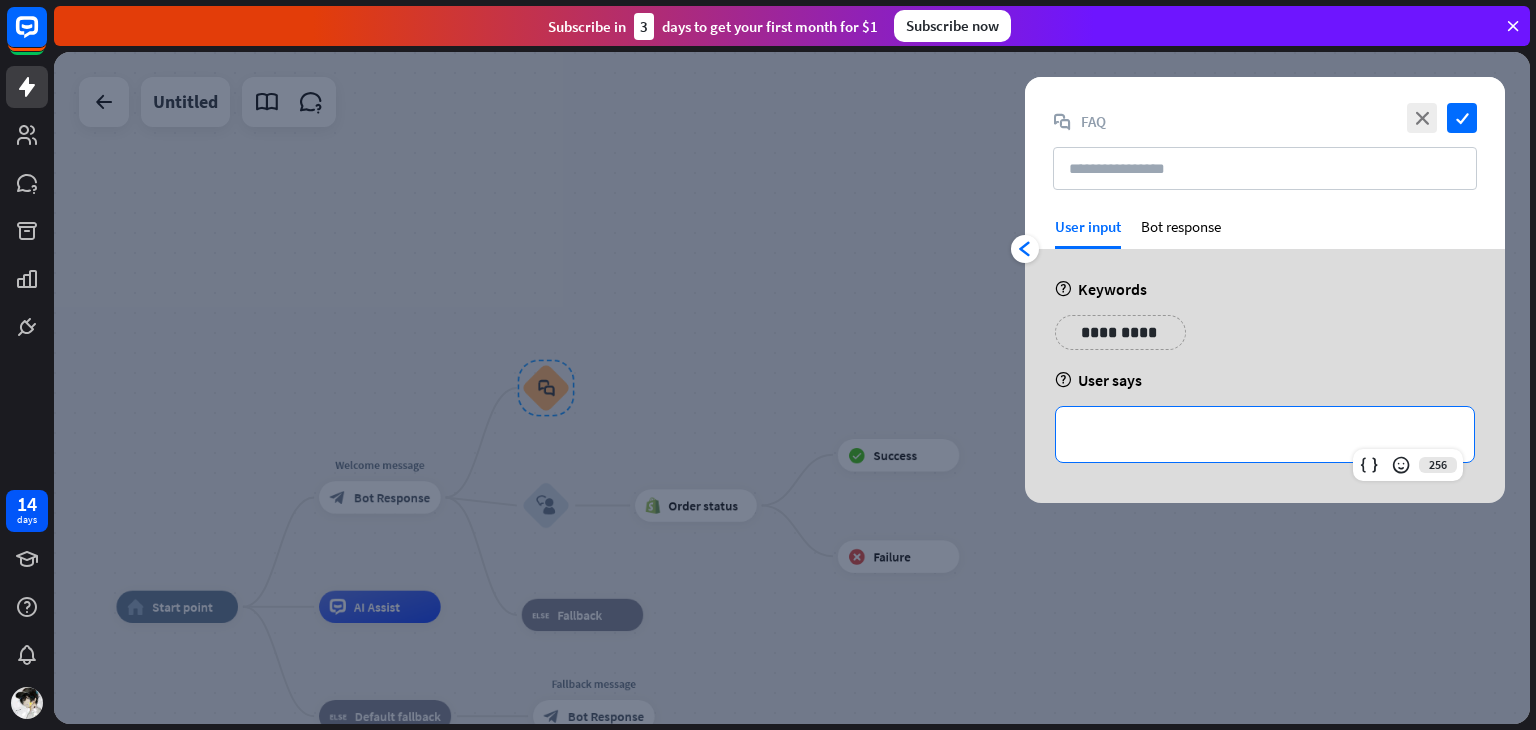 click on "**********" at bounding box center (1265, 434) 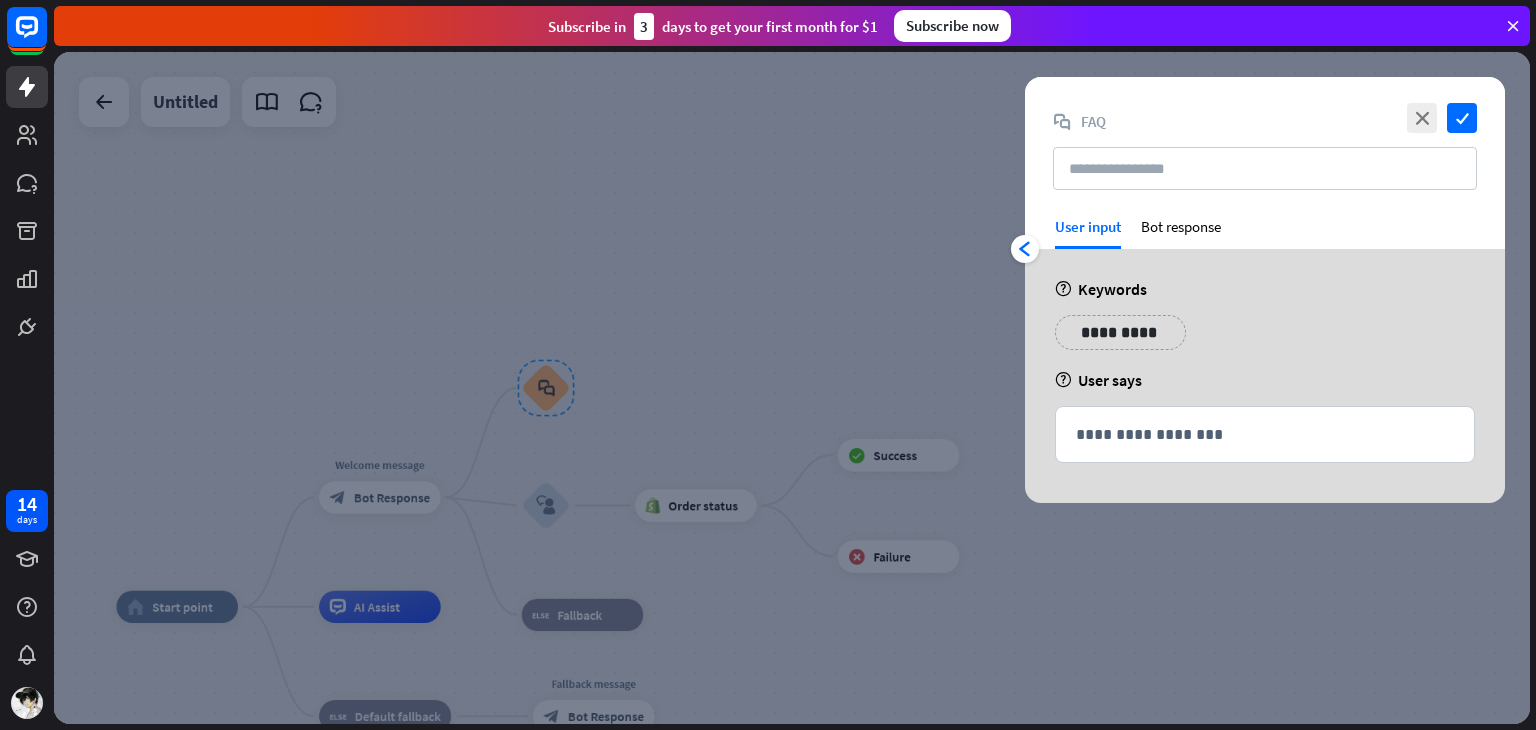 click on "**********" at bounding box center [1265, 340] 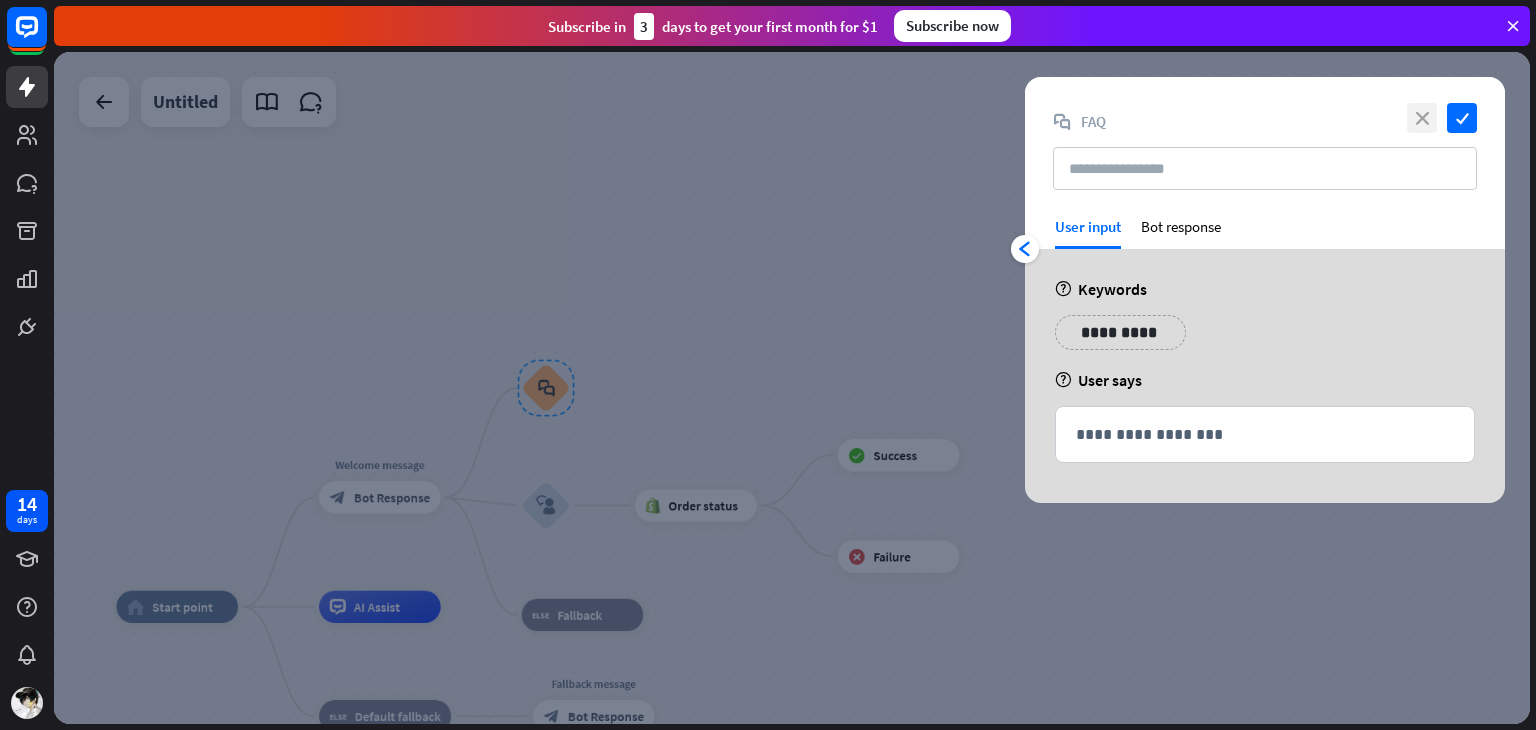 click on "close" at bounding box center (1422, 118) 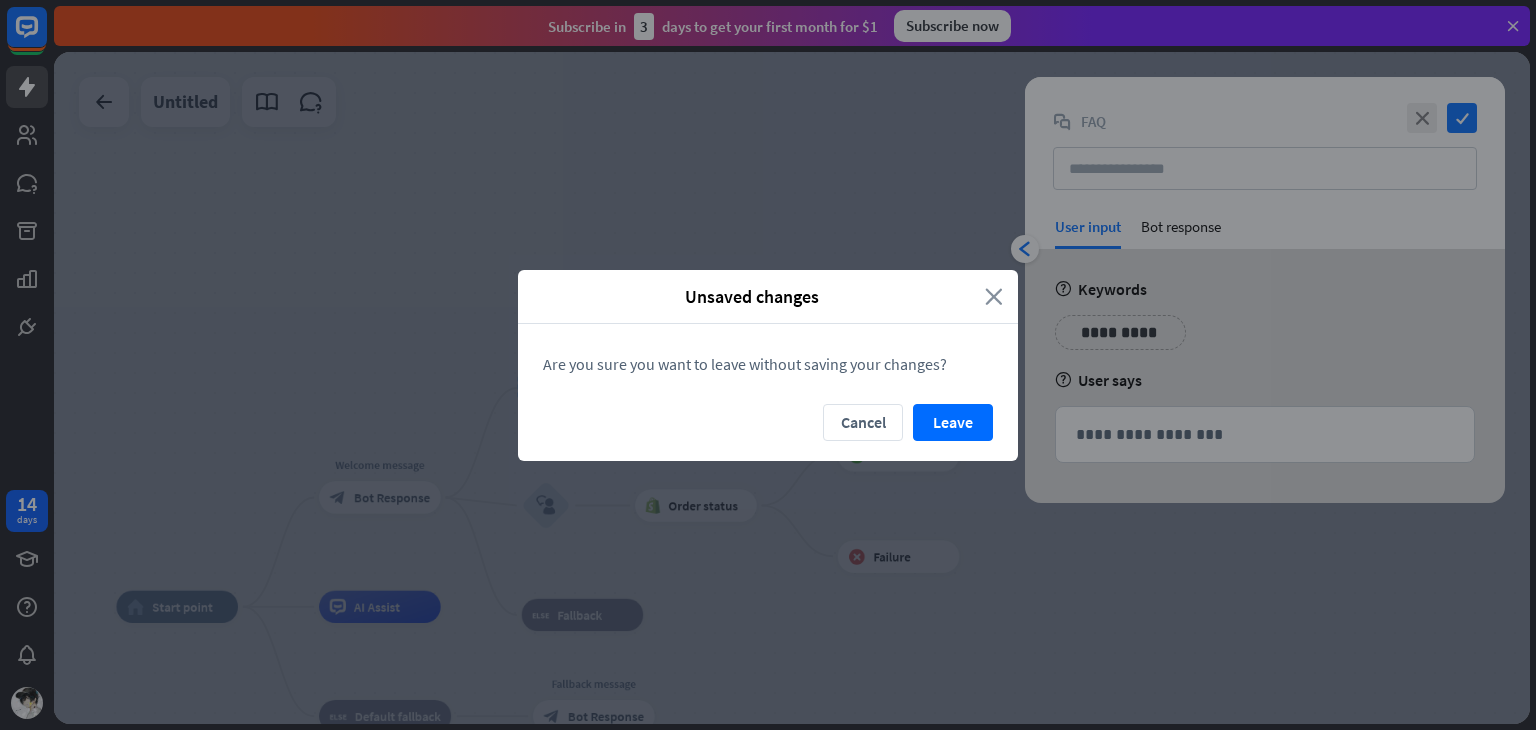 click on "close" at bounding box center (994, 296) 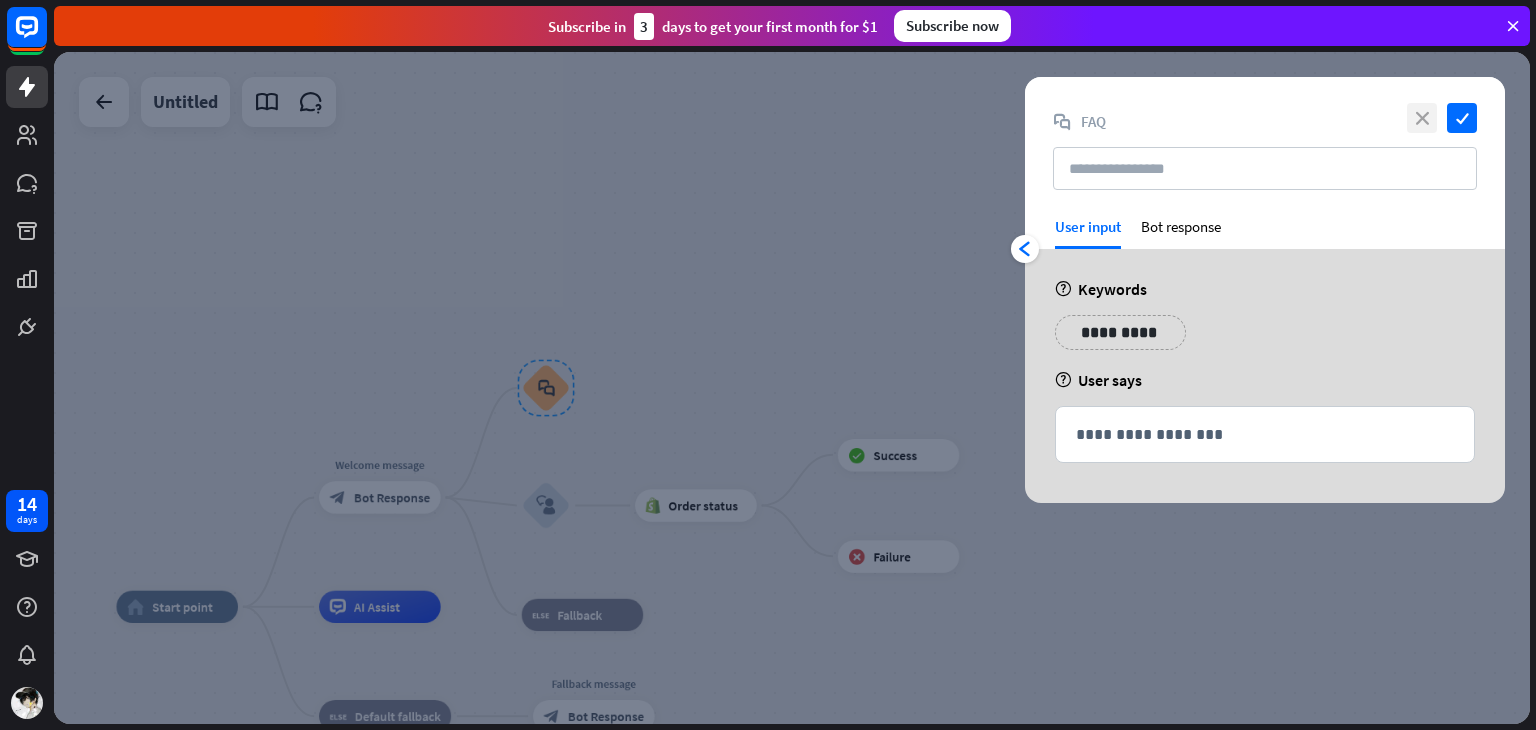 click on "close" at bounding box center [1422, 118] 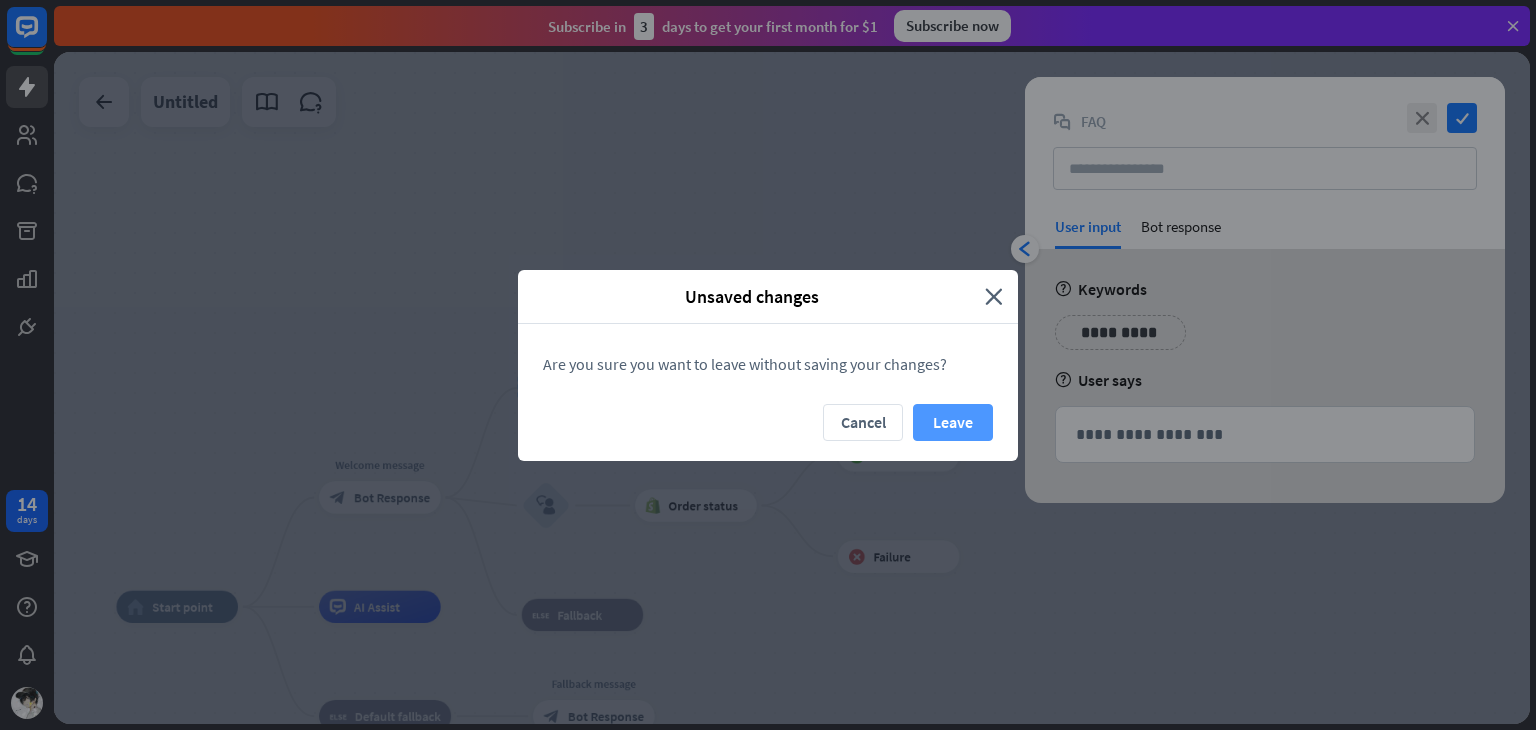 click on "Leave" at bounding box center [953, 422] 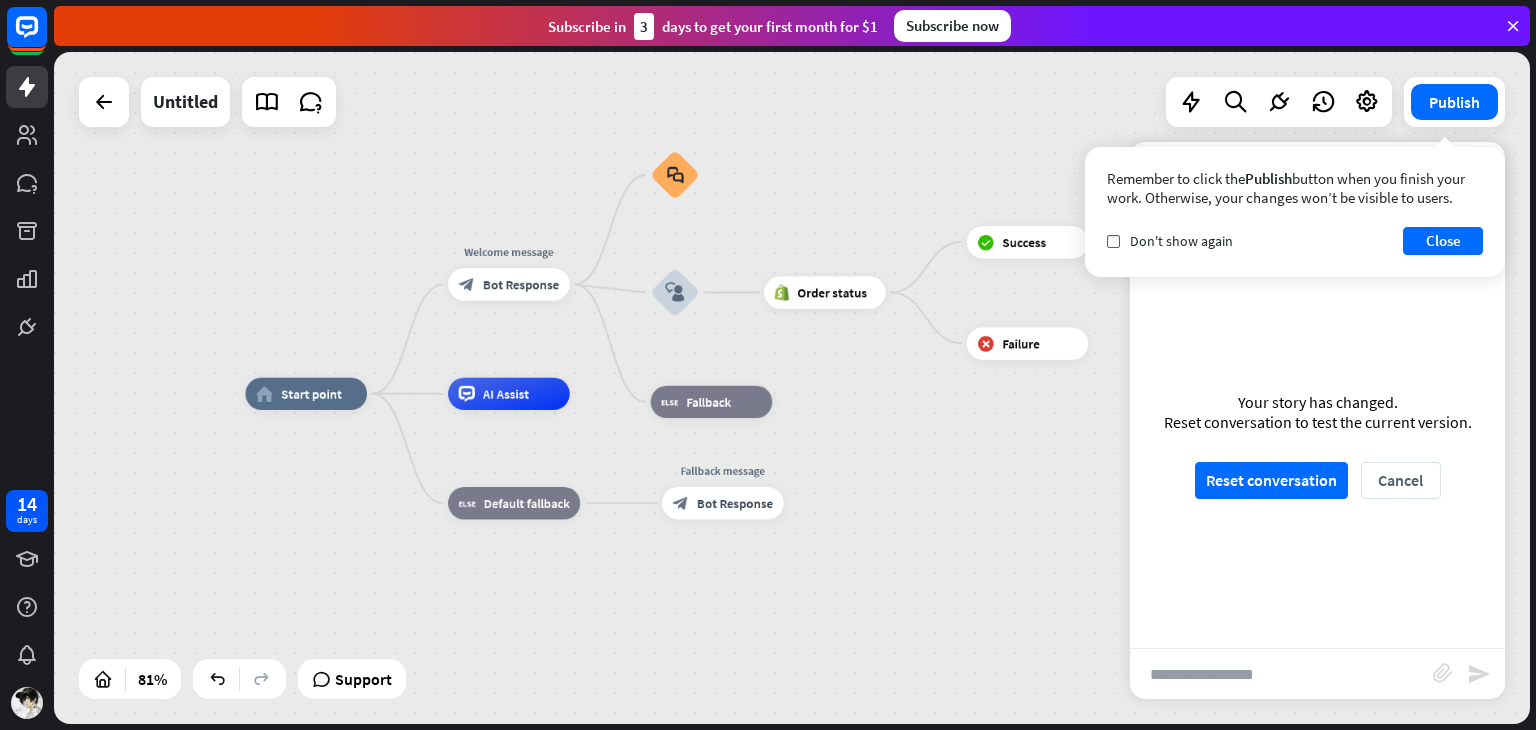 drag, startPoint x: 847, startPoint y: 285, endPoint x: 976, endPoint y: 73, distance: 248.16325 